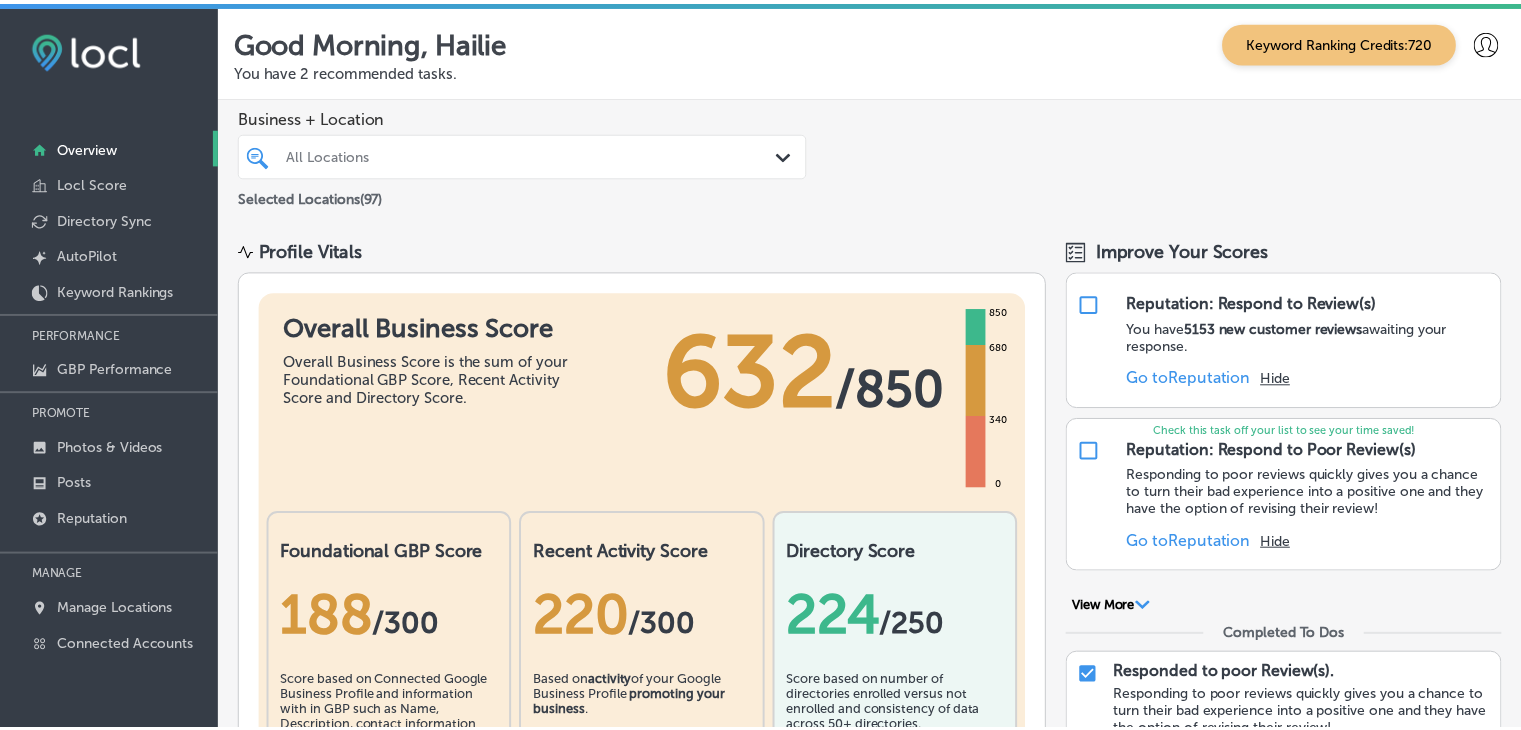scroll, scrollTop: 0, scrollLeft: 0, axis: both 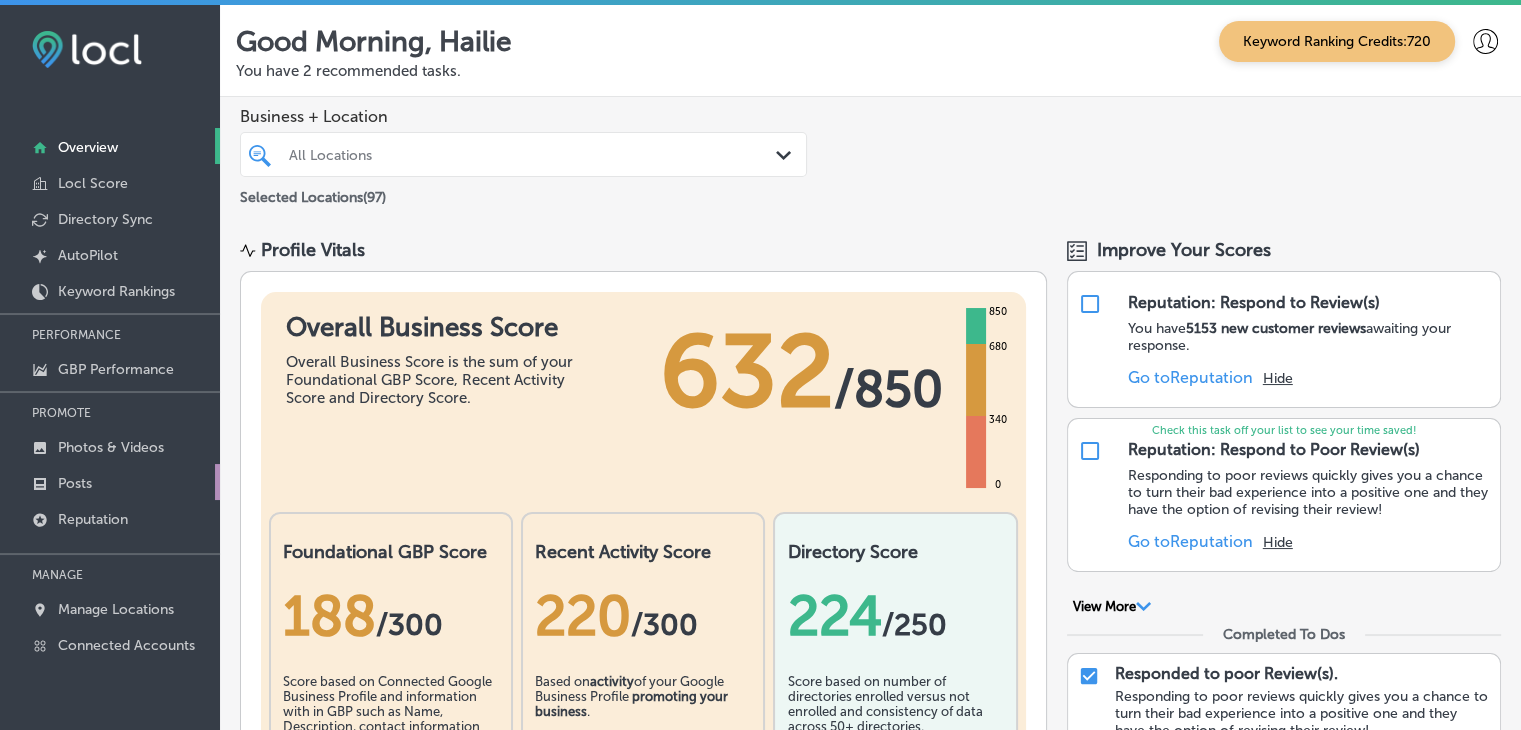 click on "Posts" at bounding box center [110, 482] 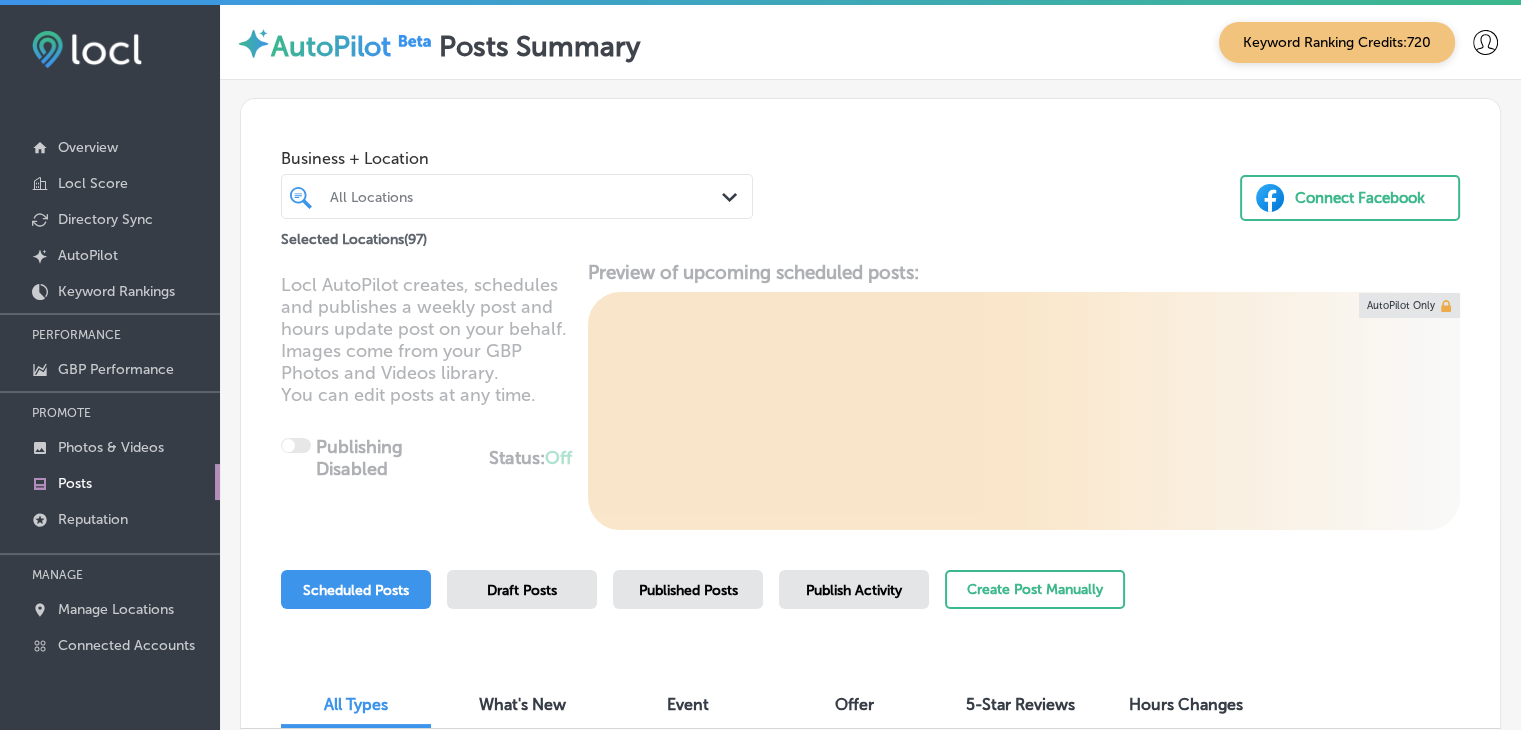 click on "All Locations" at bounding box center (527, 196) 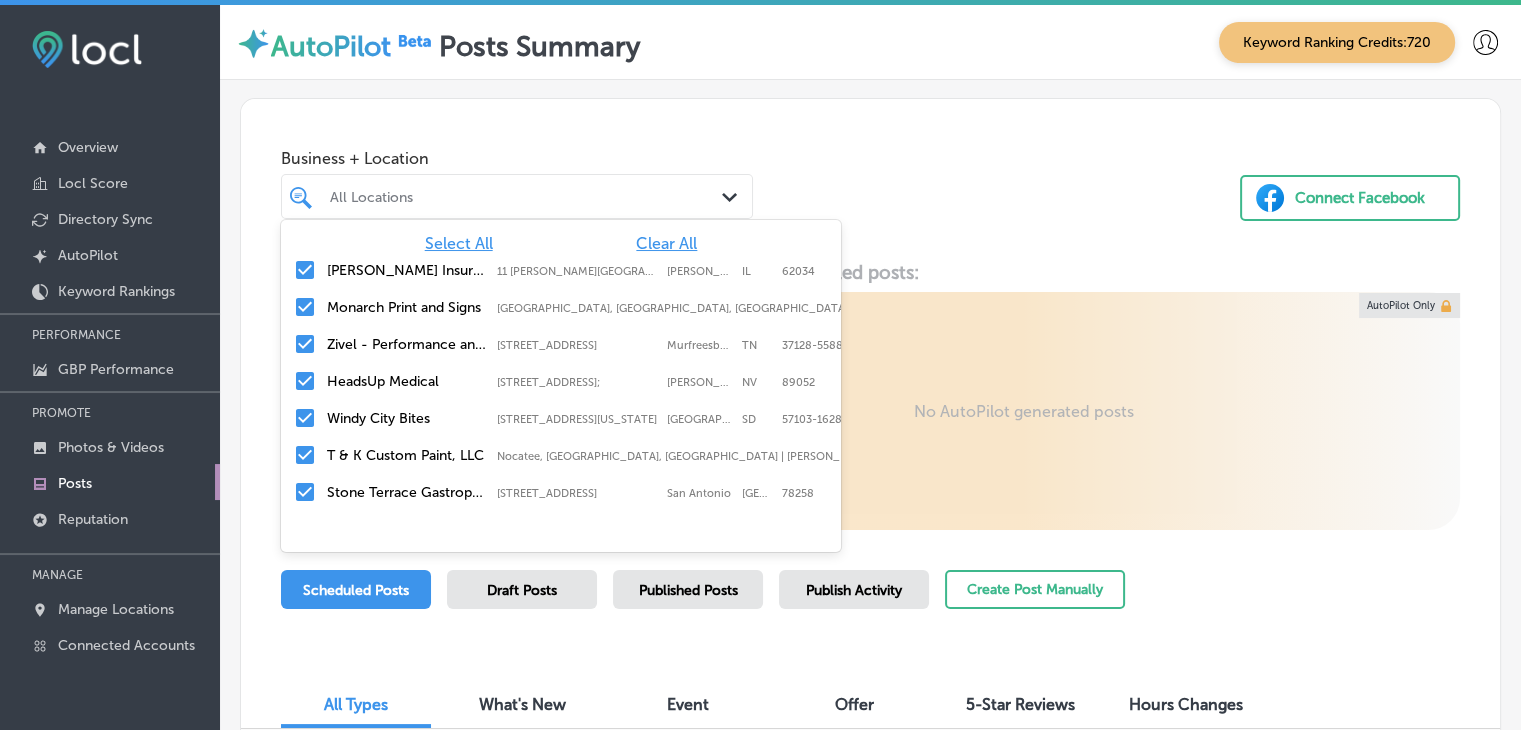 click on "Clear All" at bounding box center (666, 243) 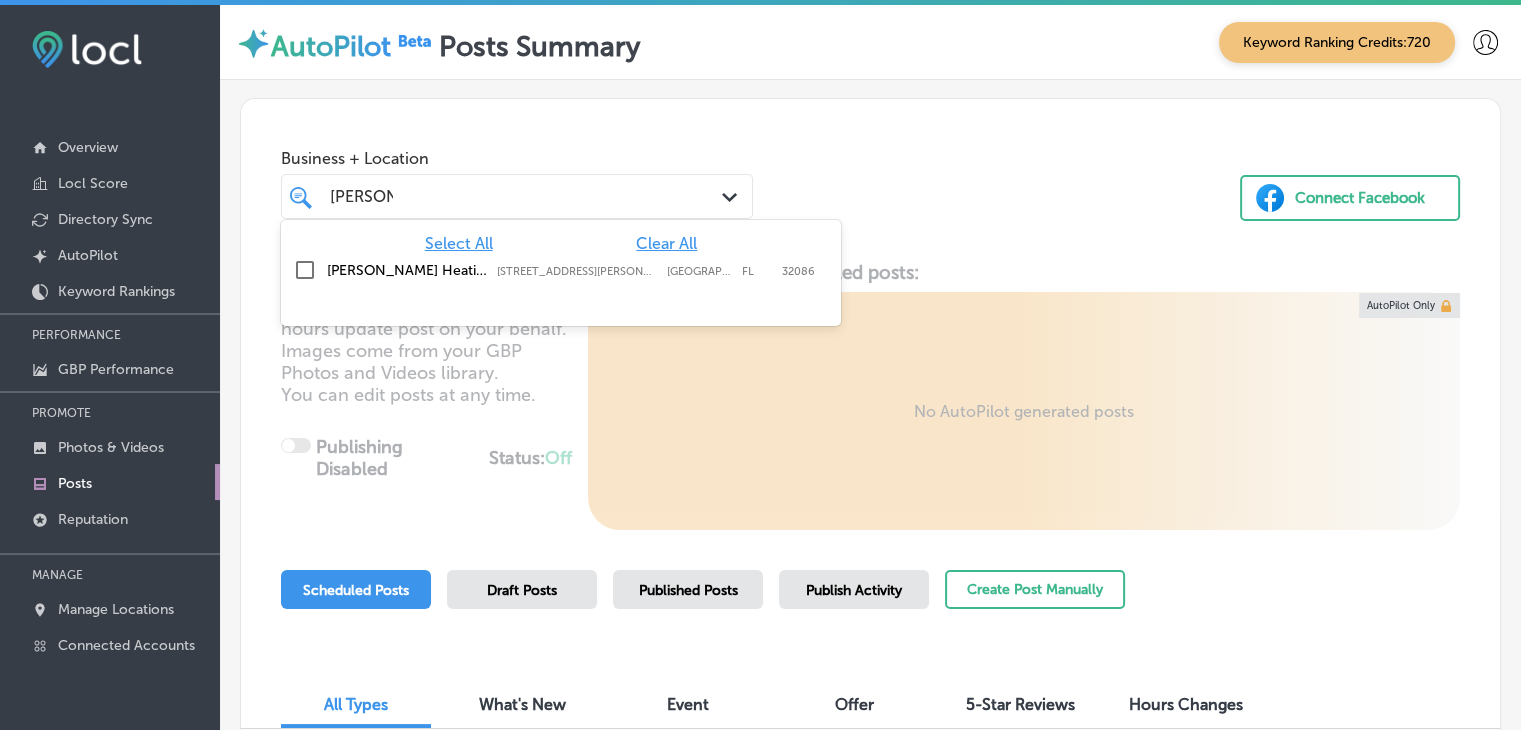 click on "[PERSON_NAME] Heating and Air Conditioning LLC [STREET_ADDRESS][PERSON_NAME][PERSON_NAME] [STREET_ADDRESS][PERSON_NAME]" at bounding box center (561, 270) 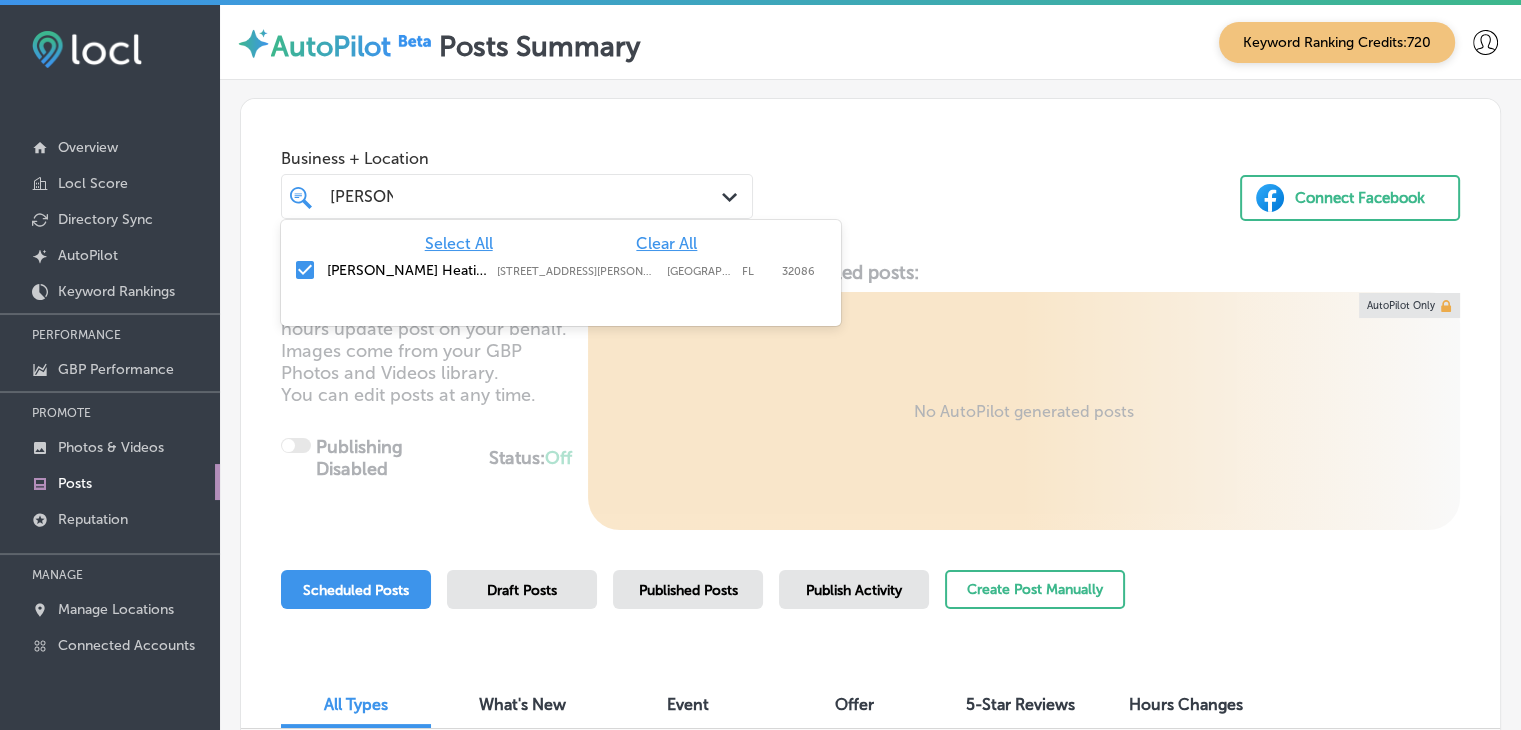 type on "[PERSON_NAME]" 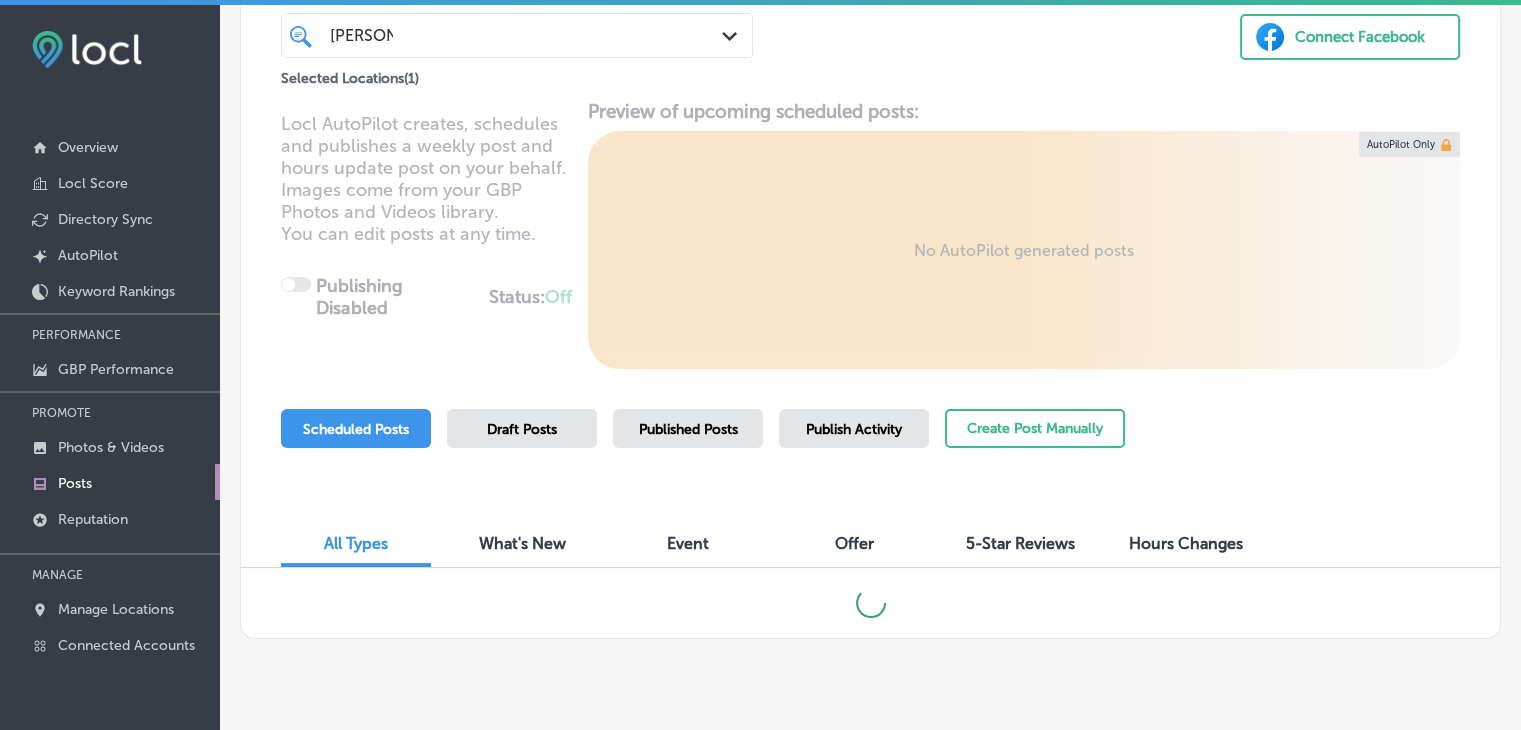 scroll, scrollTop: 196, scrollLeft: 0, axis: vertical 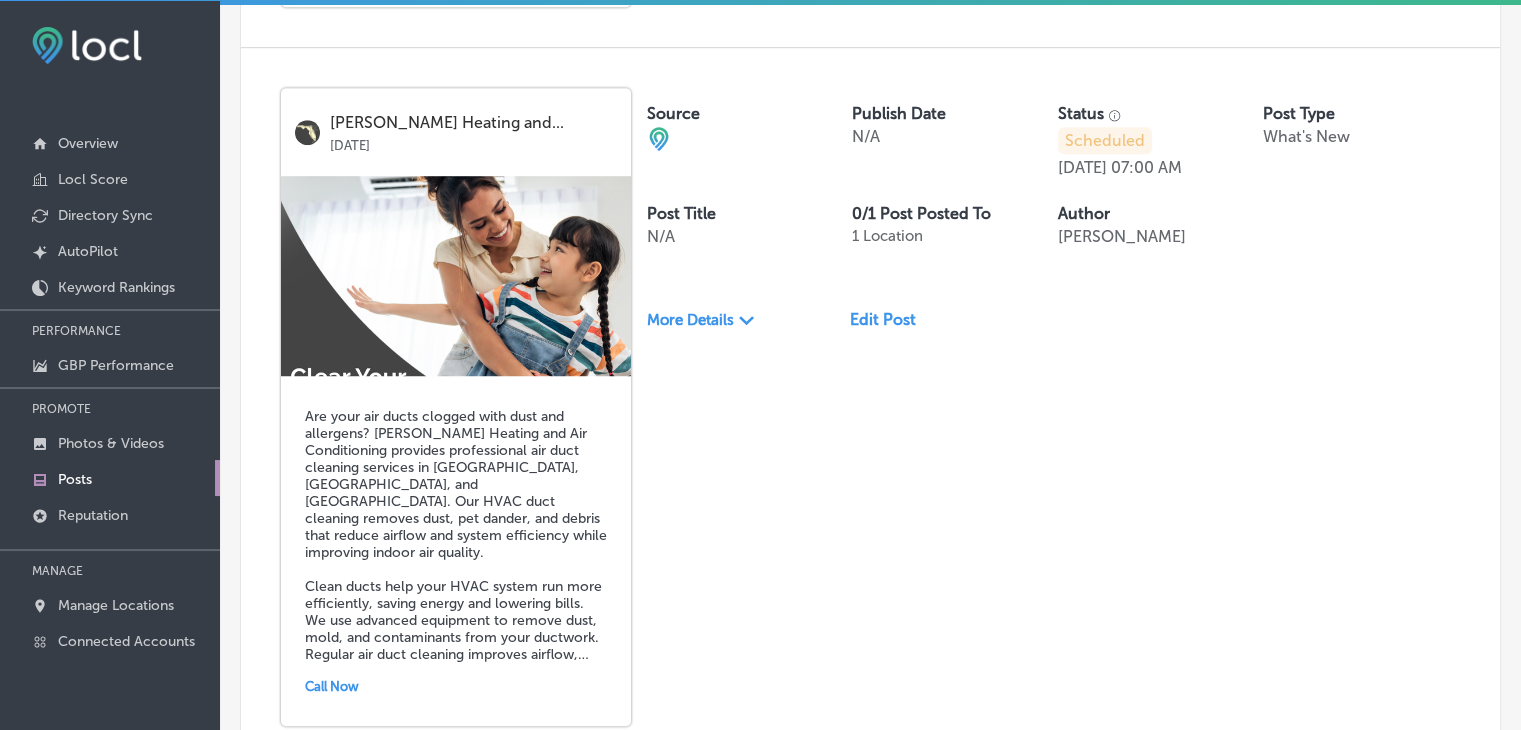 click on "[PERSON_NAME] Heating and... [DATE] Are your air ducts clogged with dust and allergens? [PERSON_NAME] Heating and Air Conditioning provides professional air duct cleaning services in [GEOGRAPHIC_DATA], [GEOGRAPHIC_DATA], and [GEOGRAPHIC_DATA]. Our HVAC duct cleaning removes dust, pet dander, and debris that reduce airflow and system efficiency while improving indoor air quality.
Clean ducts help your HVAC system run more efficiently, saving energy and lowering bills. We use advanced equipment to remove dust, mold, and contaminants from your ductwork. Regular air duct cleaning improves airflow, reduces allergy triggers, and supports a healthier indoor environment for your family.
Schedule air duct cleaning with [PERSON_NAME] Heating and Air Conditioning [DATE]. Our experts are ready to enhance your system’s performance and indoor air quality for lasting comfort. Let us help you breathe cleaner air and enjoy better HVAC efficiency. Call Now Source Publish Date N/A Status" at bounding box center [870, 407] 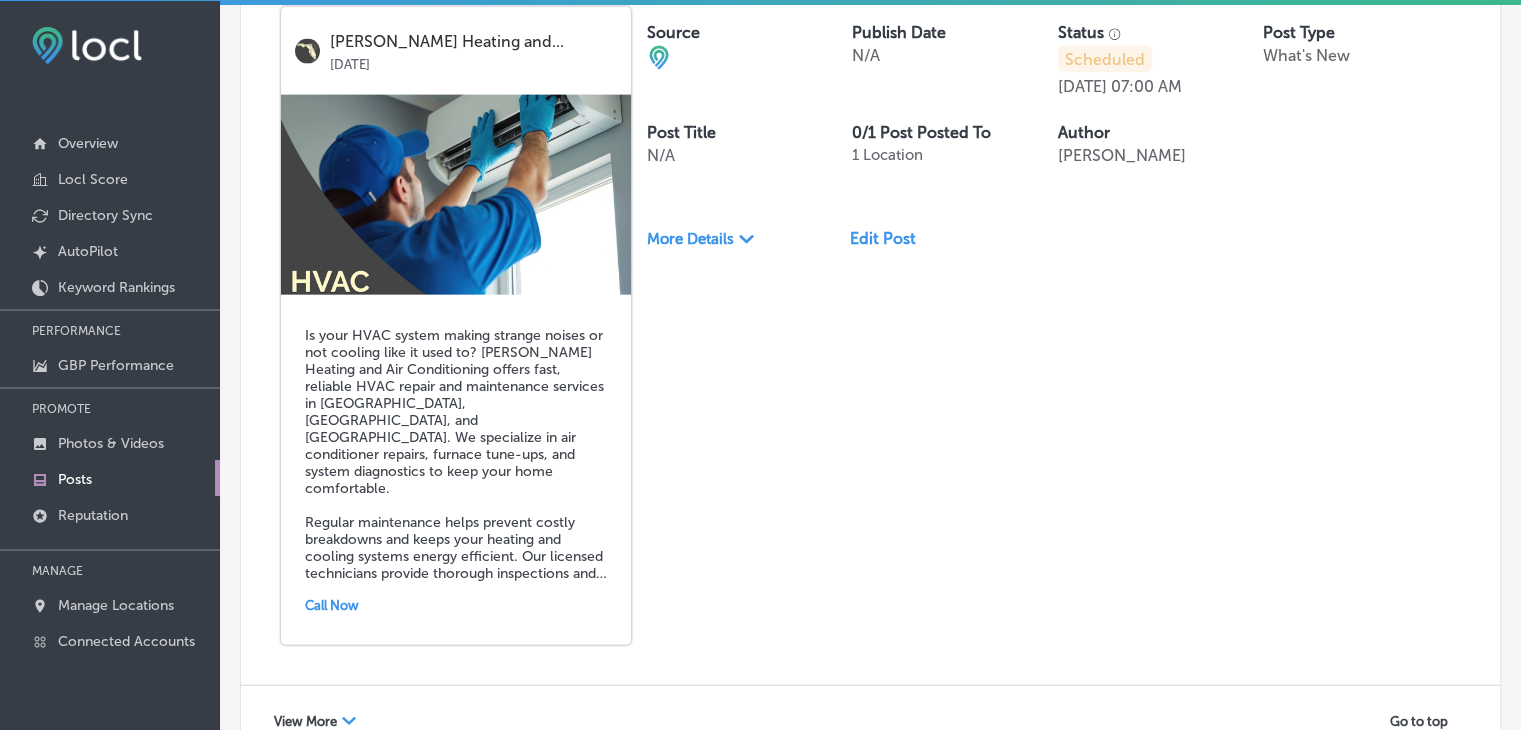 scroll, scrollTop: 4746, scrollLeft: 0, axis: vertical 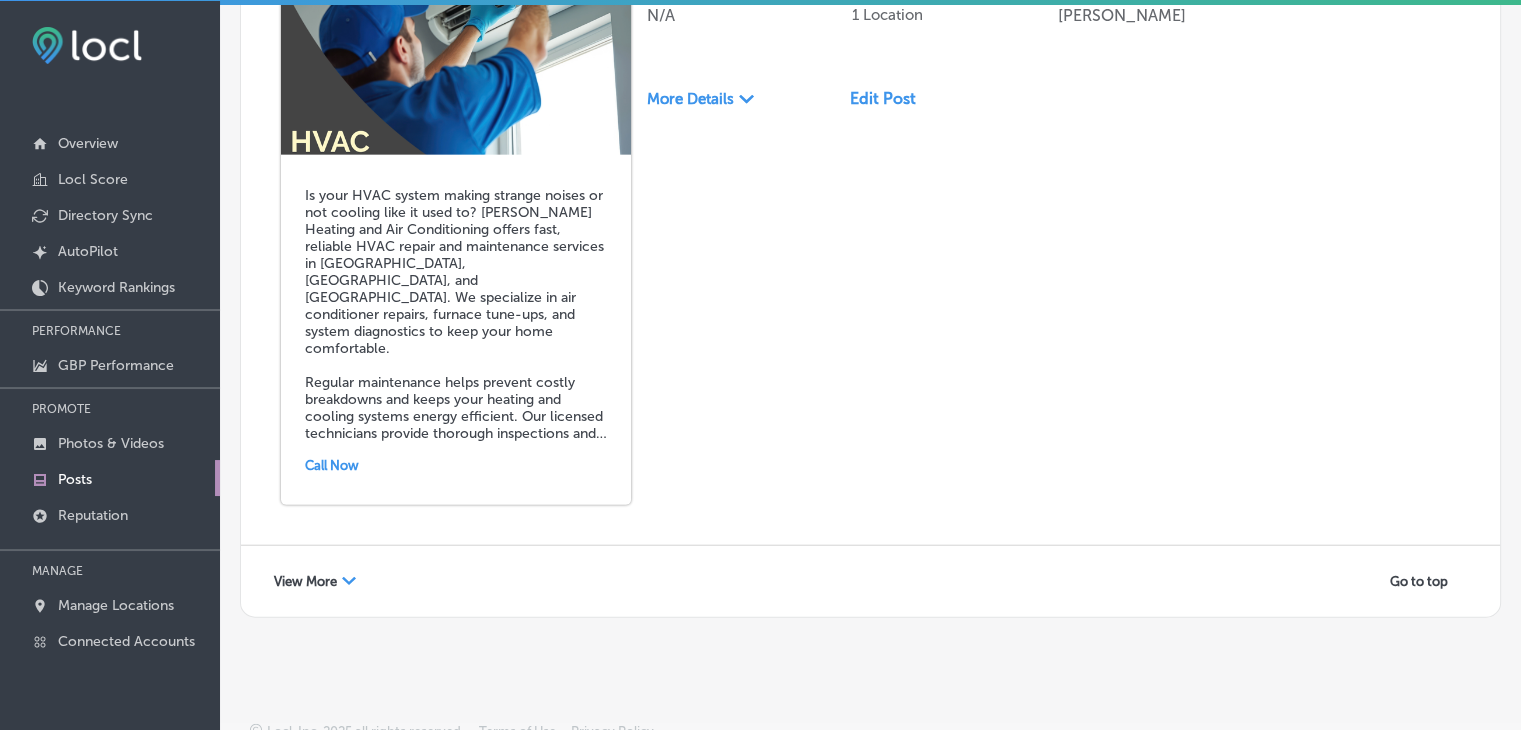 click on "View More" at bounding box center (305, 581) 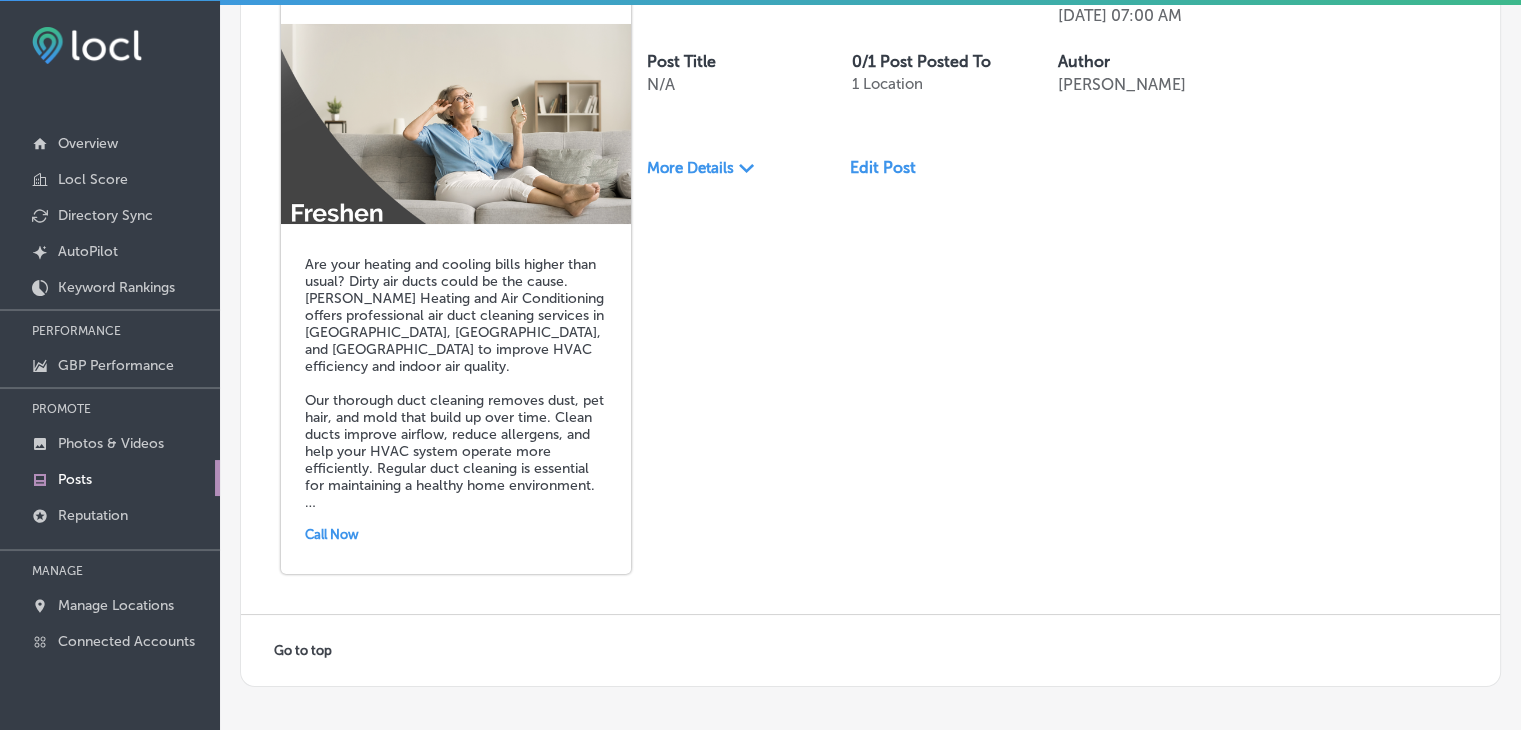scroll, scrollTop: 7610, scrollLeft: 0, axis: vertical 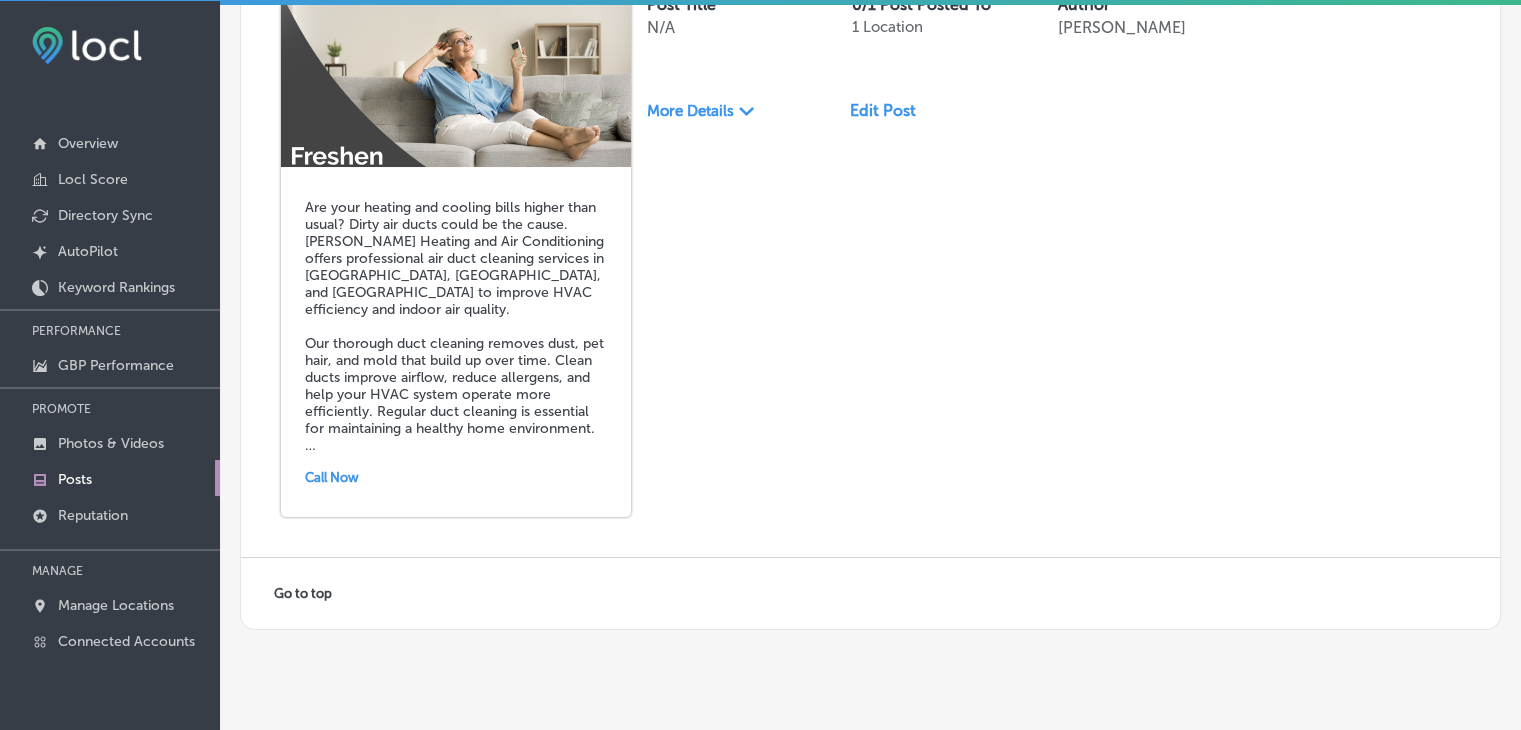 click on "More Details" at bounding box center (690, 111) 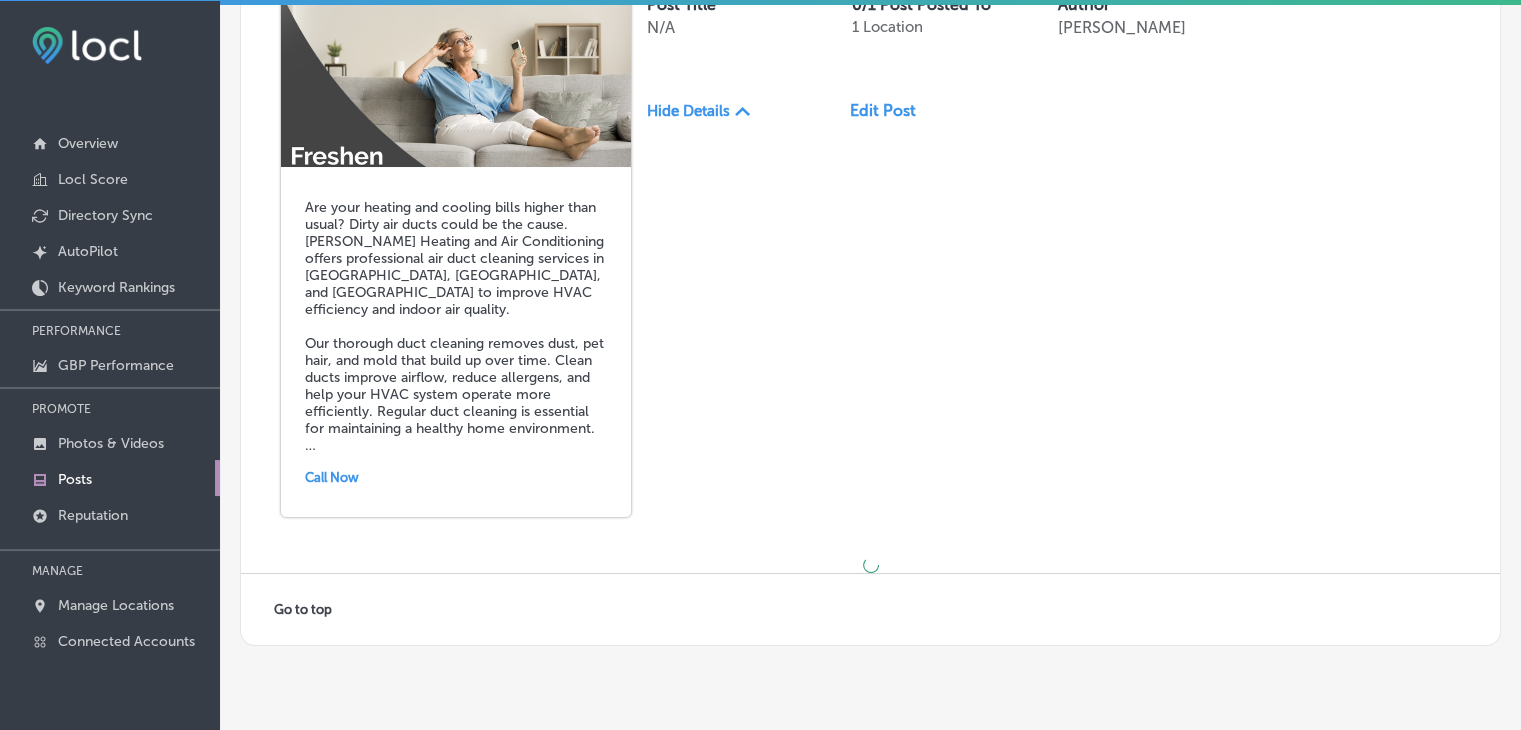 scroll, scrollTop: 7626, scrollLeft: 0, axis: vertical 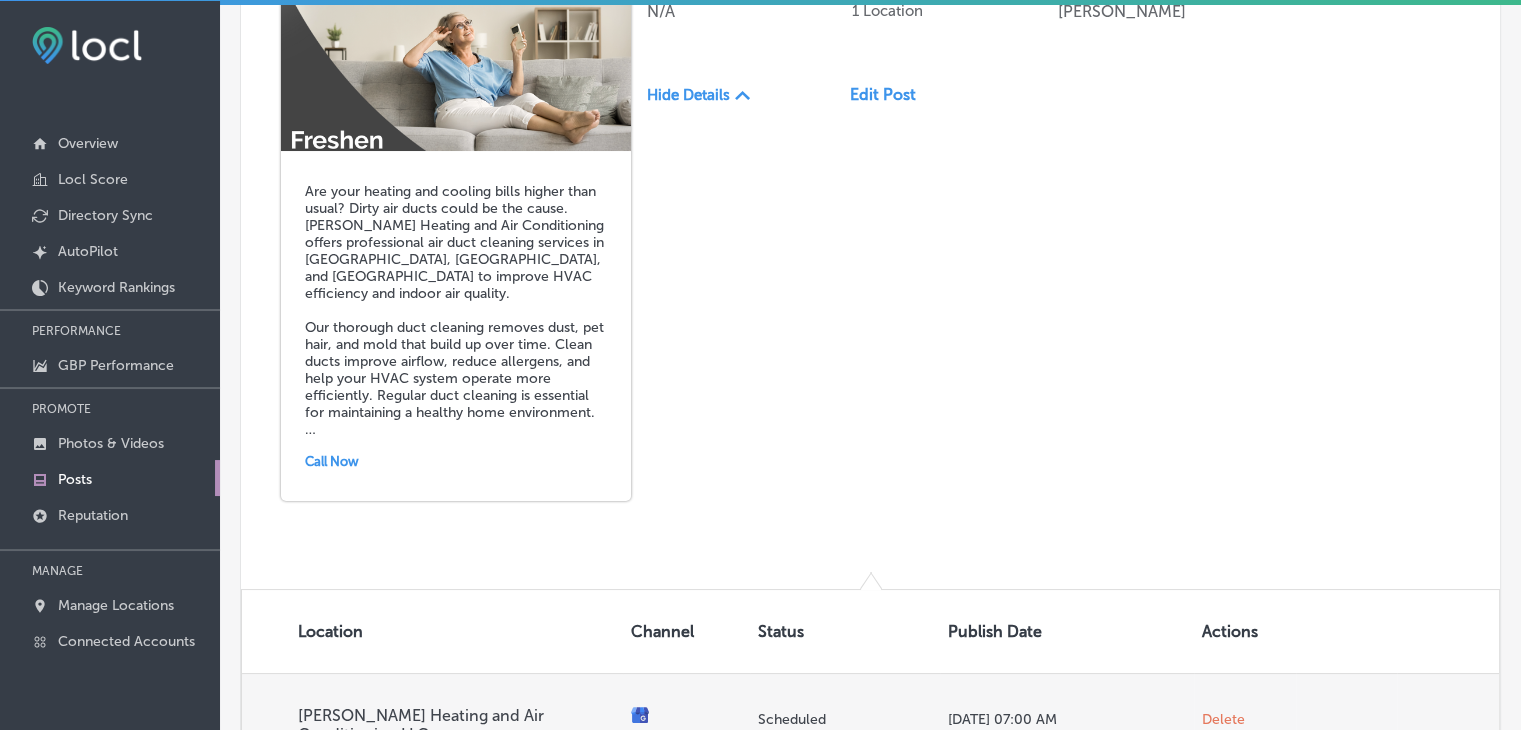 click on "Delete" at bounding box center [1223, 719] 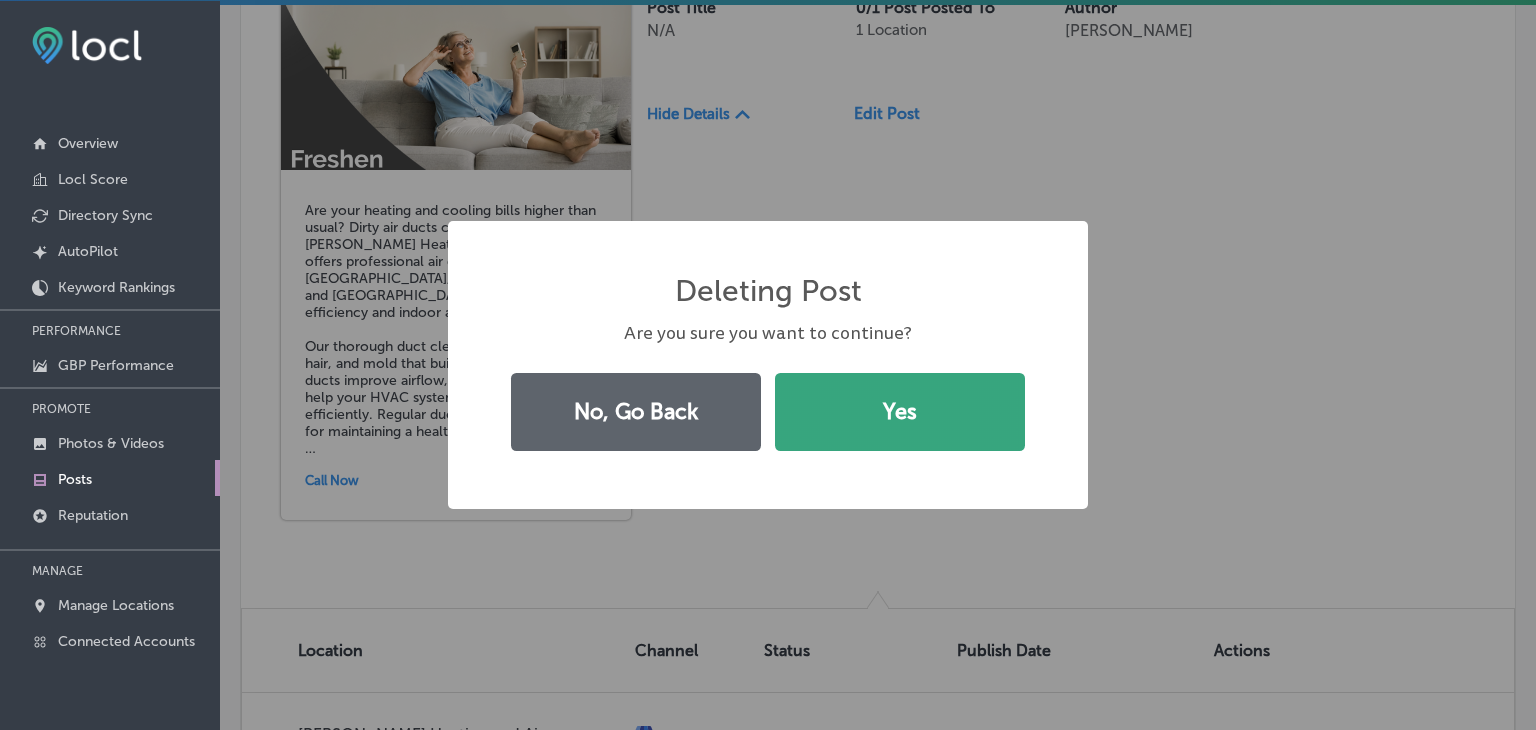 click on "Yes" at bounding box center [900, 412] 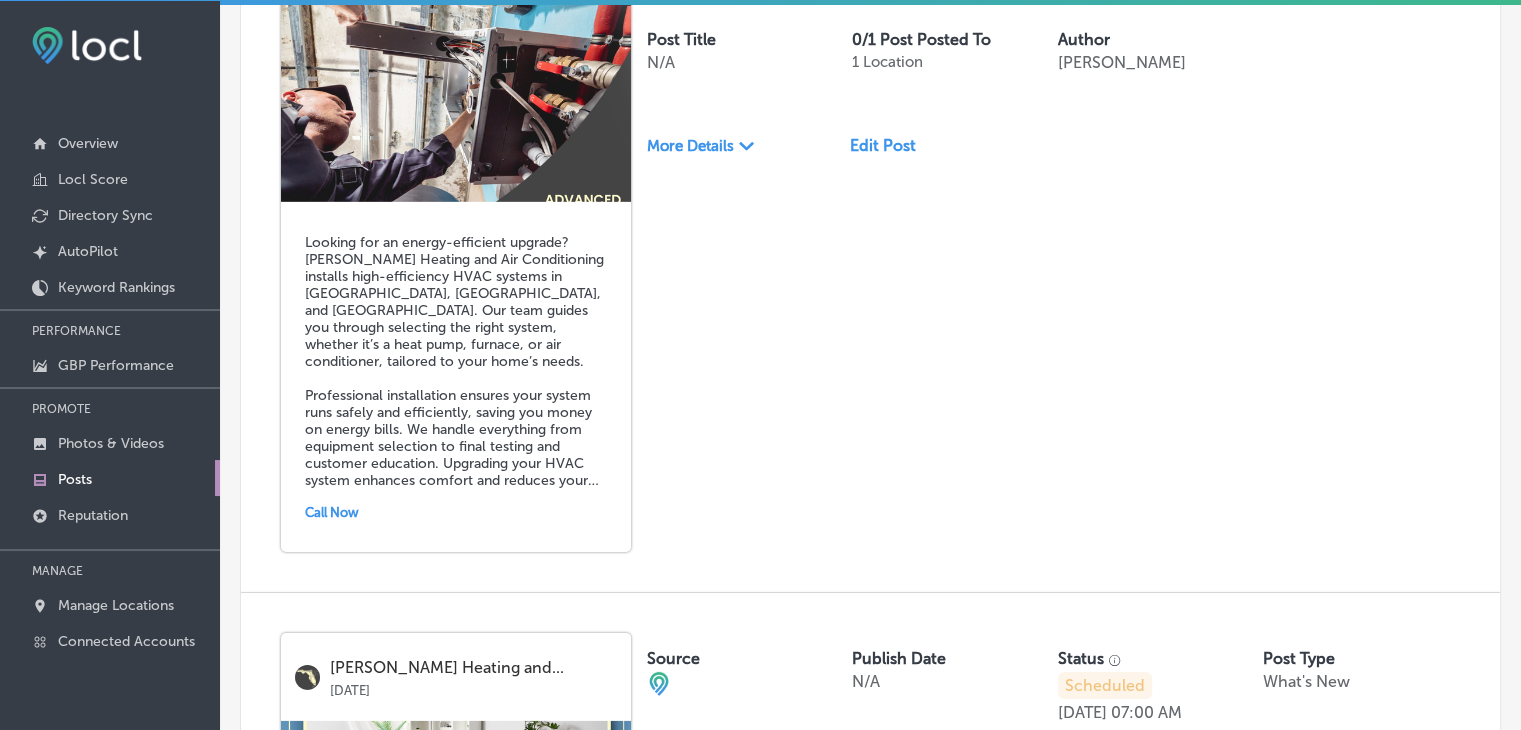 scroll, scrollTop: 6126, scrollLeft: 0, axis: vertical 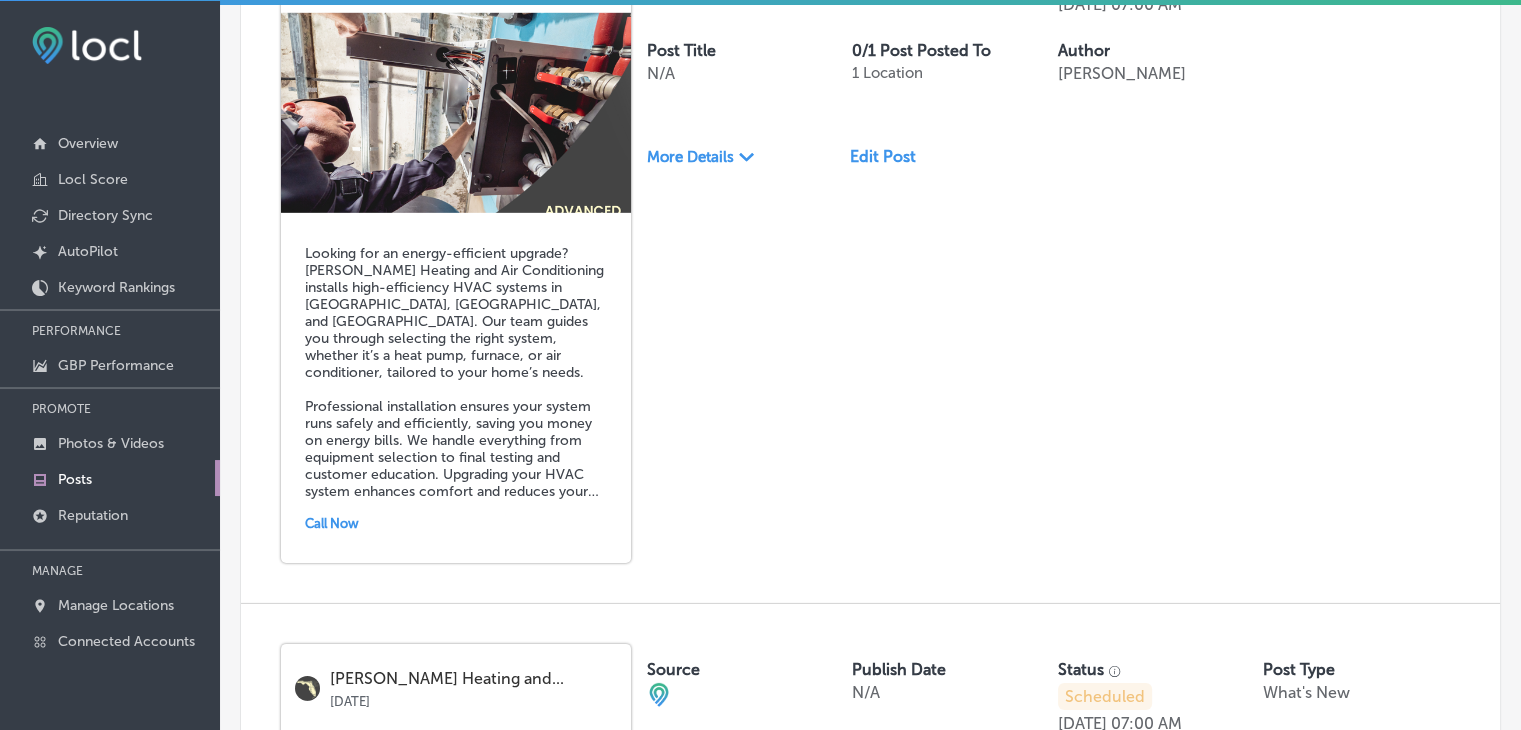 click on "More Details" at bounding box center (690, 157) 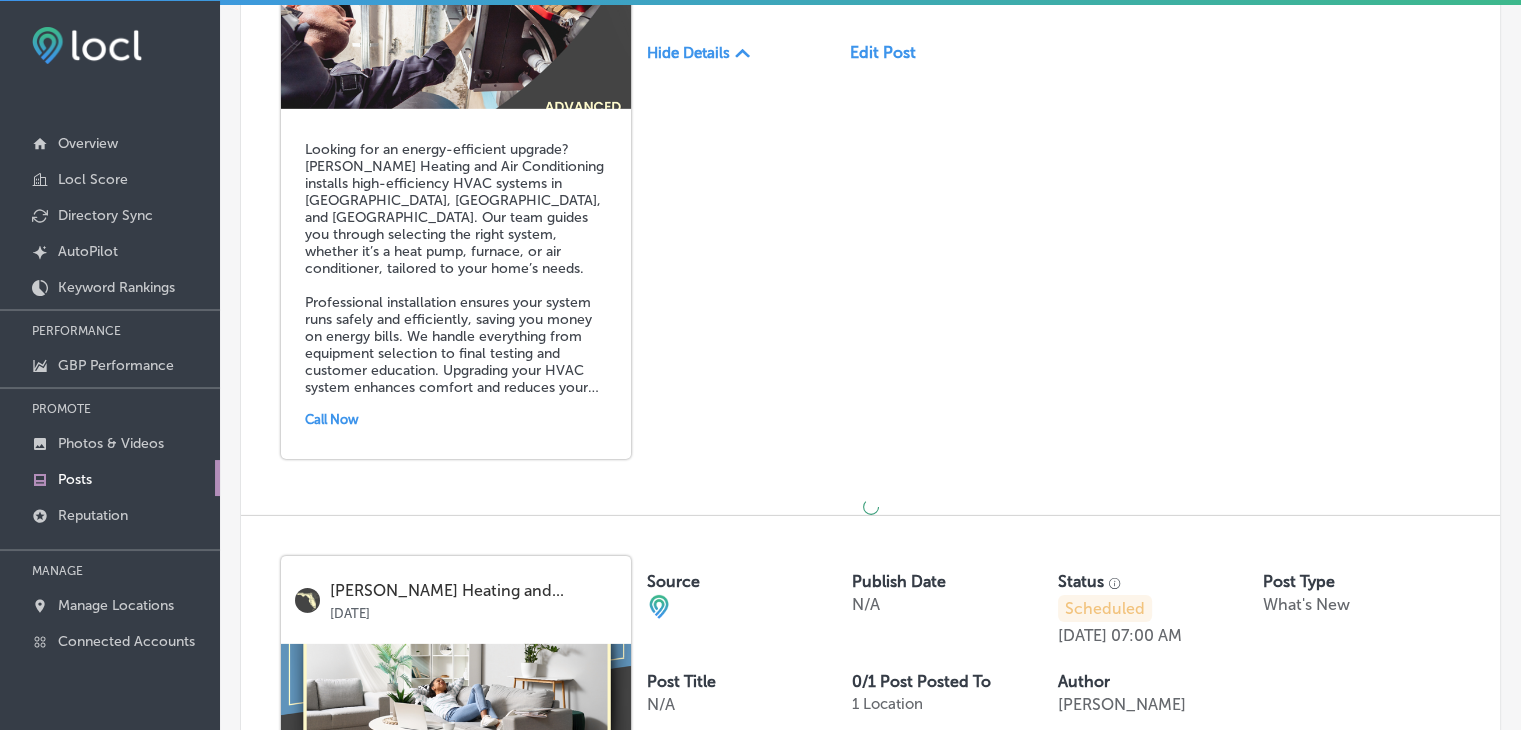 scroll, scrollTop: 6326, scrollLeft: 0, axis: vertical 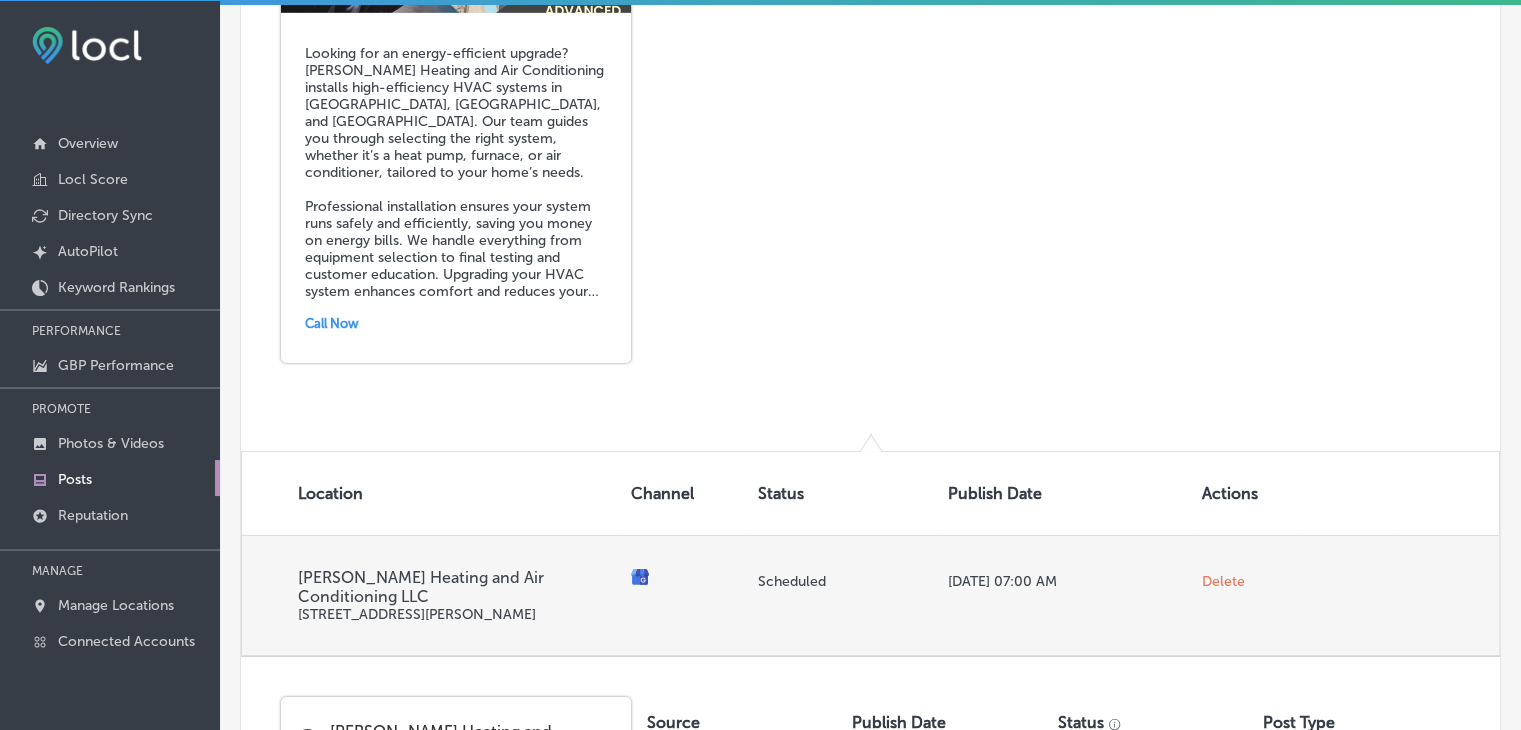 click on "Delete" at bounding box center (1223, 581) 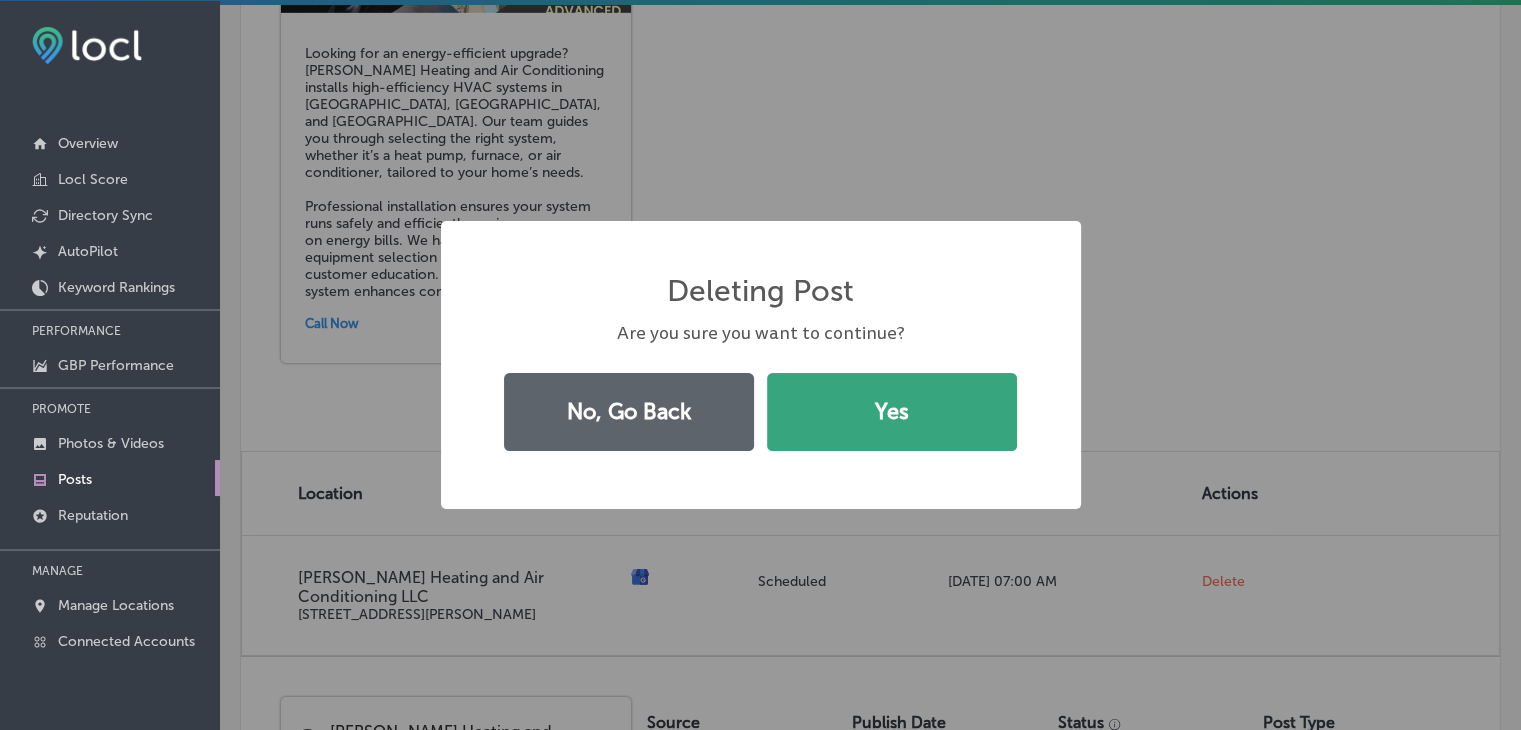 click on "Yes" at bounding box center (892, 412) 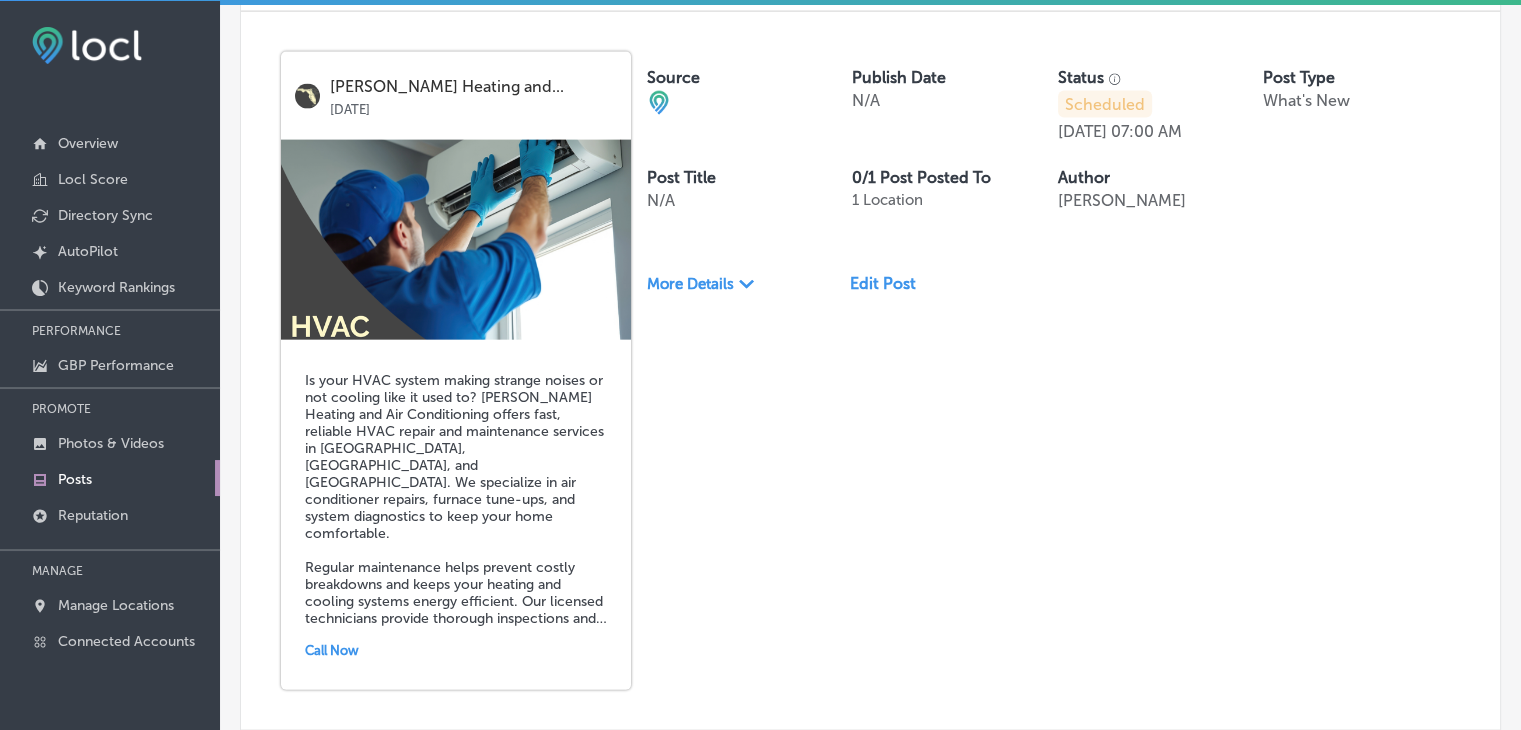 scroll, scrollTop: 4657, scrollLeft: 0, axis: vertical 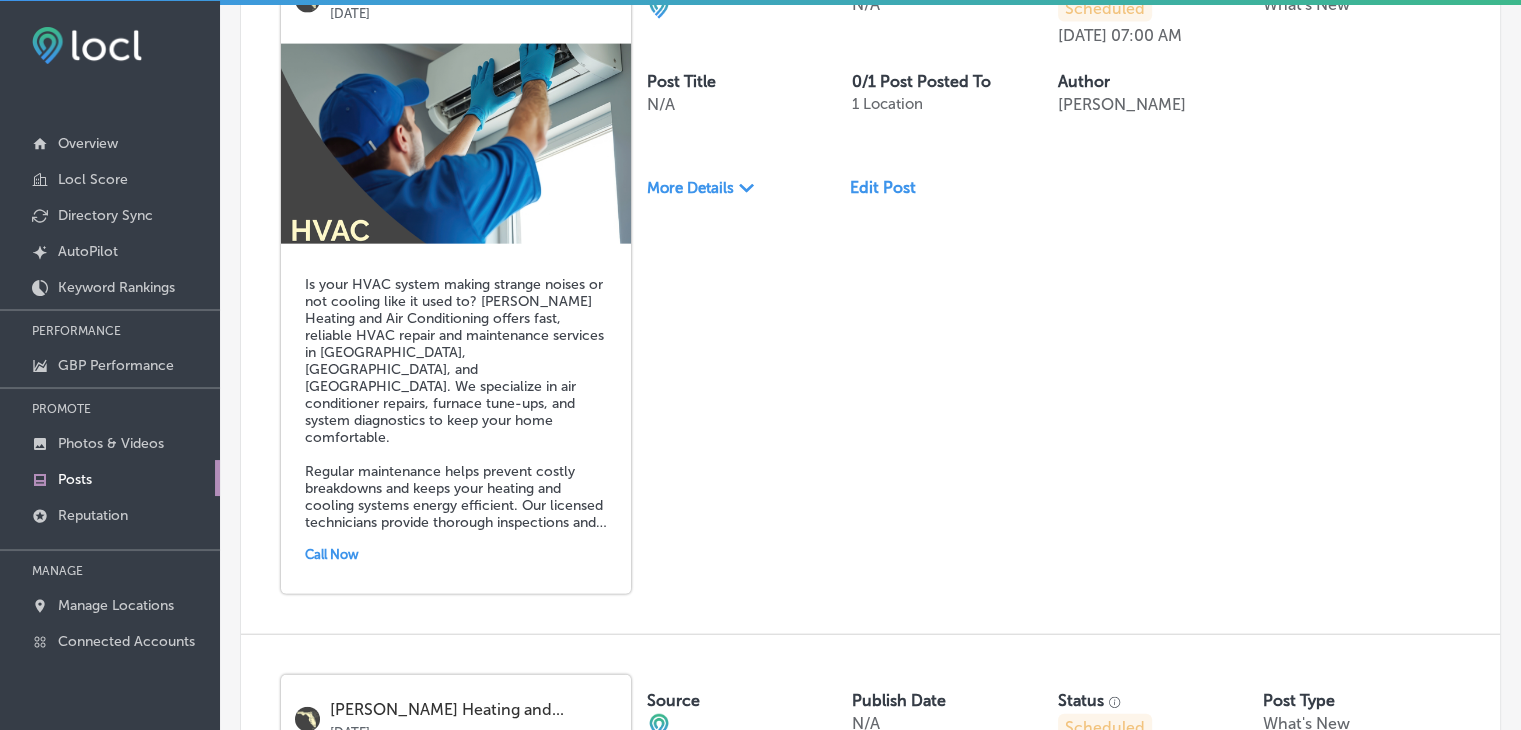 click on "More Details" at bounding box center (690, 188) 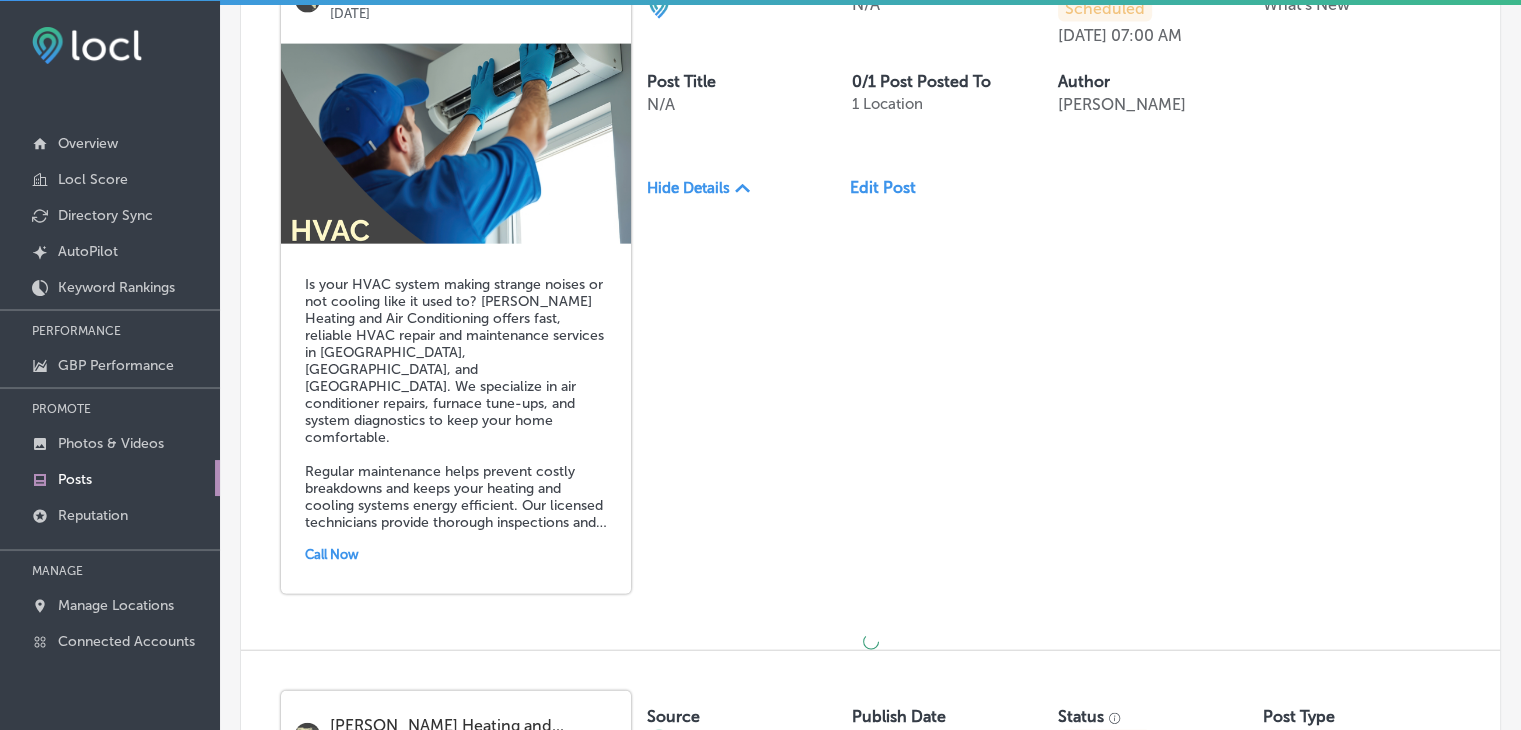 scroll, scrollTop: 4857, scrollLeft: 0, axis: vertical 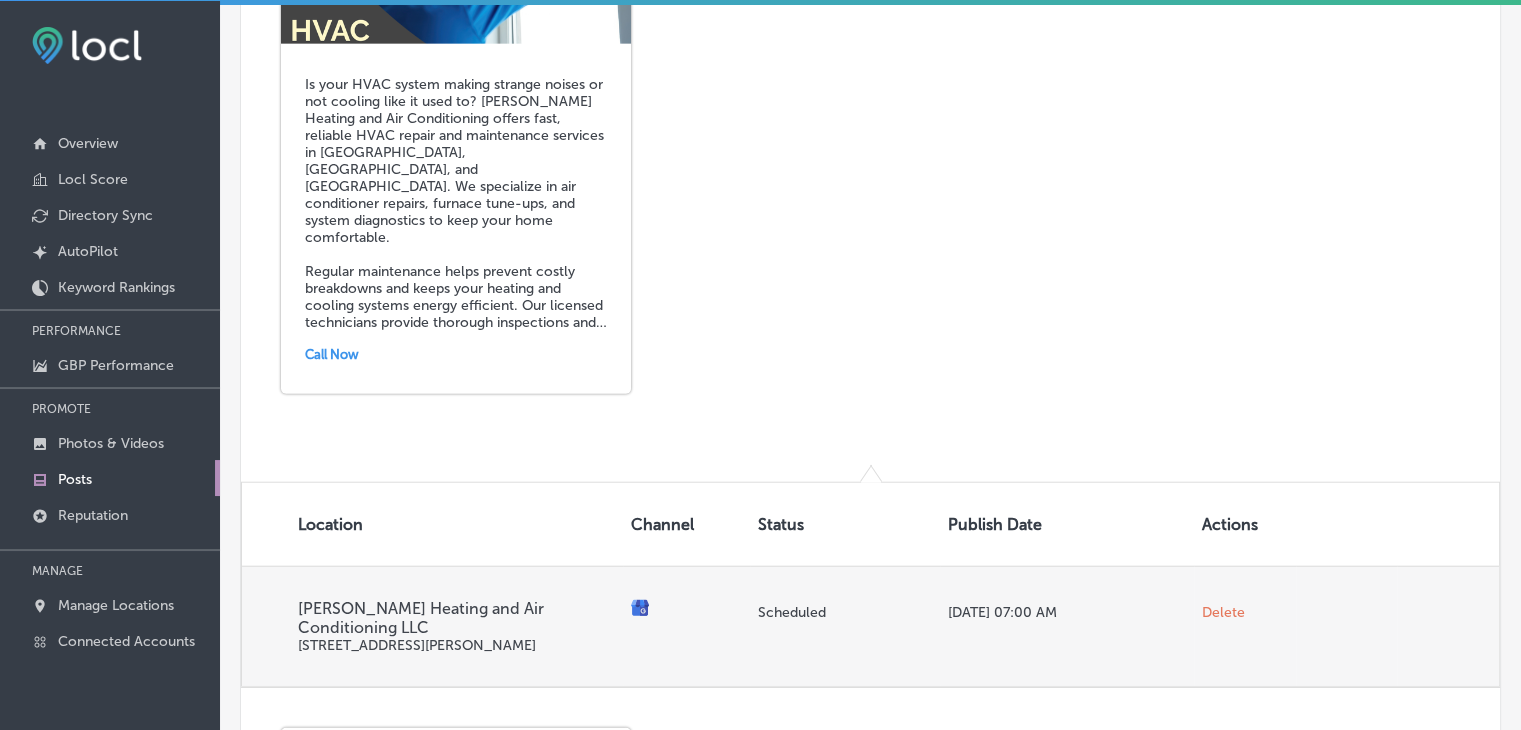 click on "Delete" at bounding box center [1223, 612] 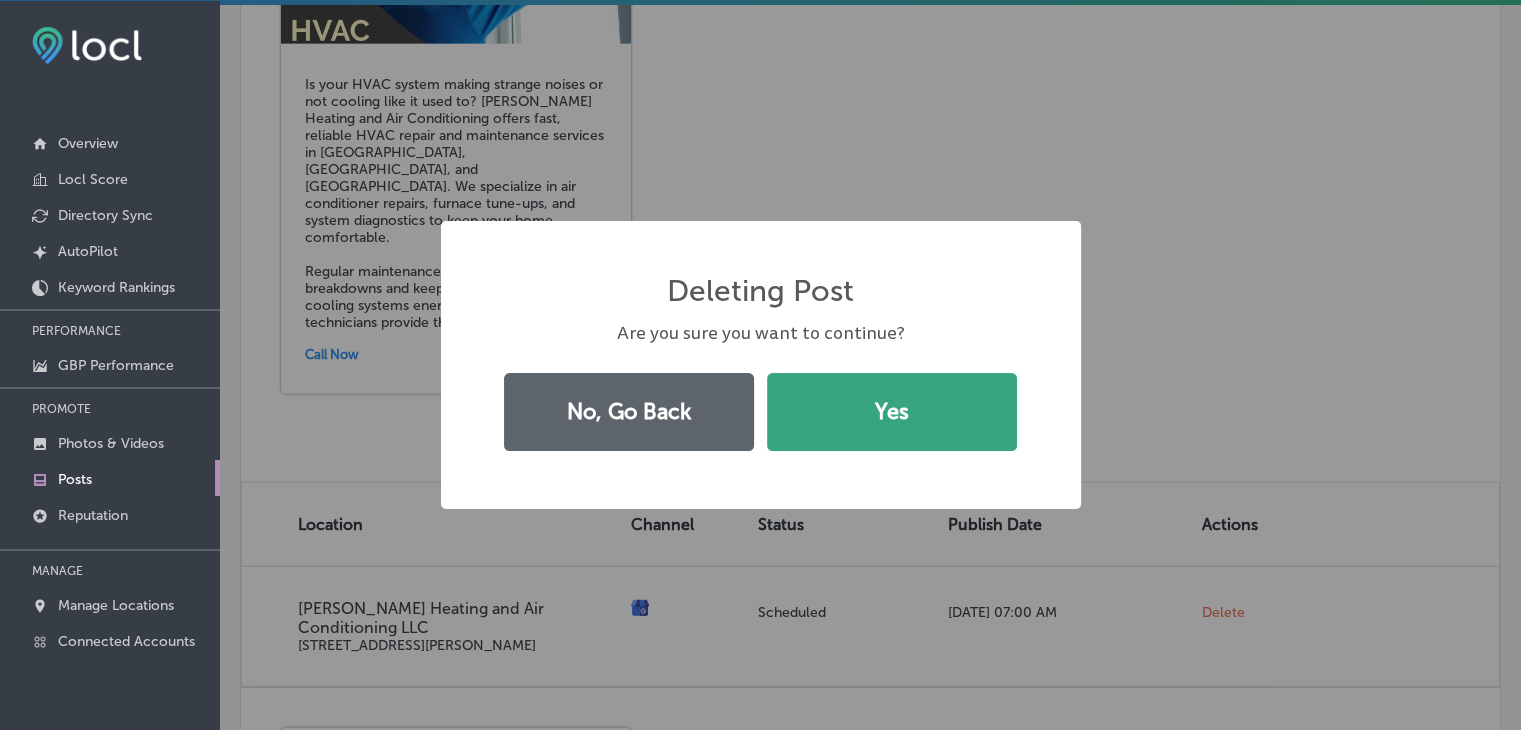 click on "Yes" at bounding box center [892, 412] 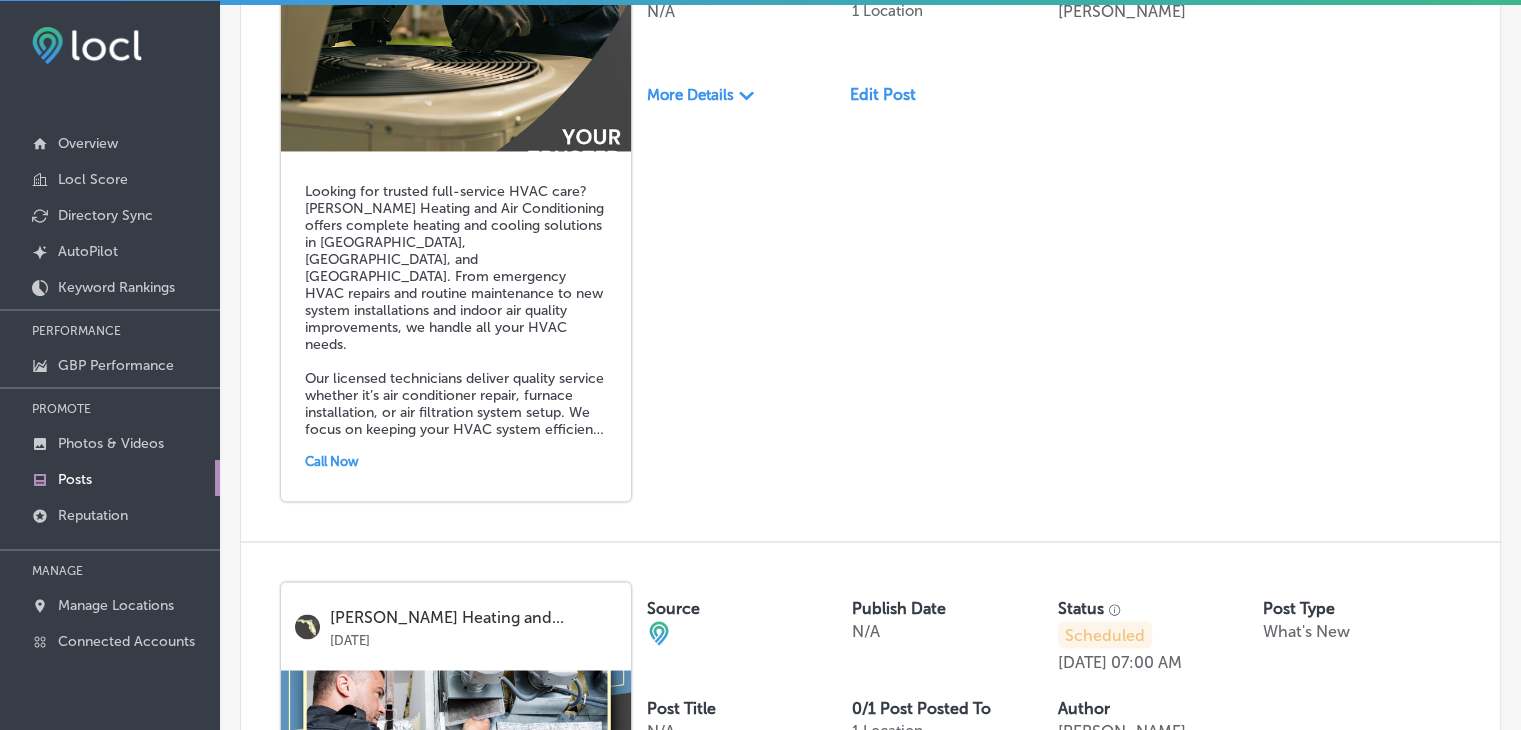 scroll, scrollTop: 2957, scrollLeft: 0, axis: vertical 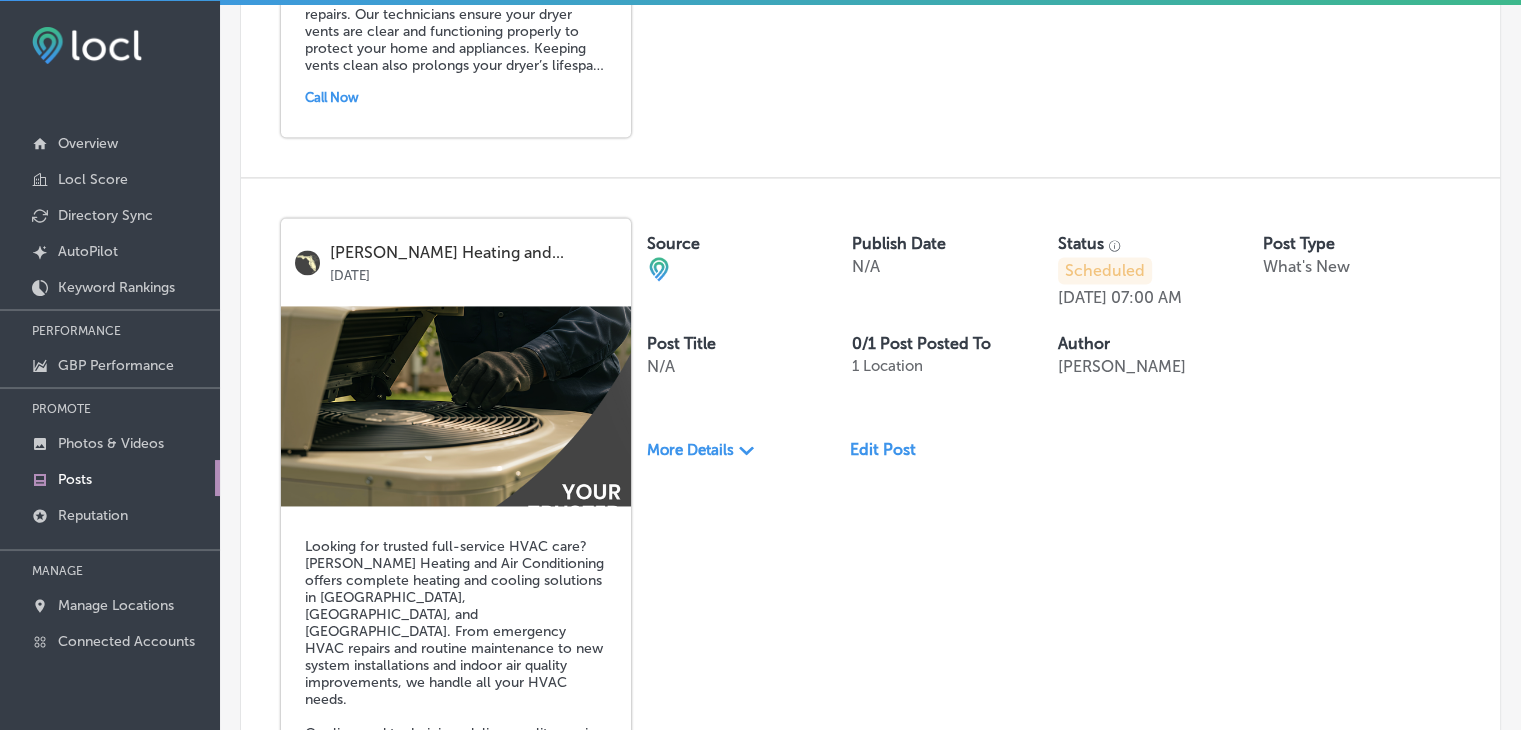 click on "Path
Created with Sketch." at bounding box center [747, 448] 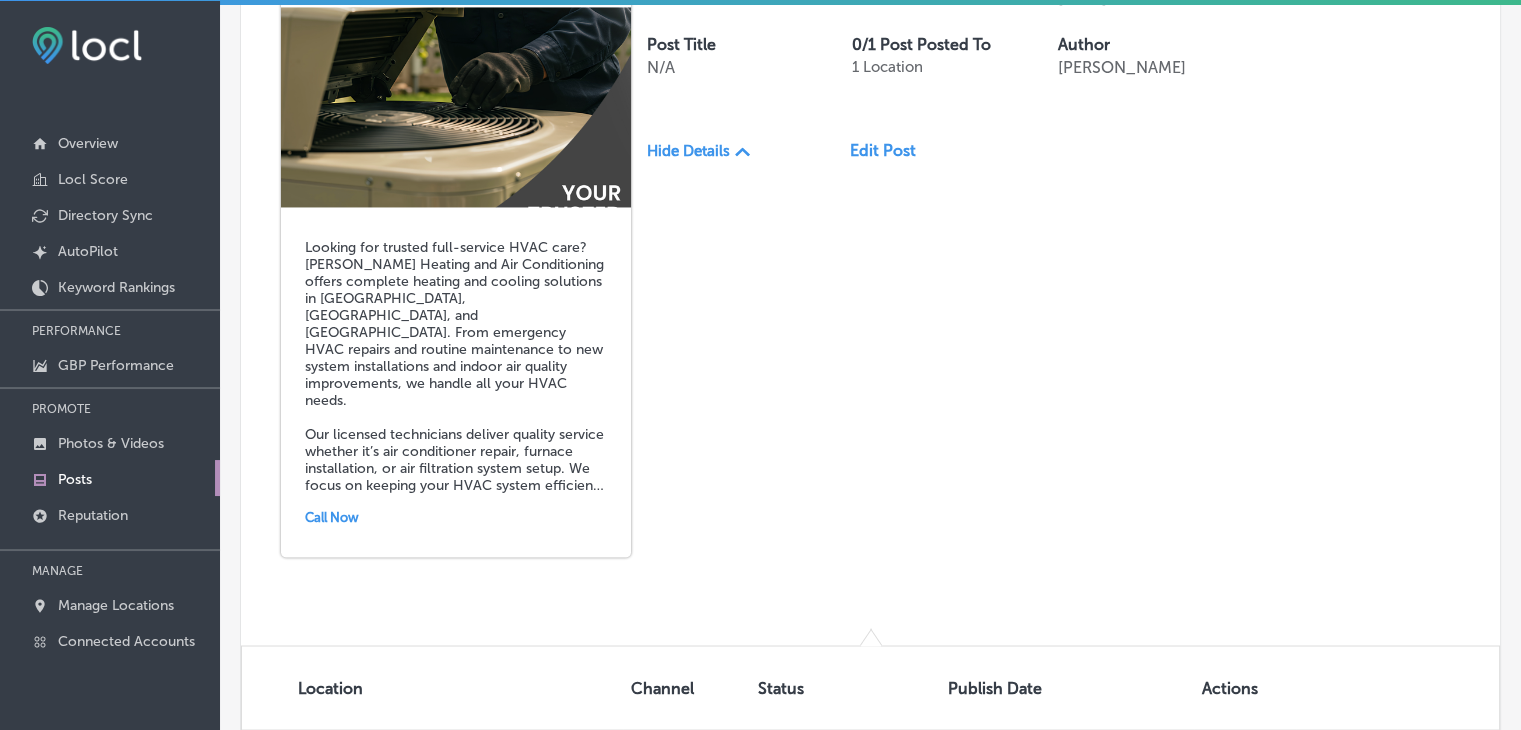 scroll, scrollTop: 3357, scrollLeft: 0, axis: vertical 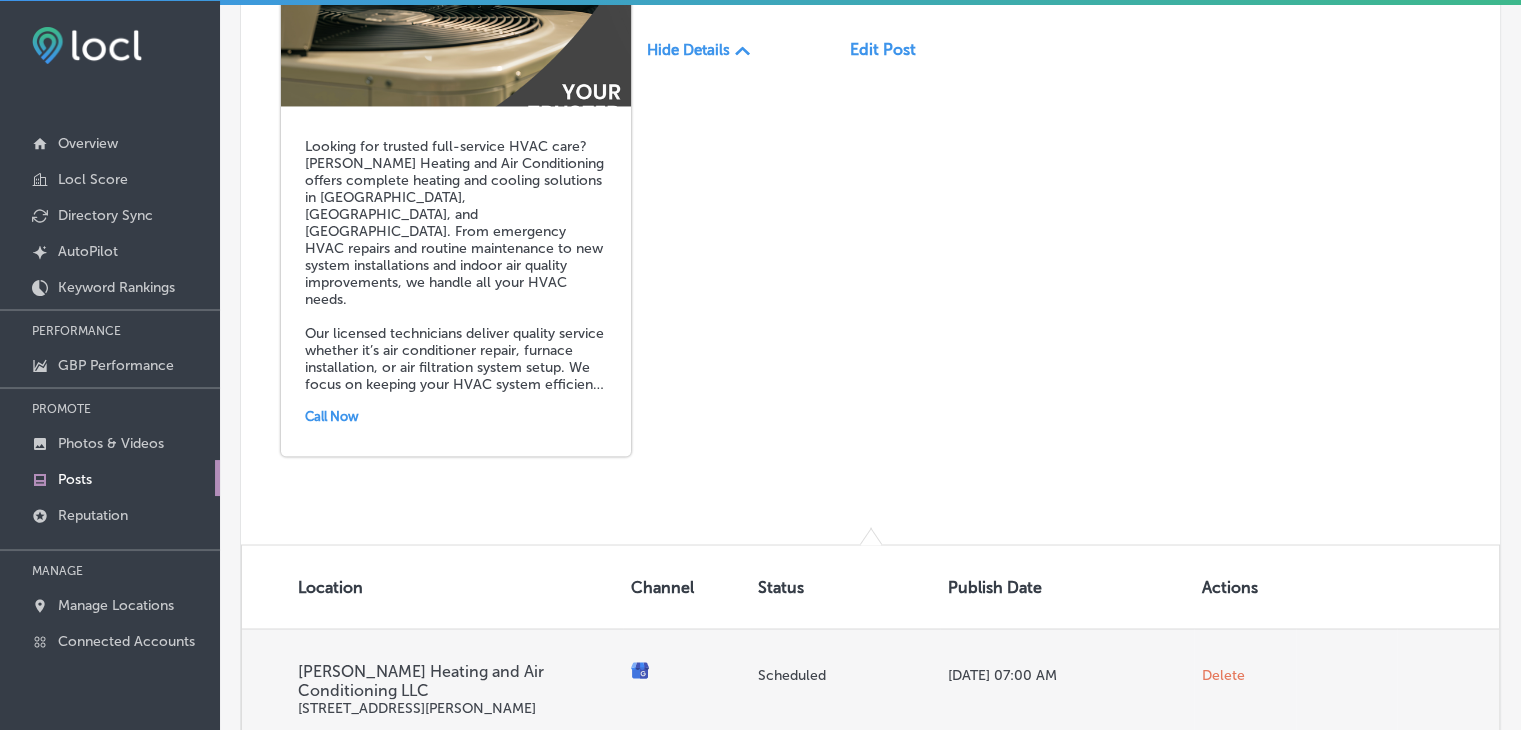 click on "Delete" at bounding box center [1223, 674] 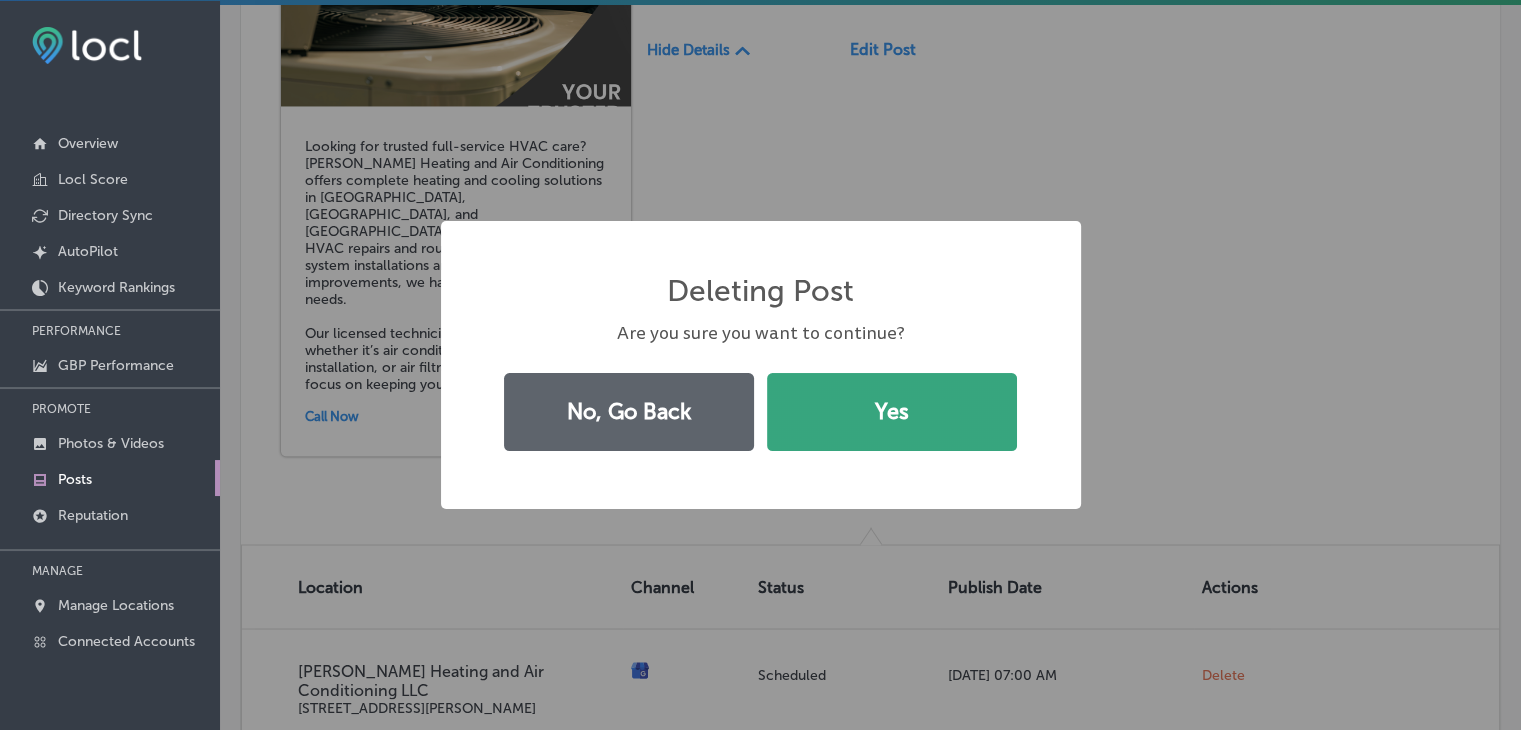click on "Yes" at bounding box center [892, 412] 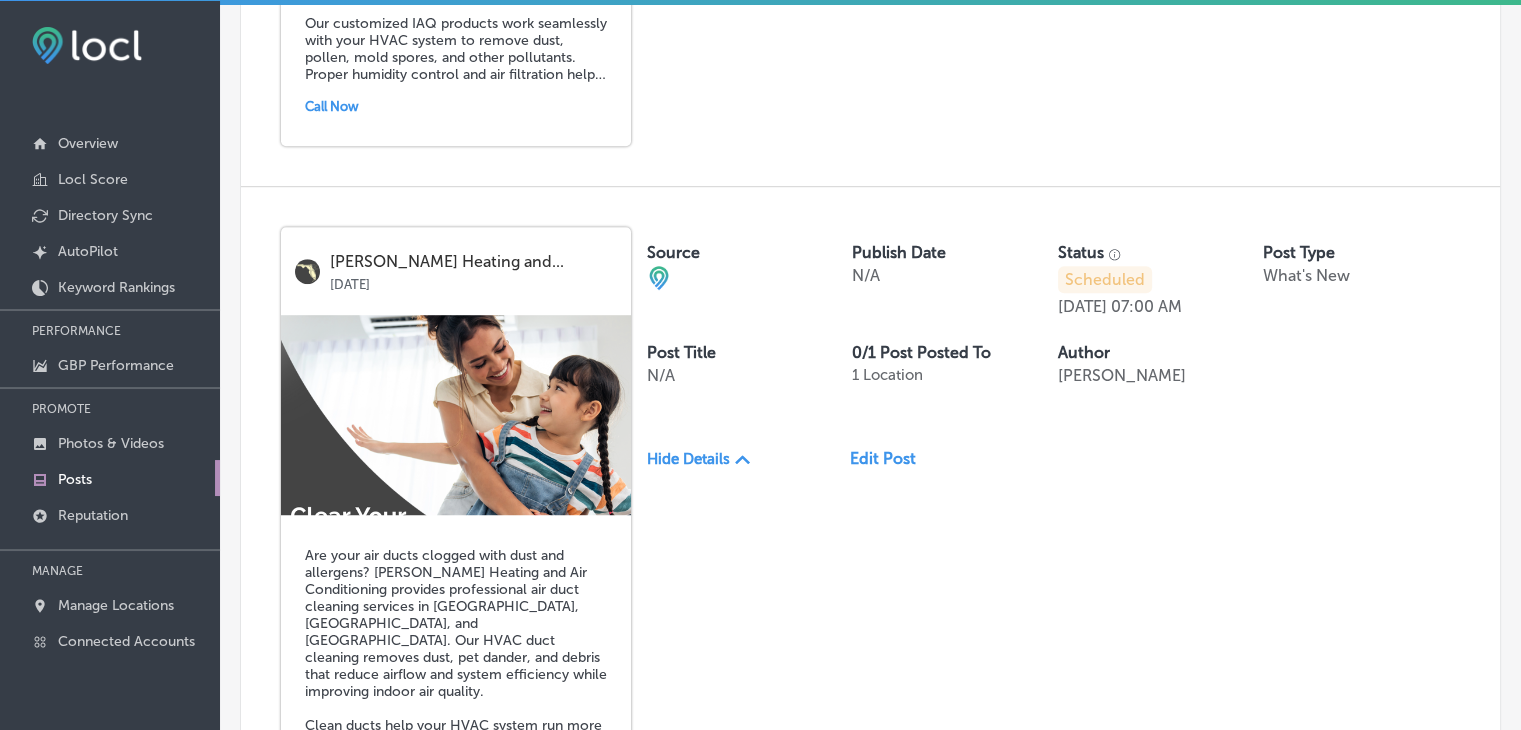 click on "[PERSON_NAME] Heating and... [DATE] Are your air ducts clogged with dust and allergens? [PERSON_NAME] Heating and Air Conditioning provides professional air duct cleaning services in [GEOGRAPHIC_DATA], [GEOGRAPHIC_DATA], and [GEOGRAPHIC_DATA]. Our HVAC duct cleaning removes dust, pet dander, and debris that reduce airflow and system efficiency while improving indoor air quality.
Clean ducts help your HVAC system run more efficiently, saving energy and lowering bills. We use advanced equipment to remove dust, mold, and contaminants from your ductwork. Regular air duct cleaning improves airflow, reduces allergy triggers, and supports a healthier indoor environment for your family.
Schedule air duct cleaning with [PERSON_NAME] Heating and Air Conditioning [DATE]. Our experts are ready to enhance your system’s performance and indoor air quality for lasting comfort. Let us help you breathe cleaner air and enjoy better HVAC efficiency. Call Now Source Publish Date N/A Status" at bounding box center [870, 546] 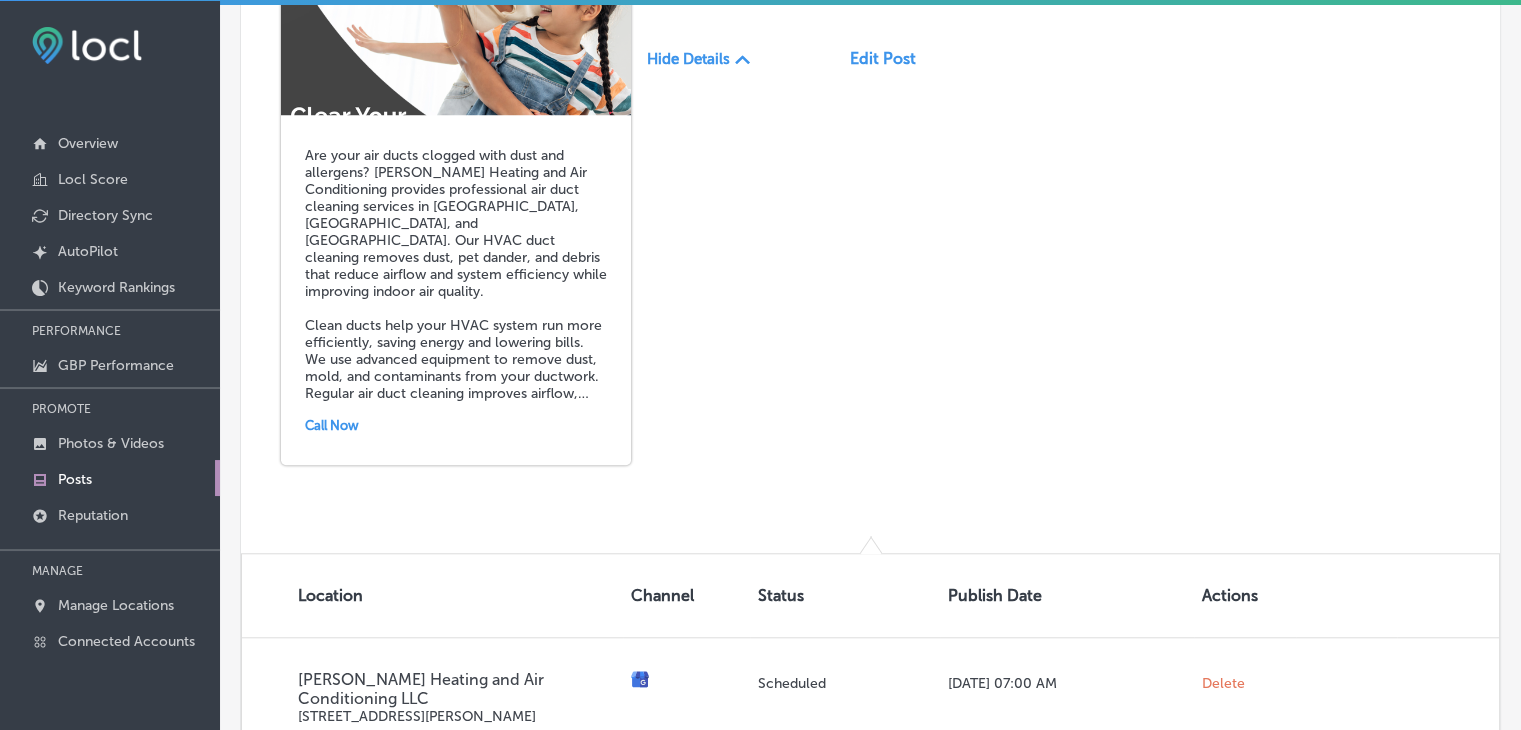 scroll, scrollTop: 1857, scrollLeft: 0, axis: vertical 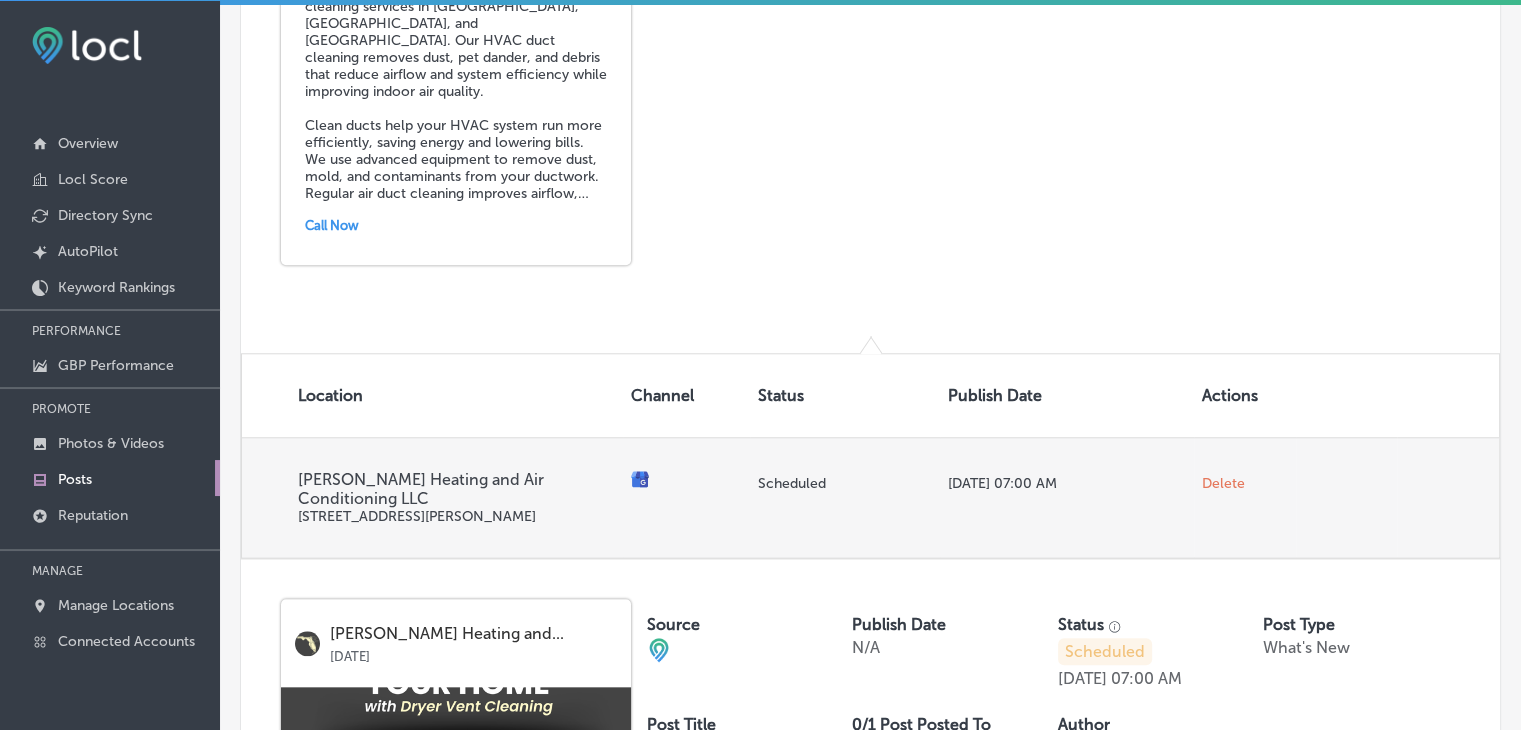 click on "Delete" at bounding box center [1223, 483] 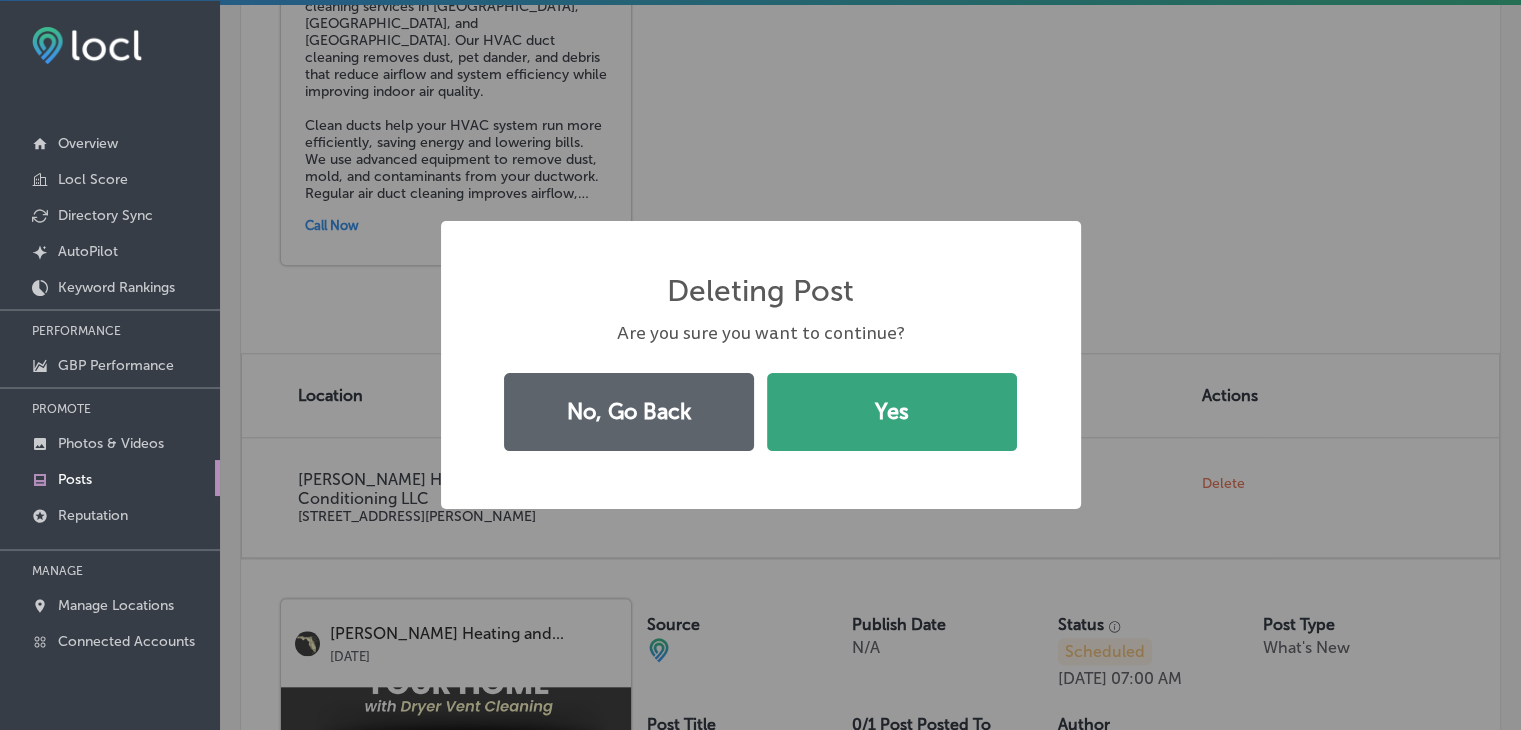 click on "Yes" at bounding box center (892, 412) 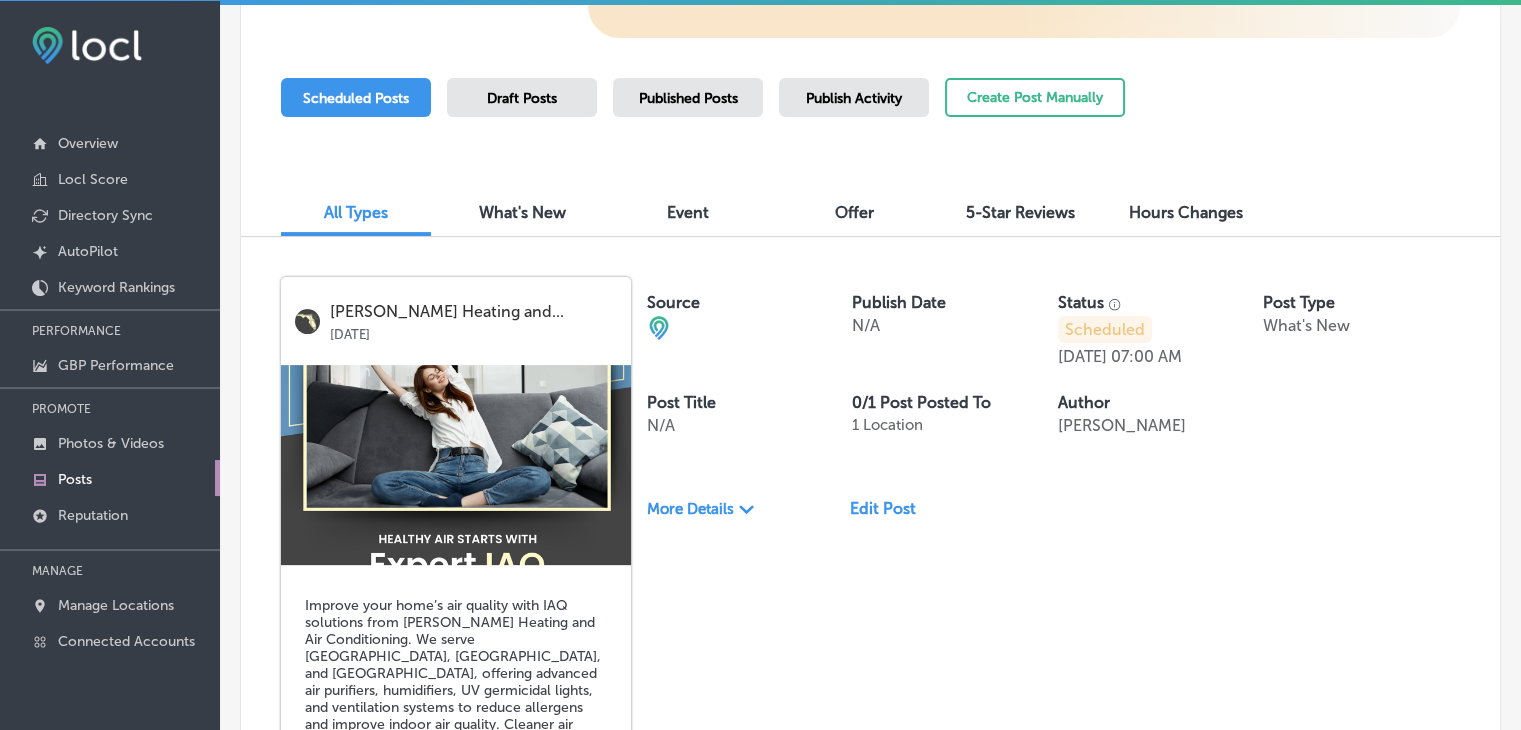 scroll, scrollTop: 188, scrollLeft: 0, axis: vertical 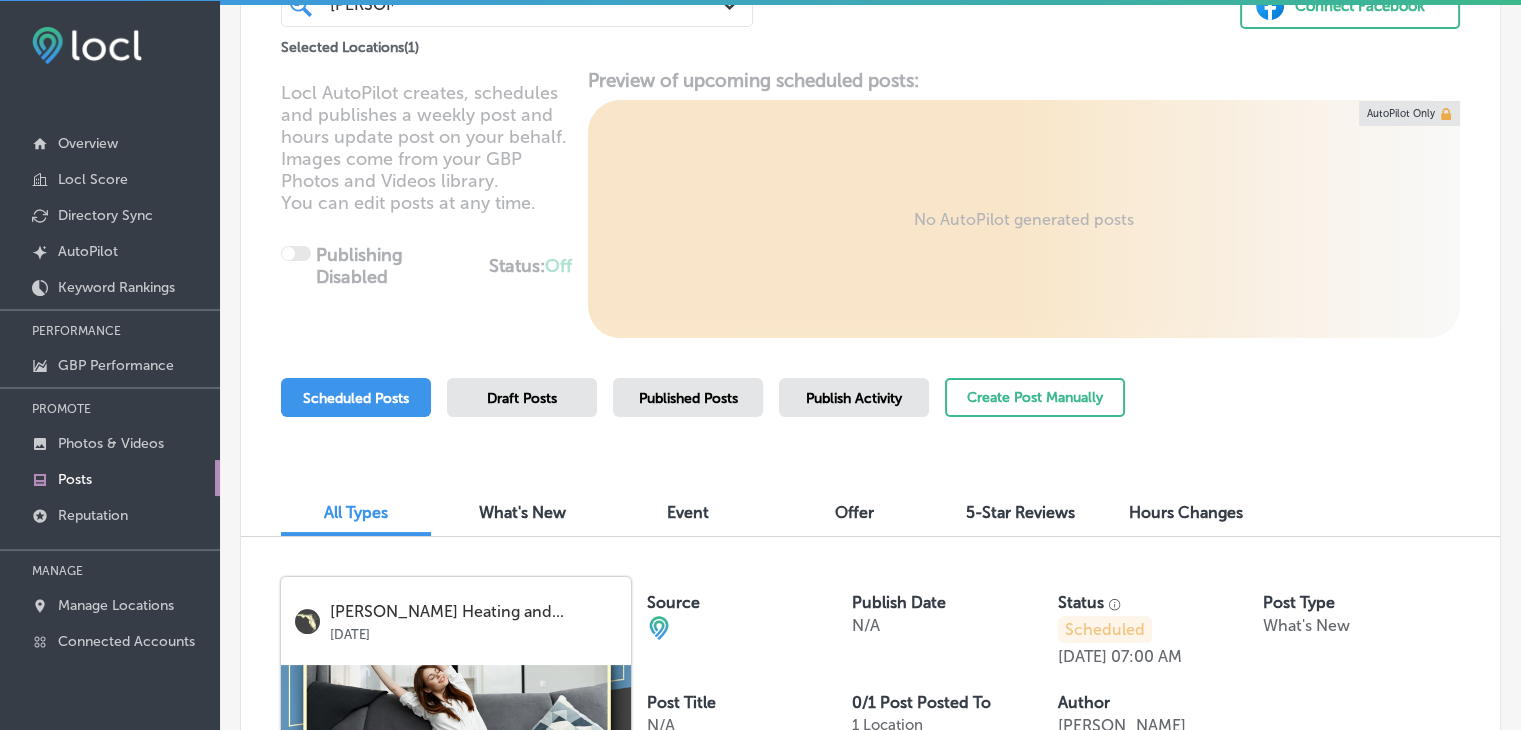 click on "Scheduled Posts Draft Posts Published Posts Publish Activity Create Post Manually" at bounding box center [870, 423] 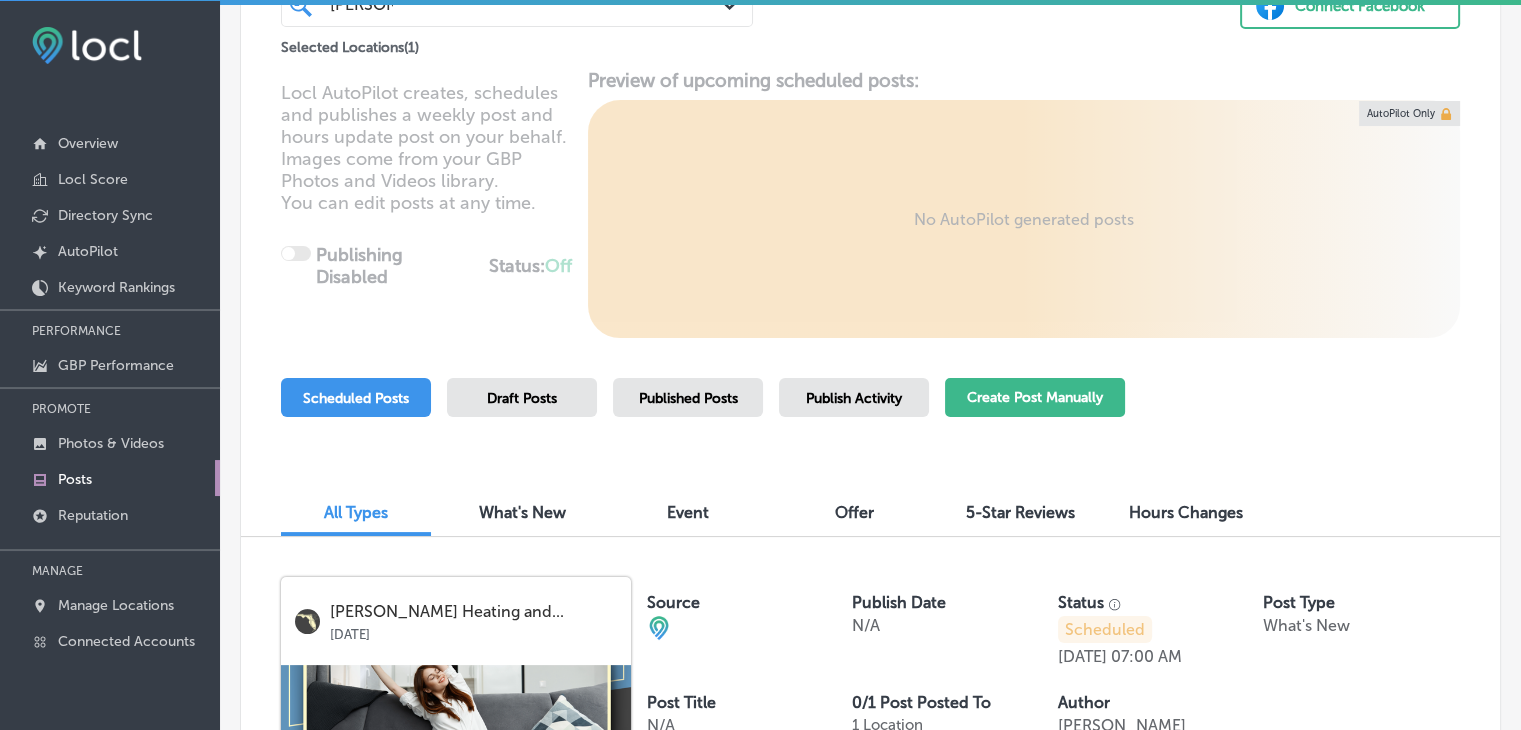 click on "Create Post Manually" at bounding box center [1035, 397] 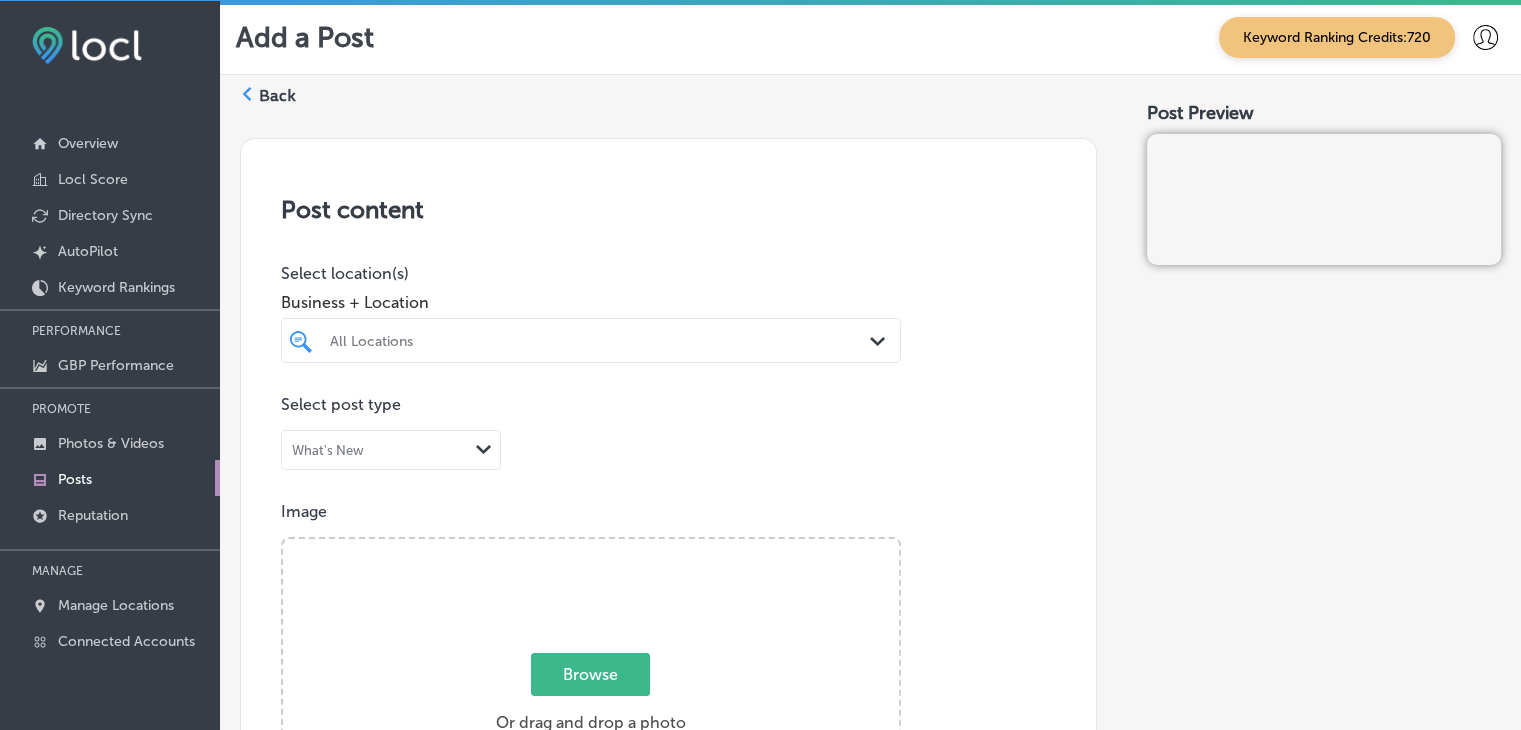 click on "All Locations" at bounding box center [601, 340] 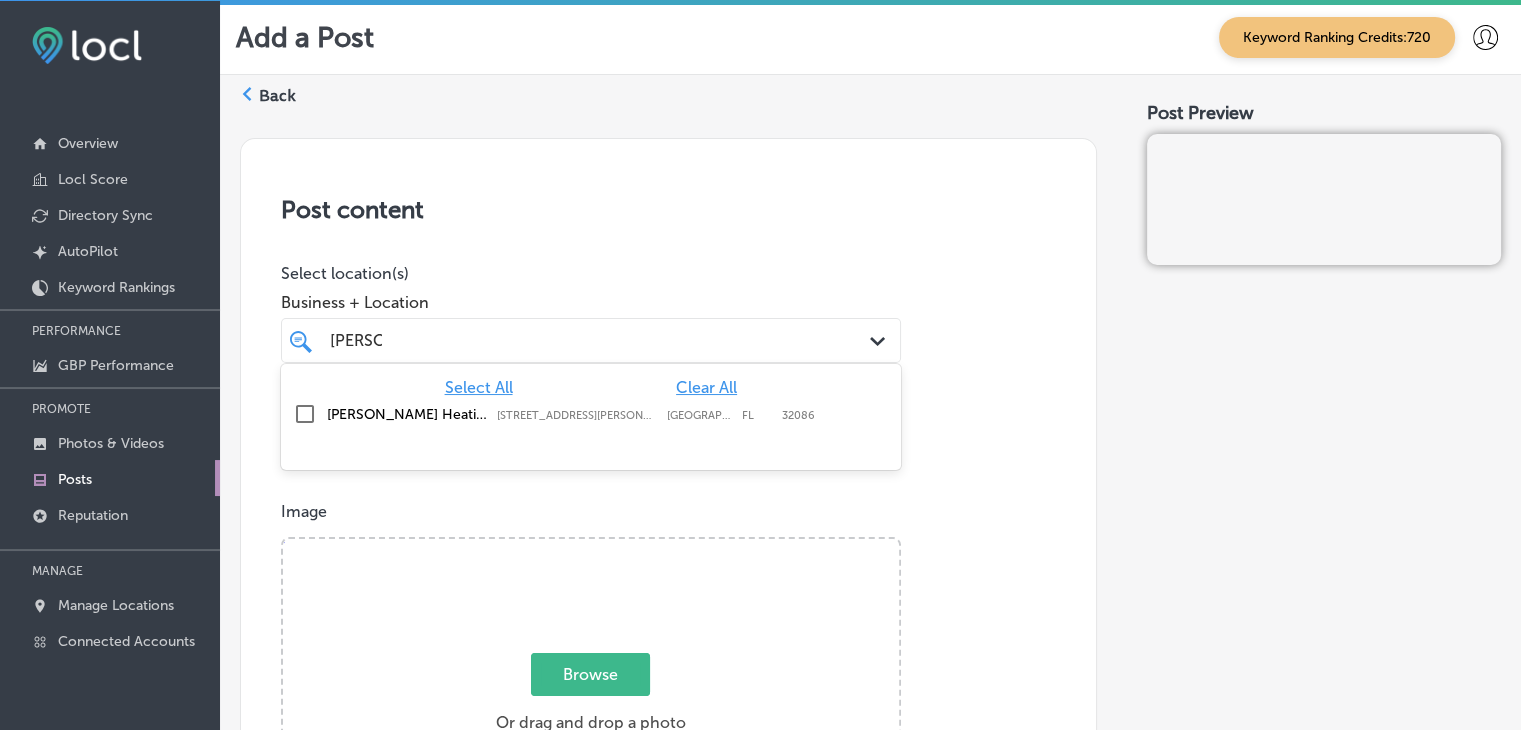 click on "[PERSON_NAME] Heating and Air Conditioning LLC" at bounding box center (407, 414) 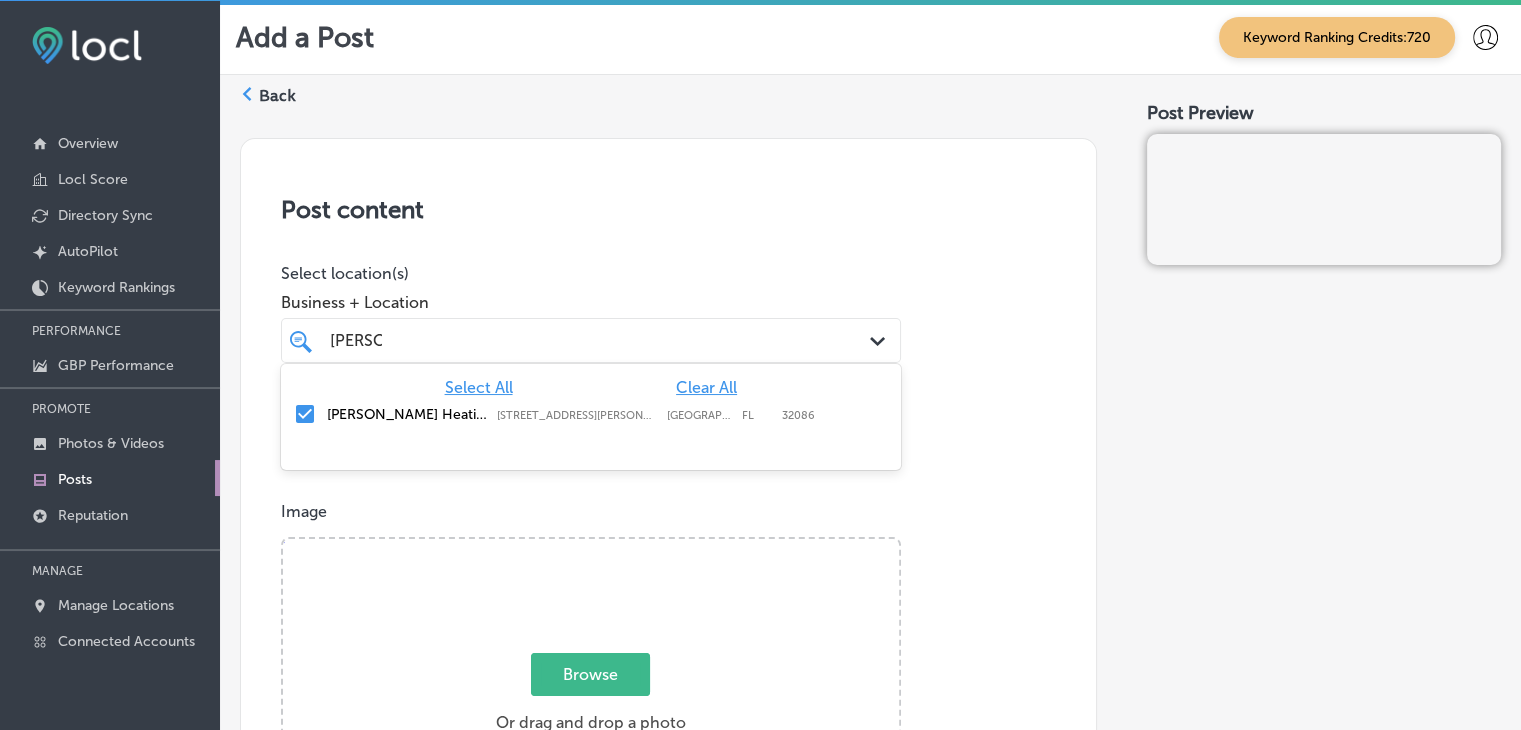 type on "[PERSON_NAME]" 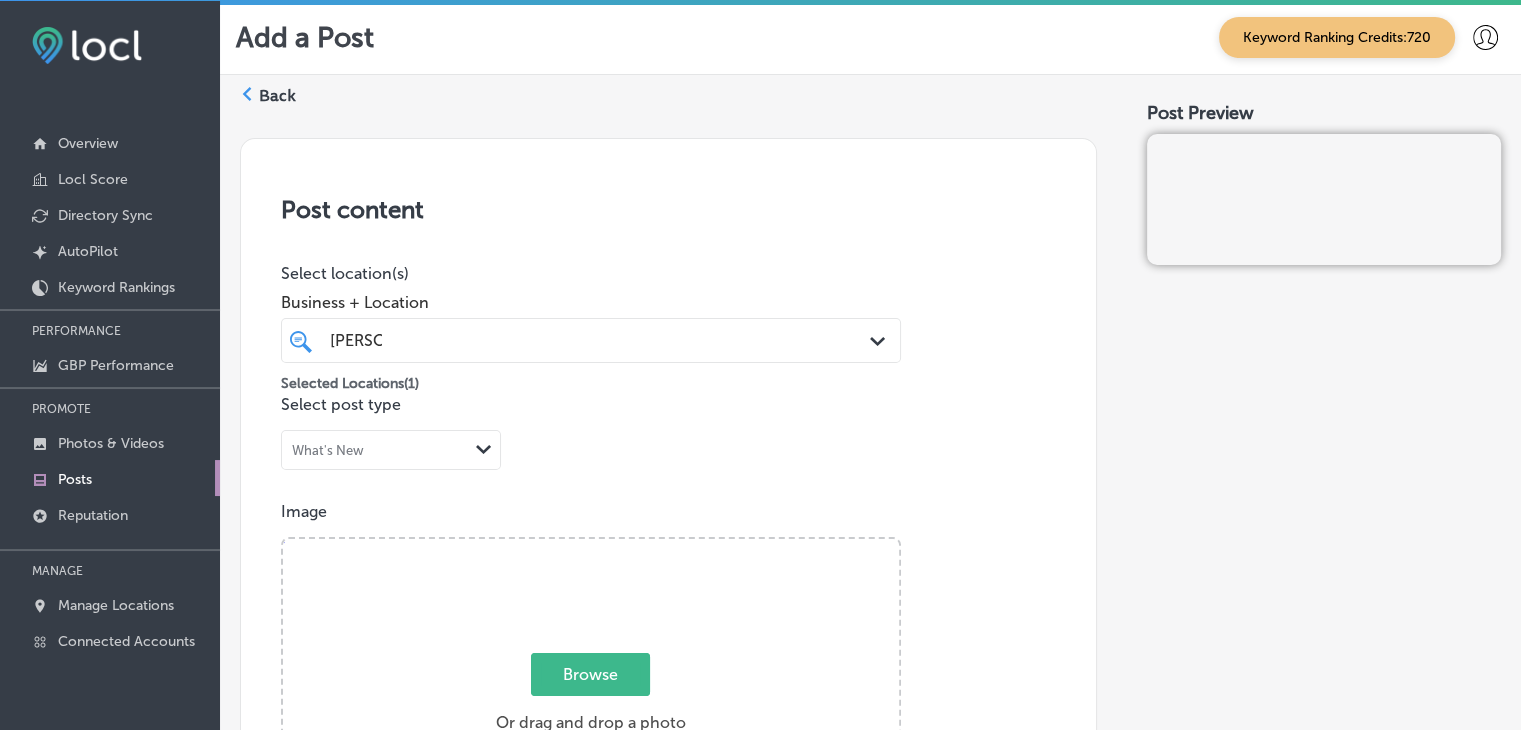 click on "Business + Location" at bounding box center (591, 302) 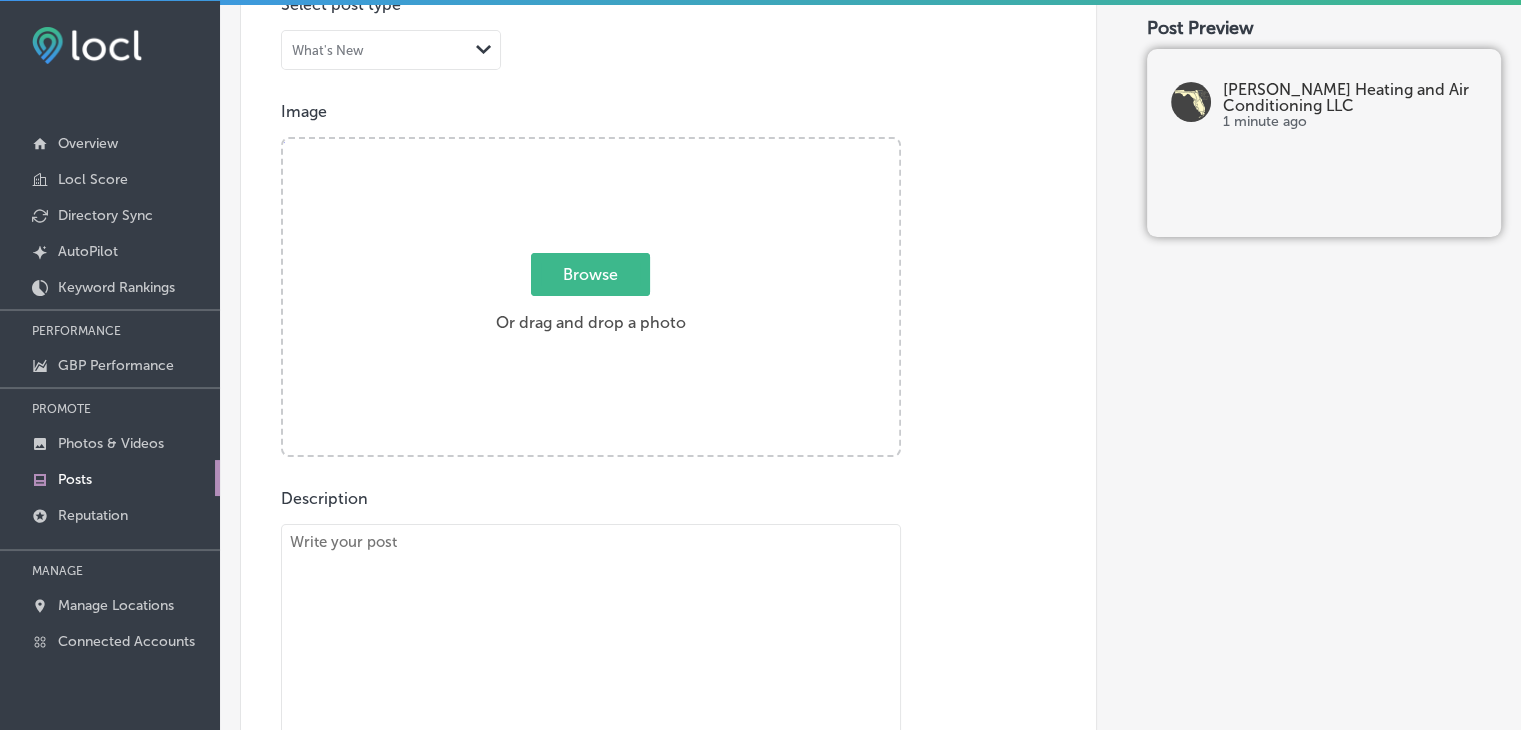 click at bounding box center [591, 664] 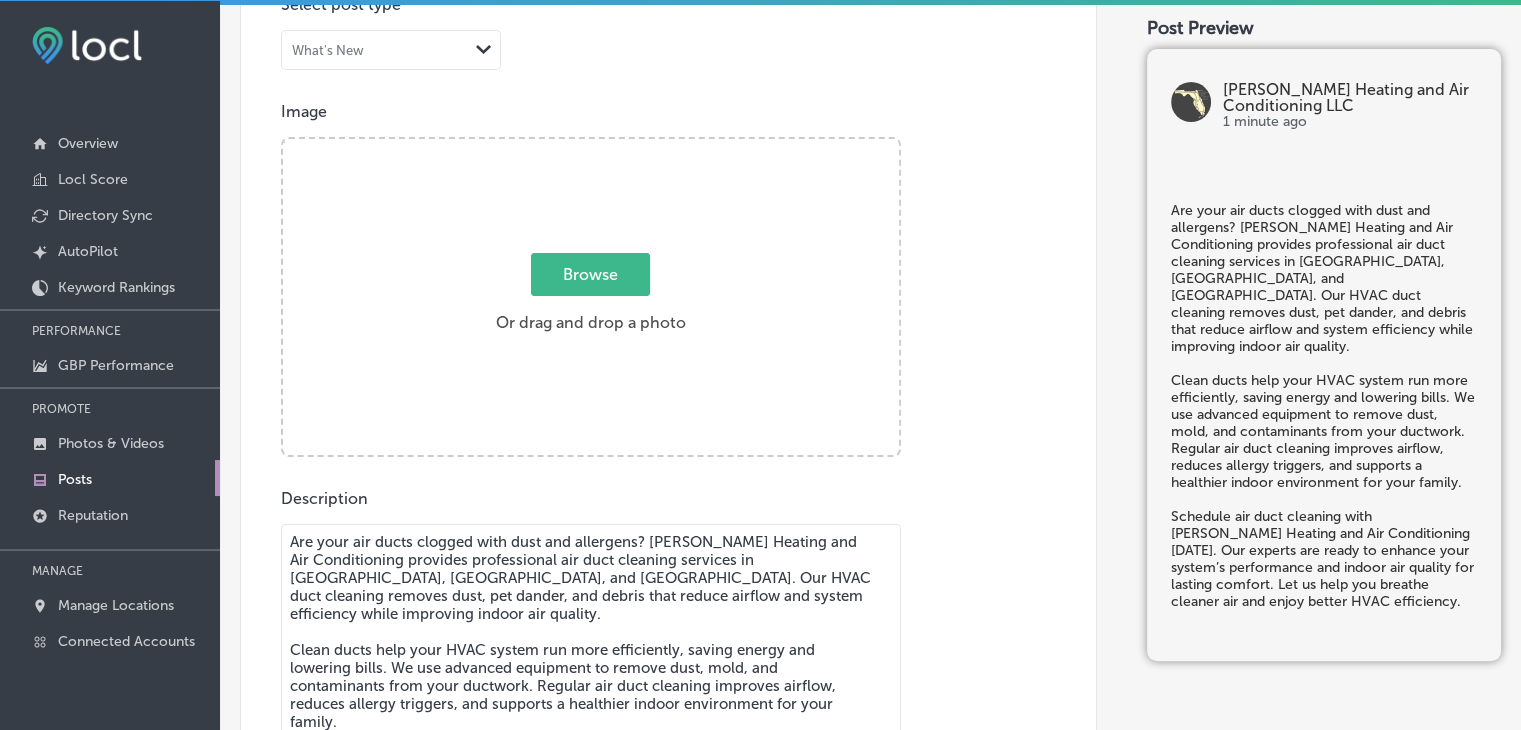 scroll, scrollTop: 478, scrollLeft: 0, axis: vertical 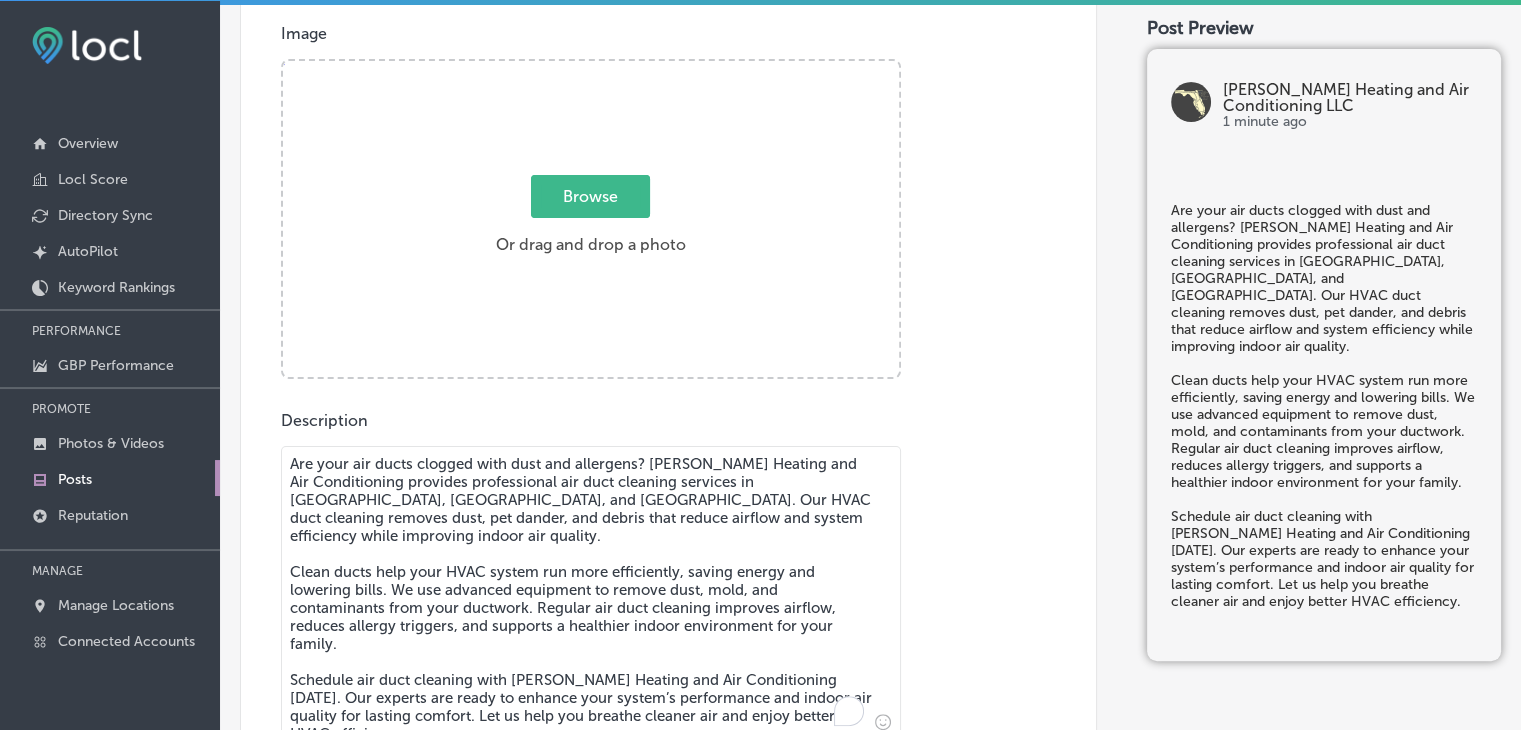 type on "Are your air ducts clogged with dust and allergens? [PERSON_NAME] Heating and Air Conditioning provides professional air duct cleaning services in [GEOGRAPHIC_DATA], [GEOGRAPHIC_DATA], and [GEOGRAPHIC_DATA]. Our HVAC duct cleaning removes dust, pet dander, and debris that reduce airflow and system efficiency while improving indoor air quality.
Clean ducts help your HVAC system run more efficiently, saving energy and lowering bills. We use advanced equipment to remove dust, mold, and contaminants from your ductwork. Regular air duct cleaning improves airflow, reduces allergy triggers, and supports a healthier indoor environment for your family.
Schedule air duct cleaning with [PERSON_NAME] Heating and Air Conditioning [DATE]. Our experts are ready to enhance your system’s performance and indoor air quality for lasting comfort. Let us help you breathe cleaner air and enjoy better HVAC efficiency." 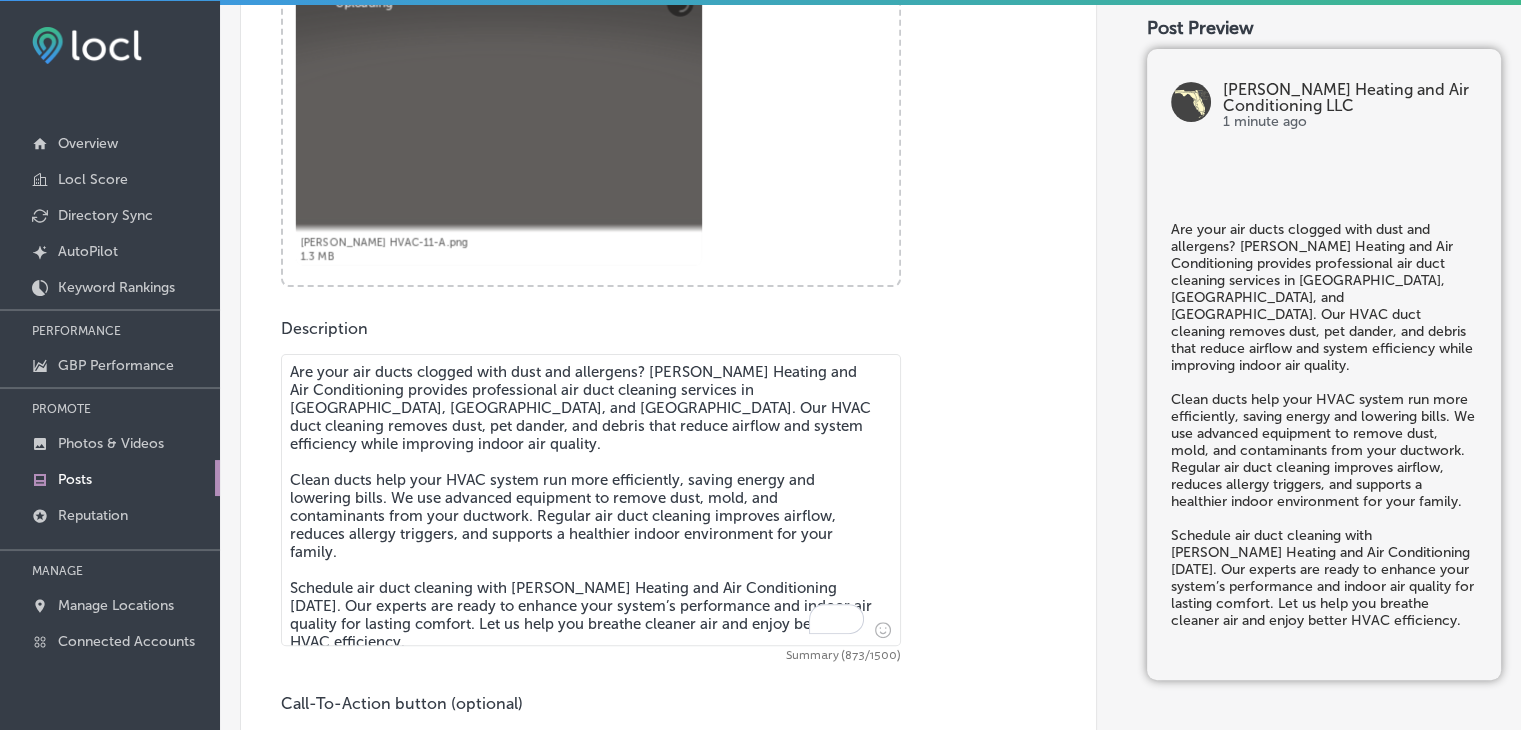 scroll, scrollTop: 978, scrollLeft: 0, axis: vertical 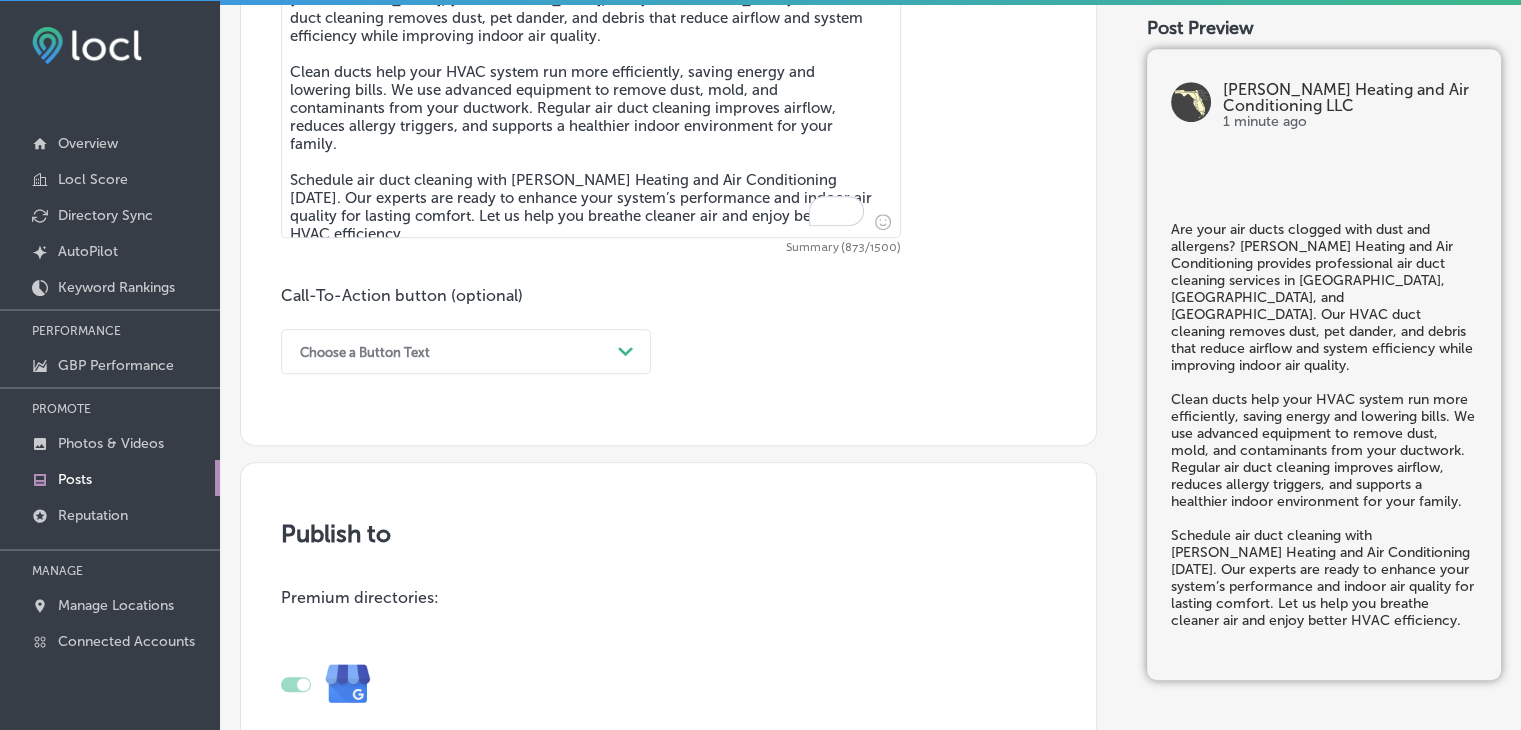 click on "Choose a Button Text
Path
Created with Sketch." at bounding box center [466, 351] 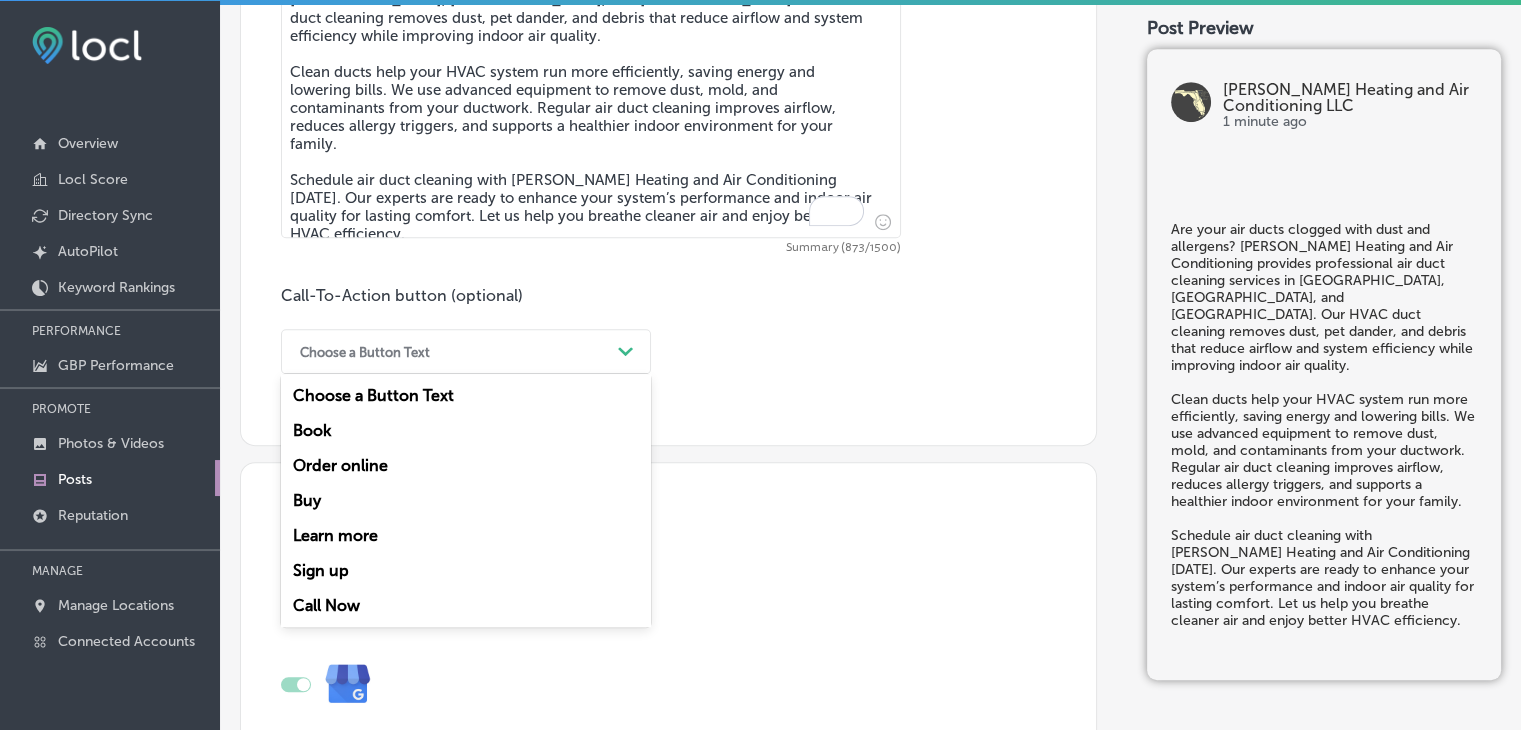click on "Book" at bounding box center [466, 430] 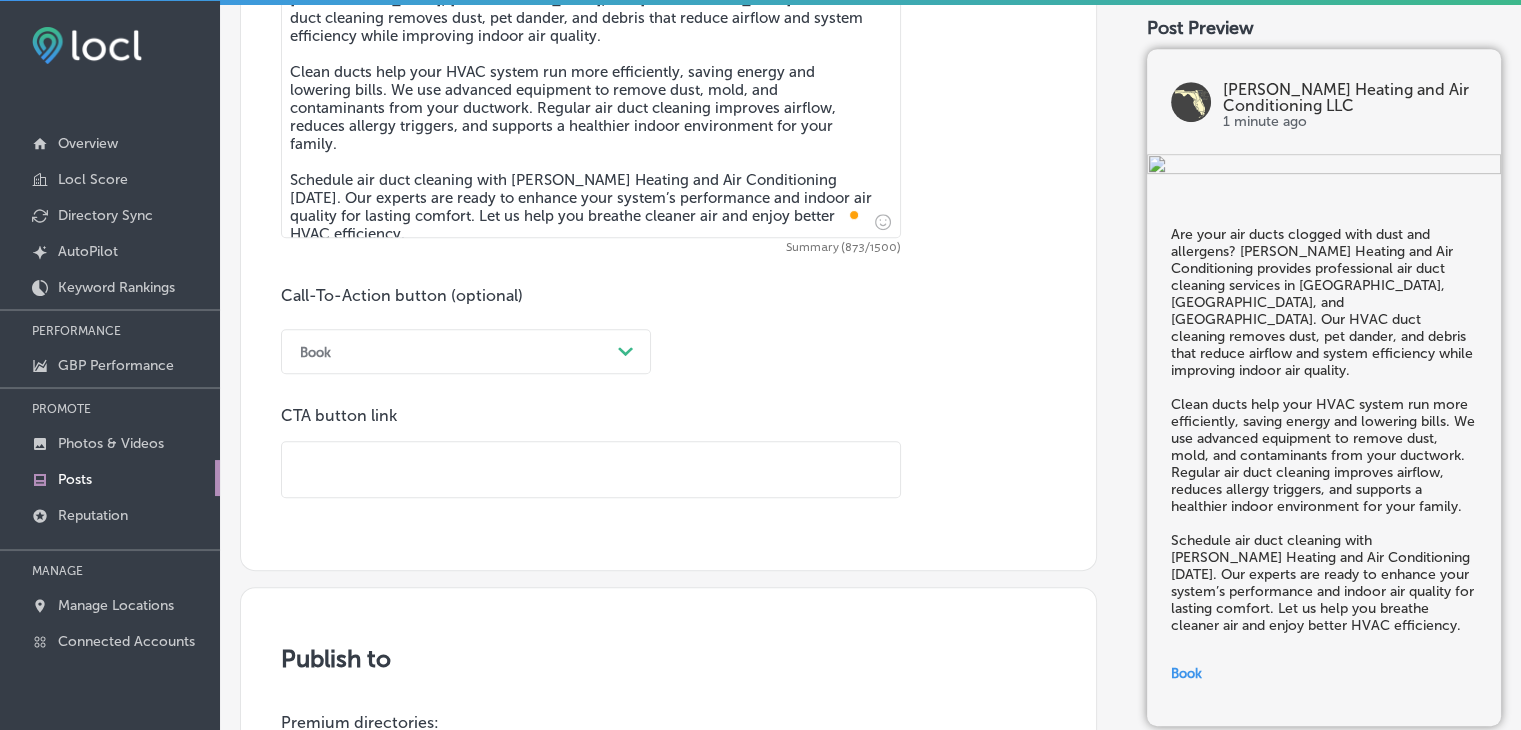 click at bounding box center [591, 469] 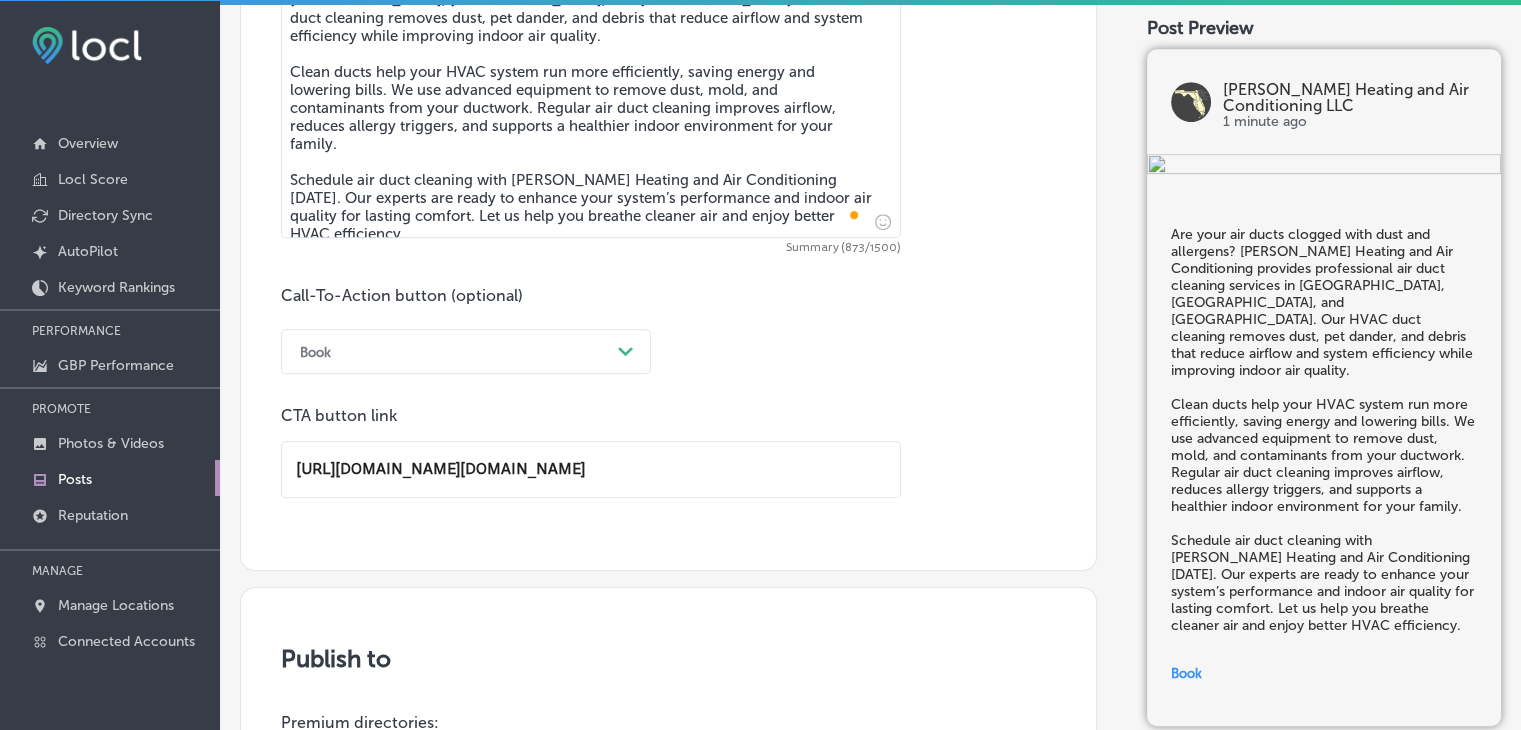 scroll, scrollTop: 0, scrollLeft: 597, axis: horizontal 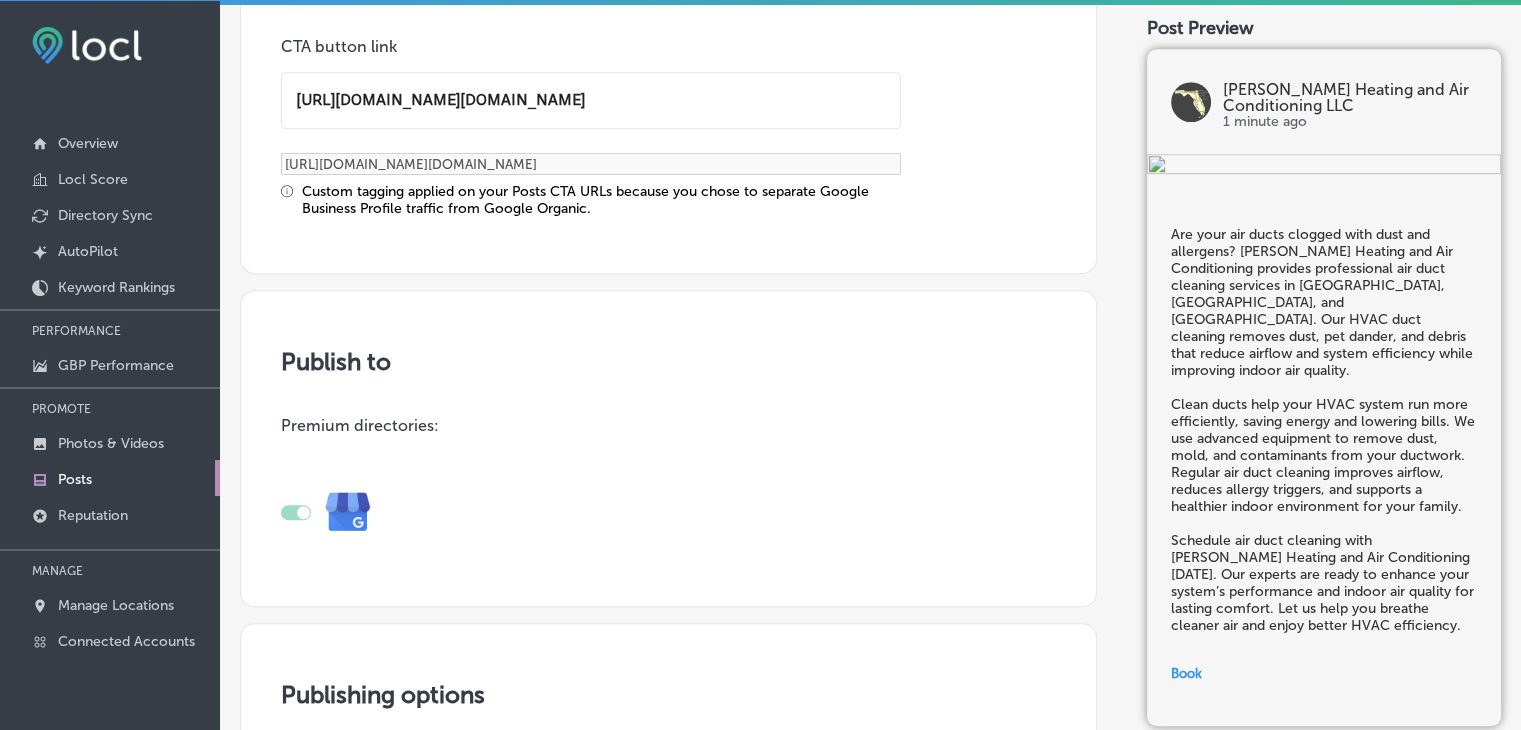 click on "[URL][DOMAIN_NAME][DOMAIN_NAME]" at bounding box center (591, 100) 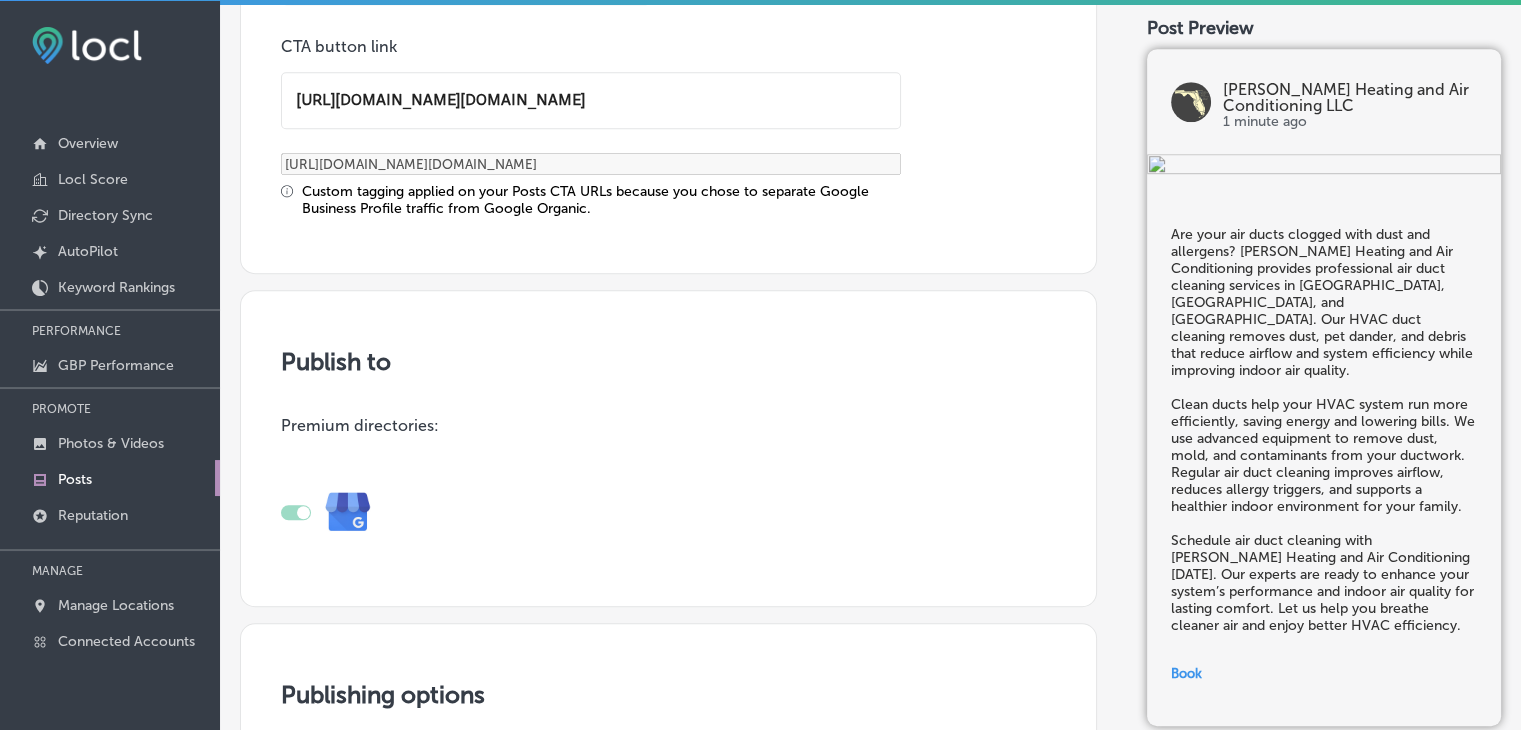 scroll, scrollTop: 0, scrollLeft: 0, axis: both 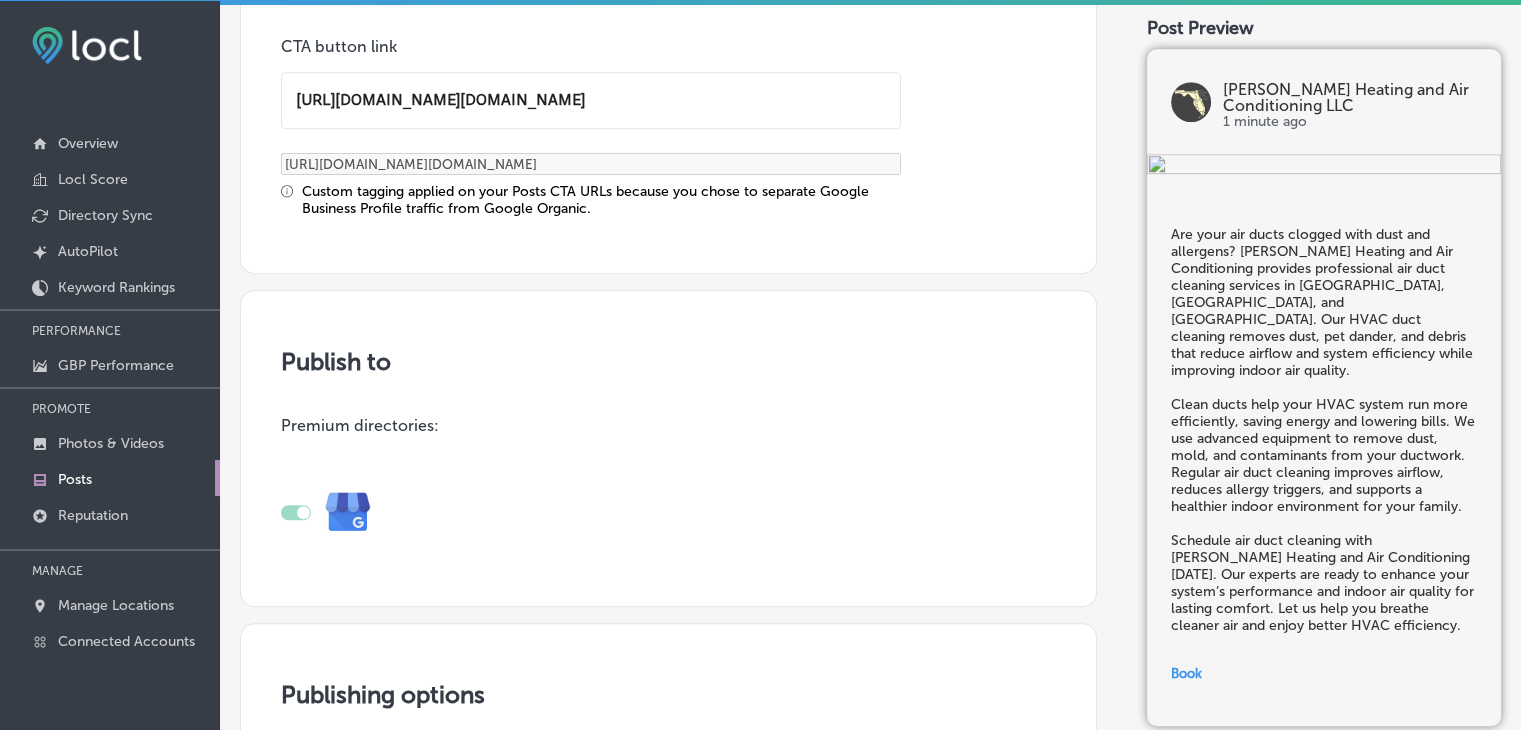 click on "[URL][DOMAIN_NAME][DOMAIN_NAME]" at bounding box center [591, 100] 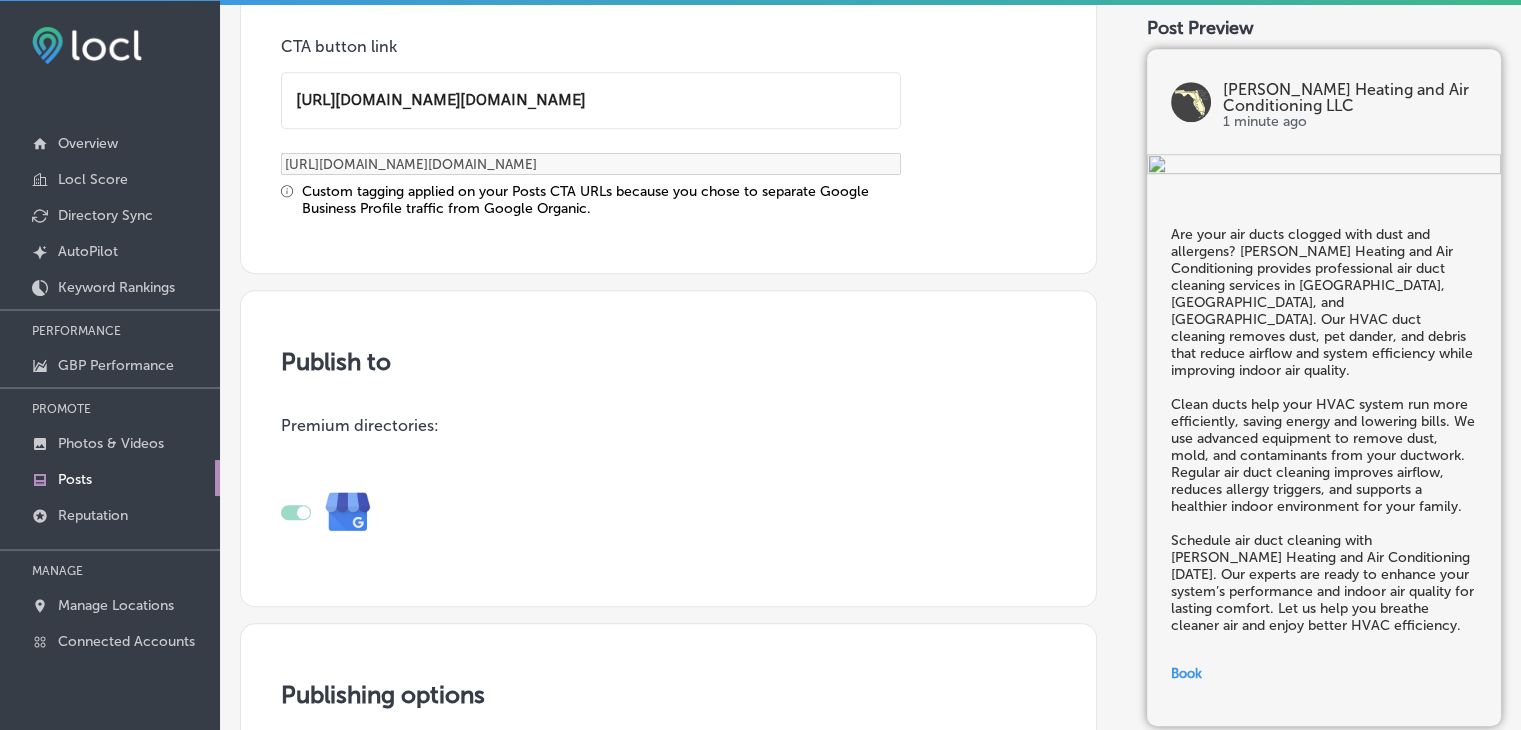 scroll, scrollTop: 0, scrollLeft: 597, axis: horizontal 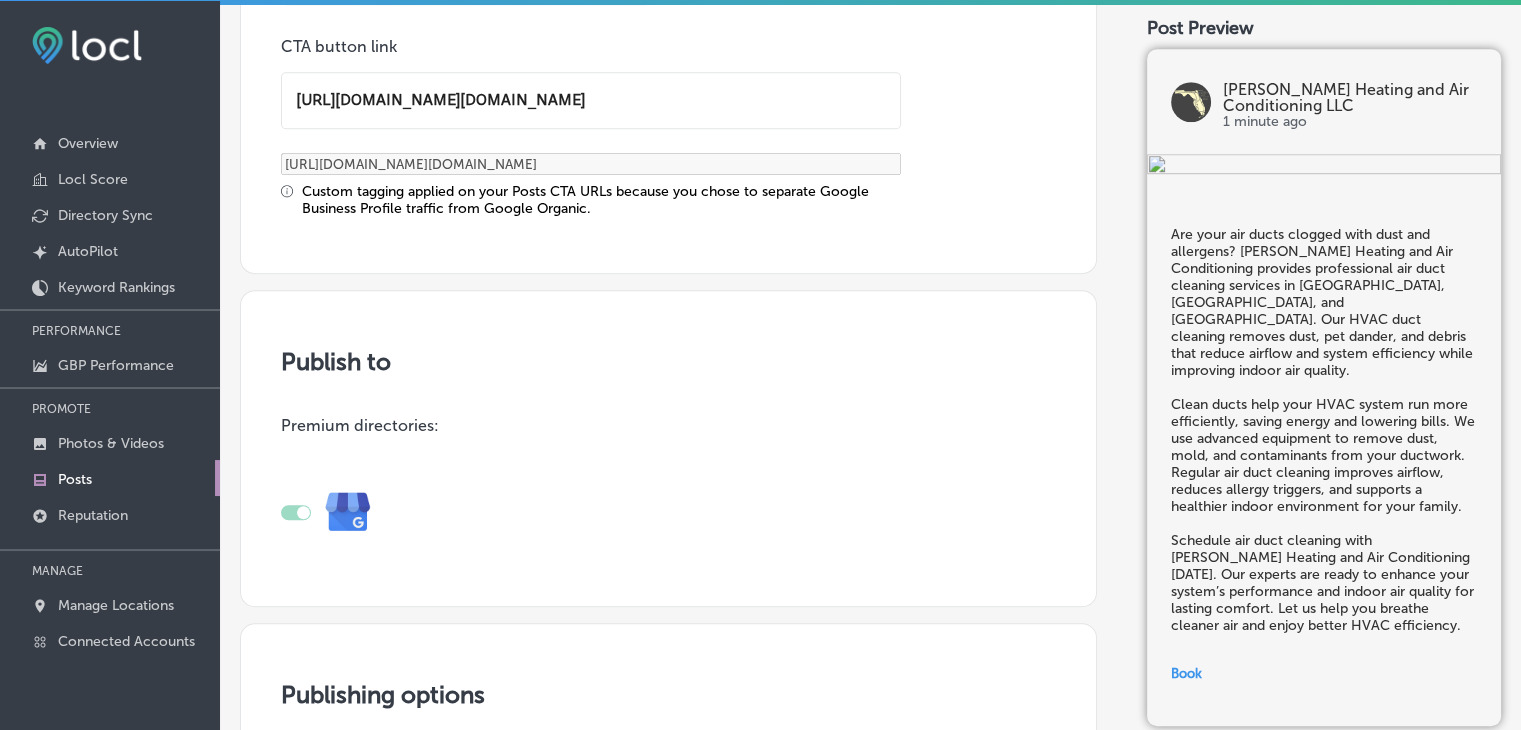 type on "[URL][DOMAIN_NAME][DOMAIN_NAME]" 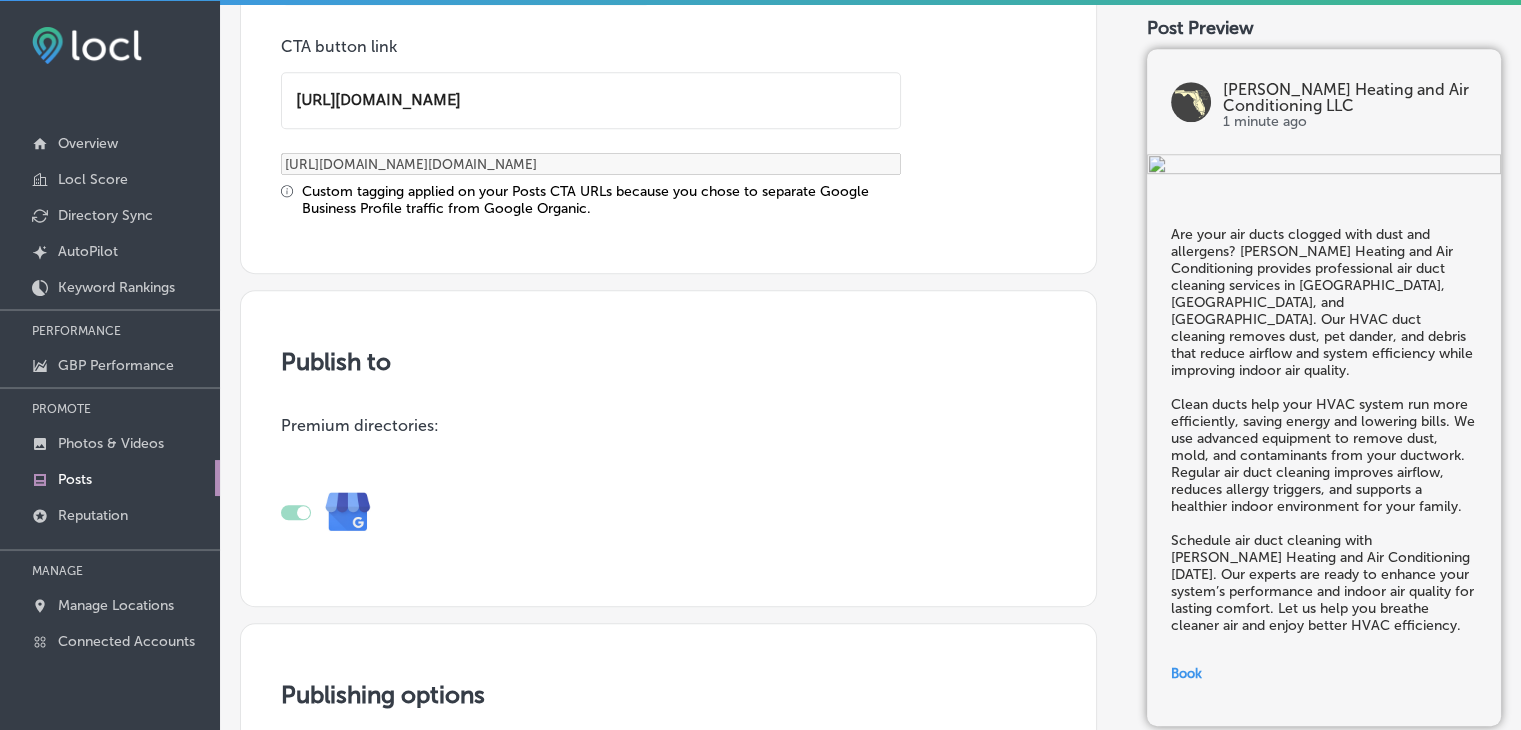 scroll, scrollTop: 0, scrollLeft: 0, axis: both 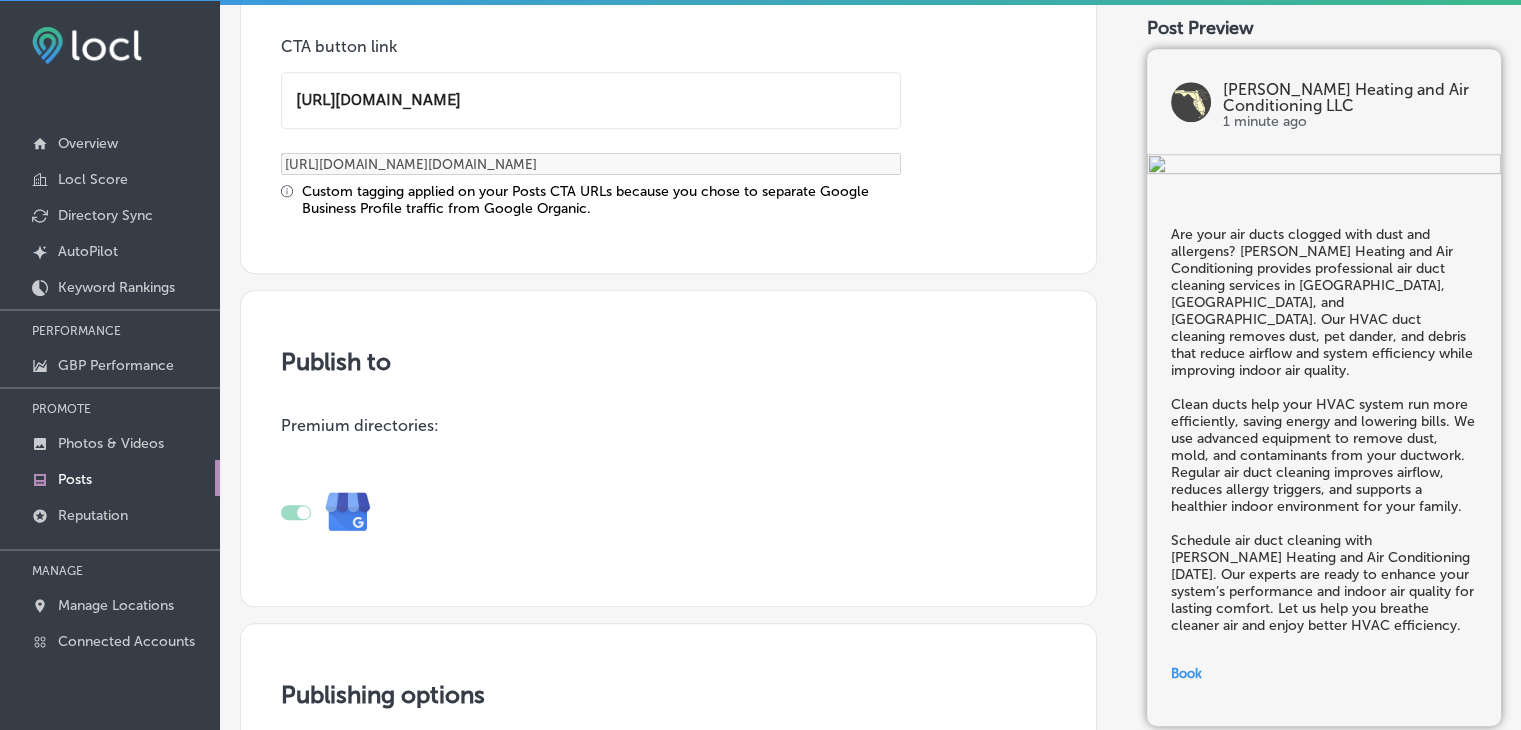type on "[URL][DOMAIN_NAME]" 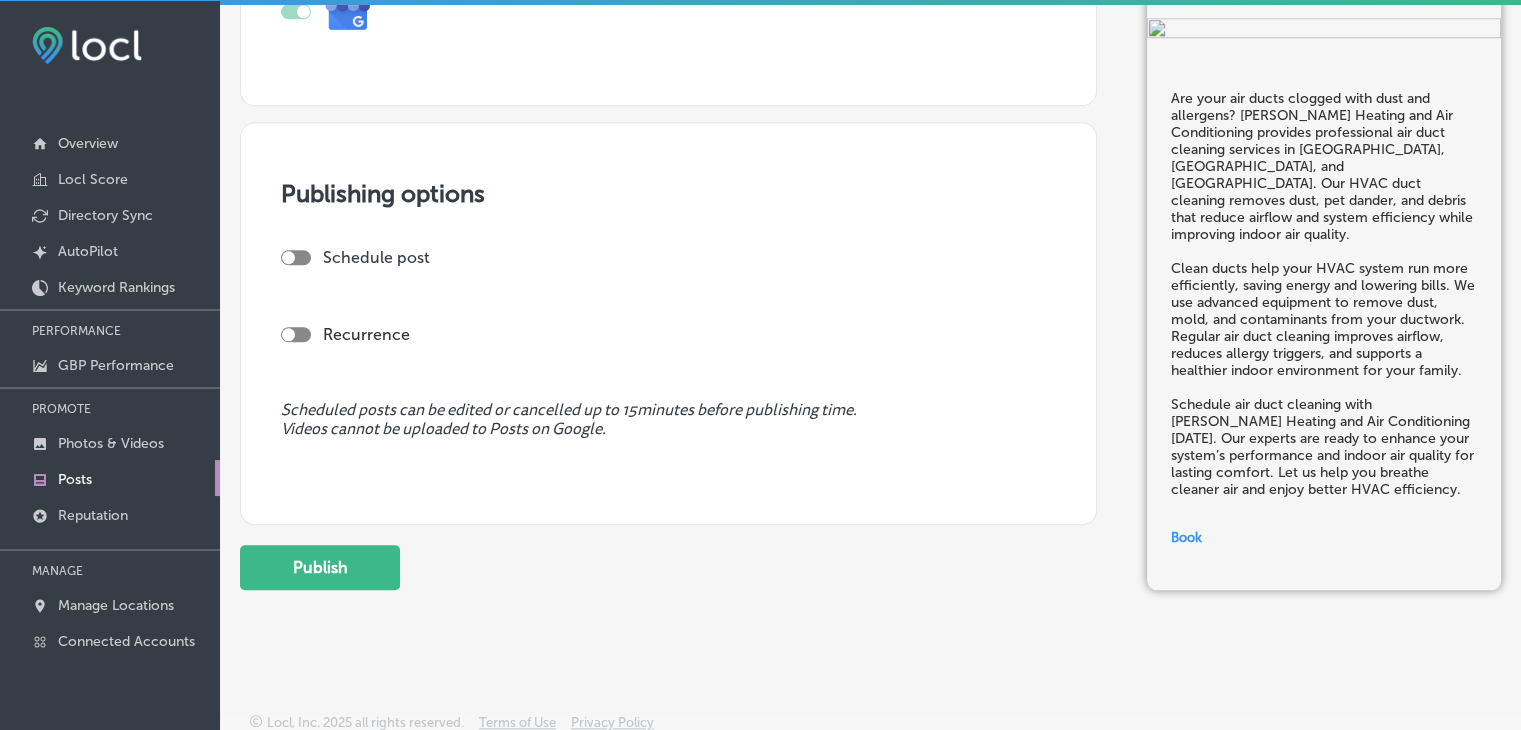 scroll, scrollTop: 1856, scrollLeft: 0, axis: vertical 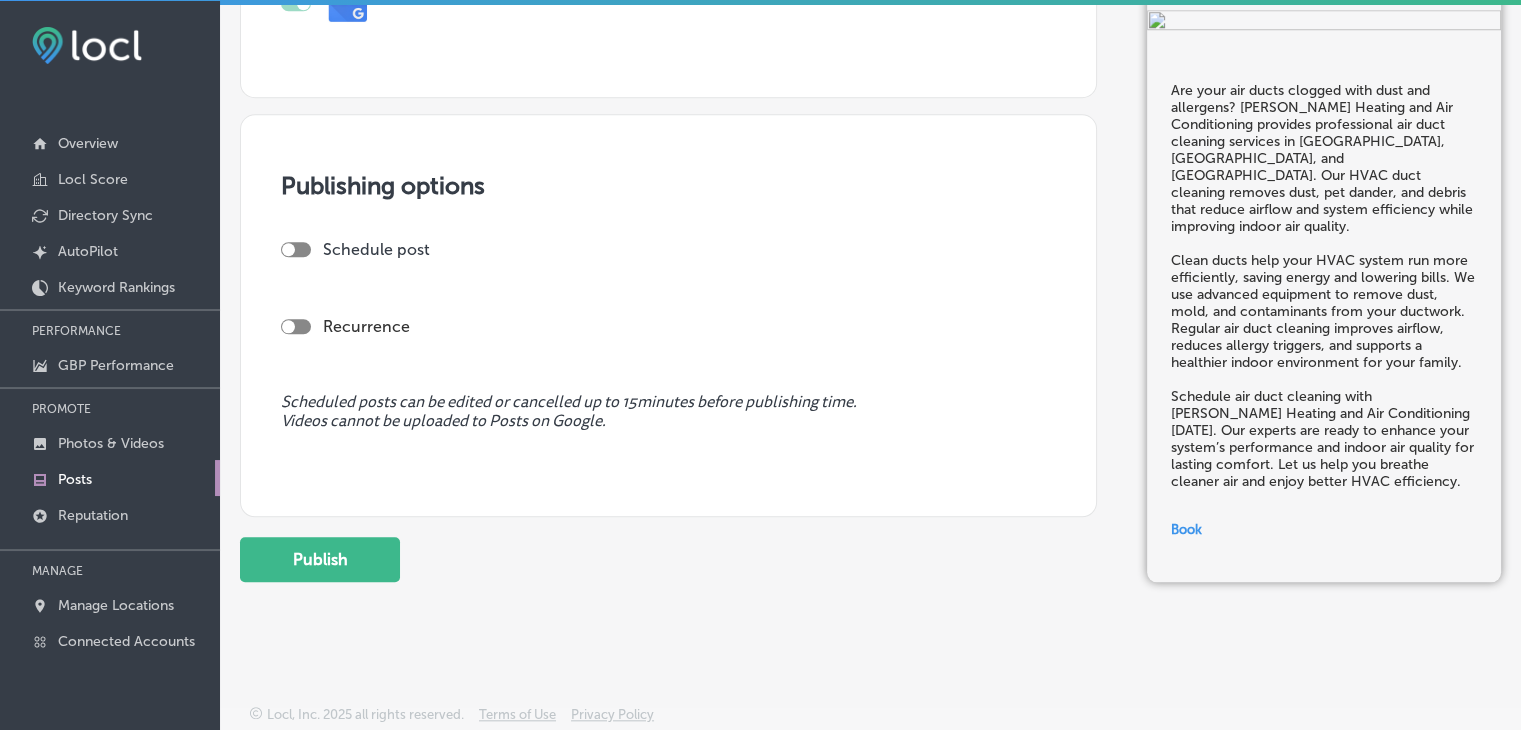 click on "Scheduled posts can be edited or cancelled up to   15  minutes before publishing time. Videos cannot be uploaded to Posts on Google." at bounding box center [668, 412] 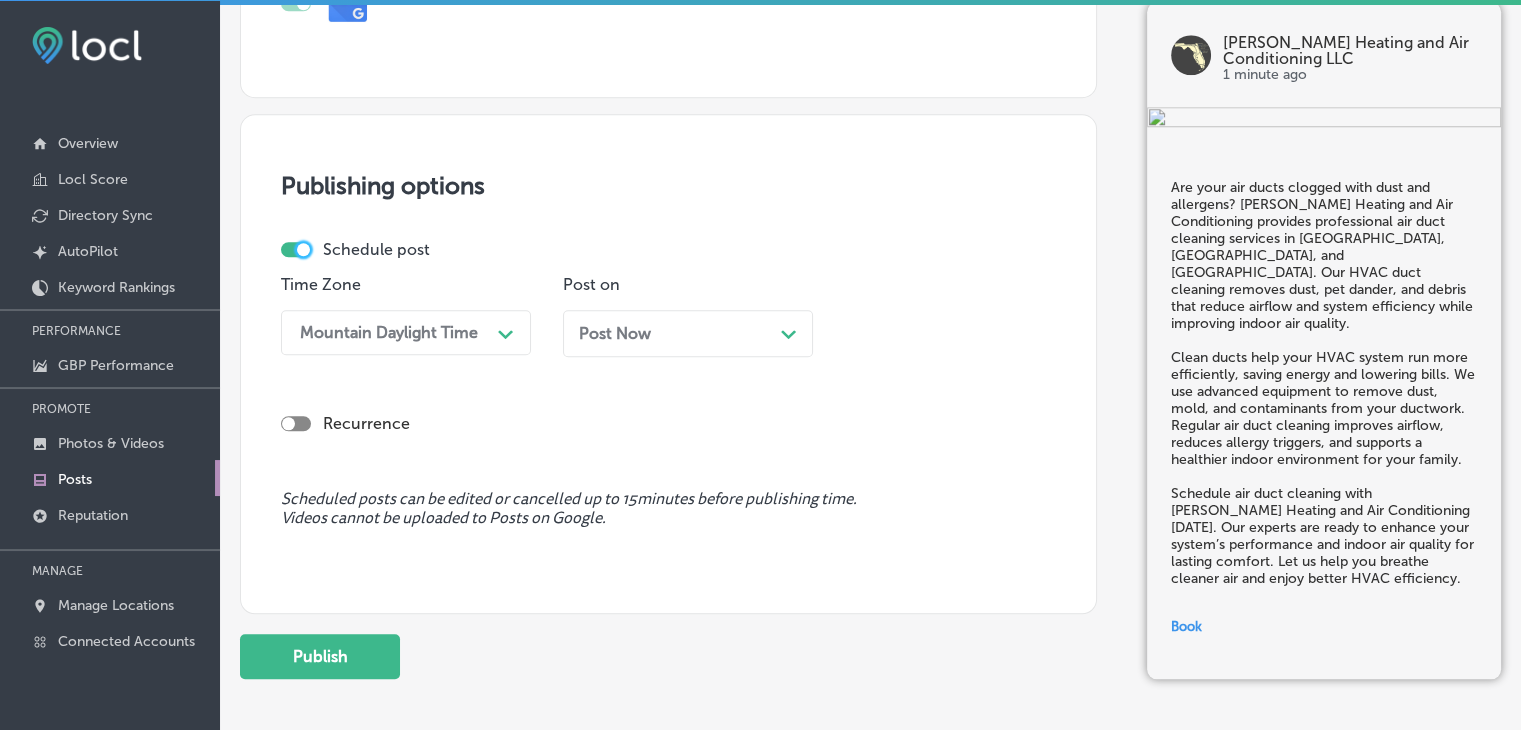 click on "Post Now
Path
Created with Sketch." at bounding box center [688, 333] 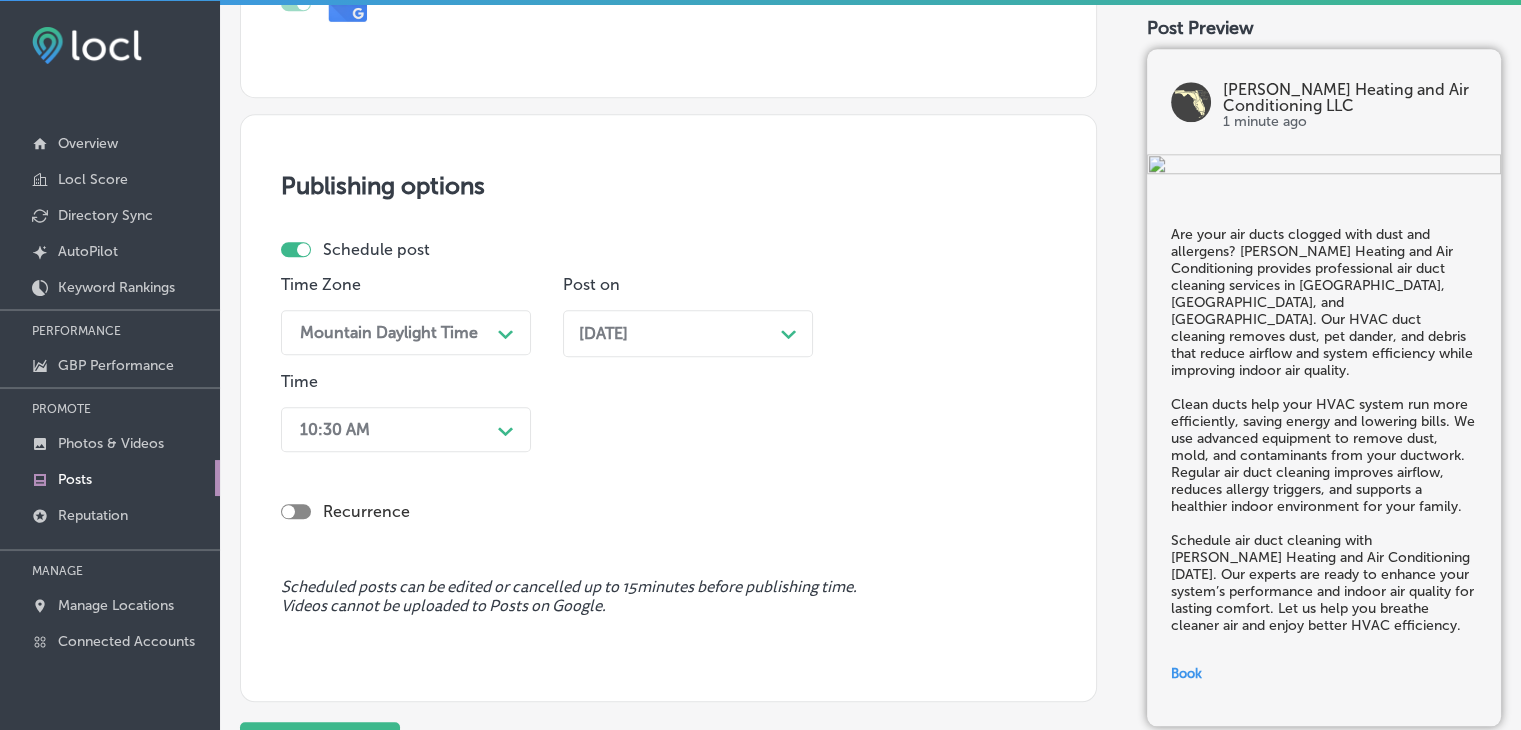 click on "10:30 AM
Path
Created with Sketch." at bounding box center [406, 429] 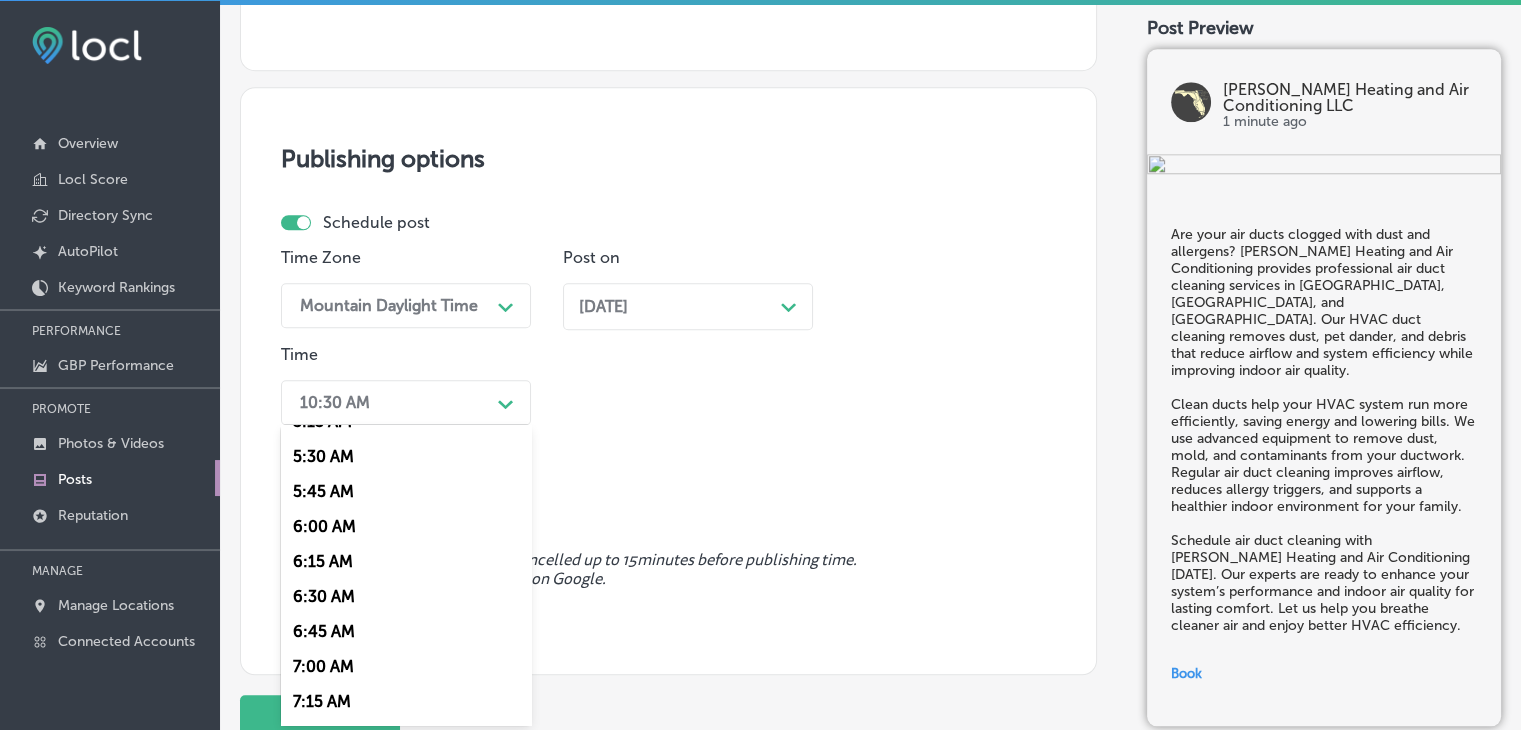 scroll, scrollTop: 800, scrollLeft: 0, axis: vertical 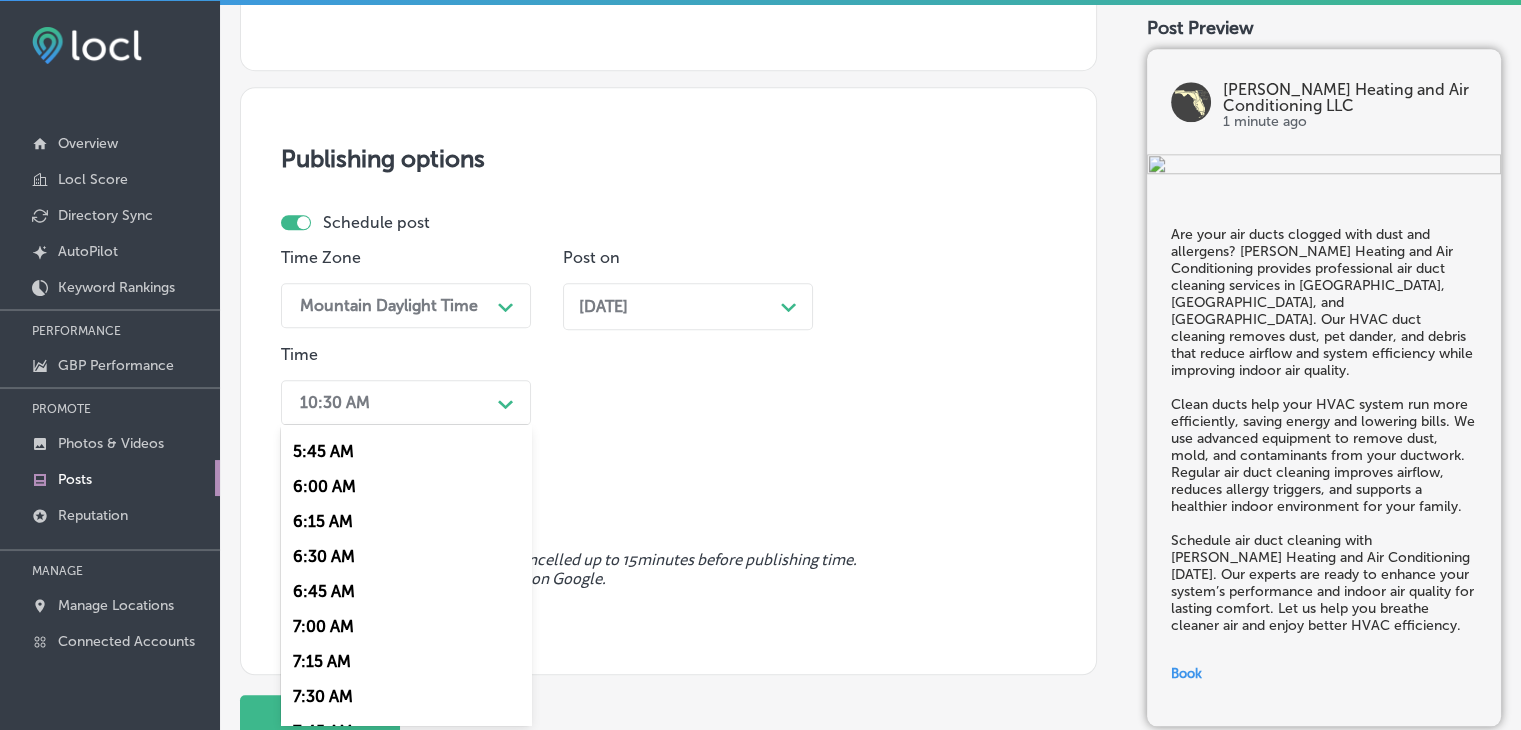 click on "7:00 AM" at bounding box center [406, 626] 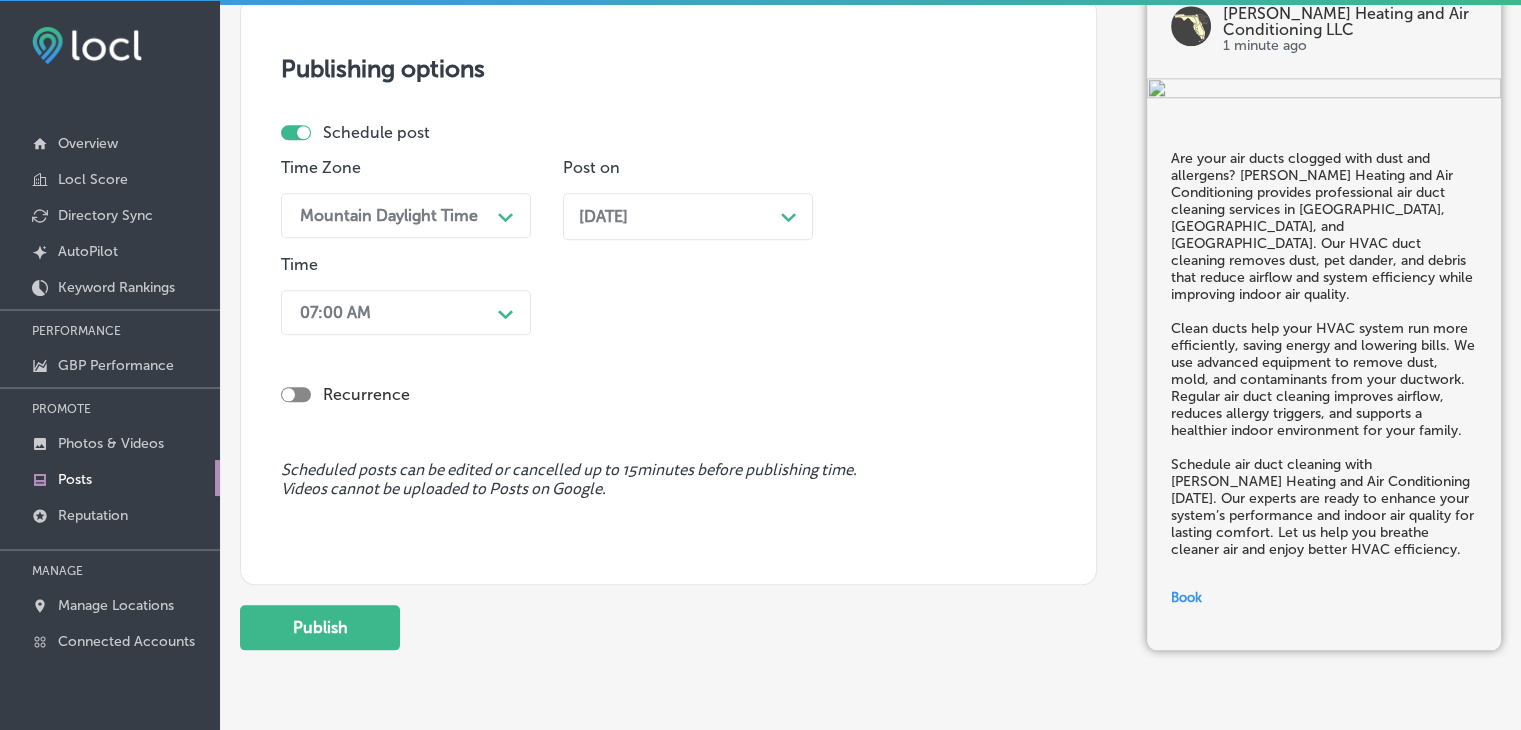 scroll, scrollTop: 2040, scrollLeft: 0, axis: vertical 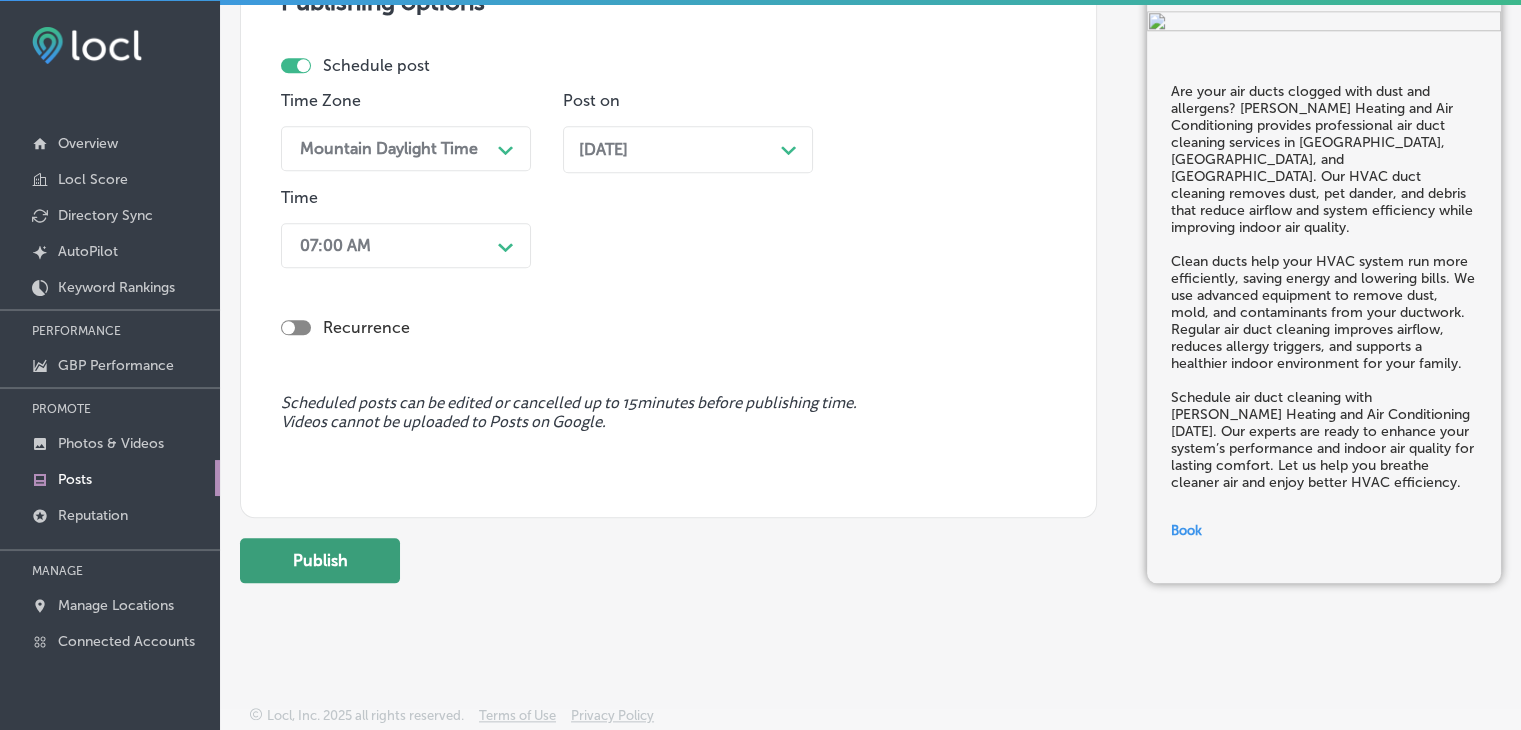 click on "Publish" at bounding box center (320, 560) 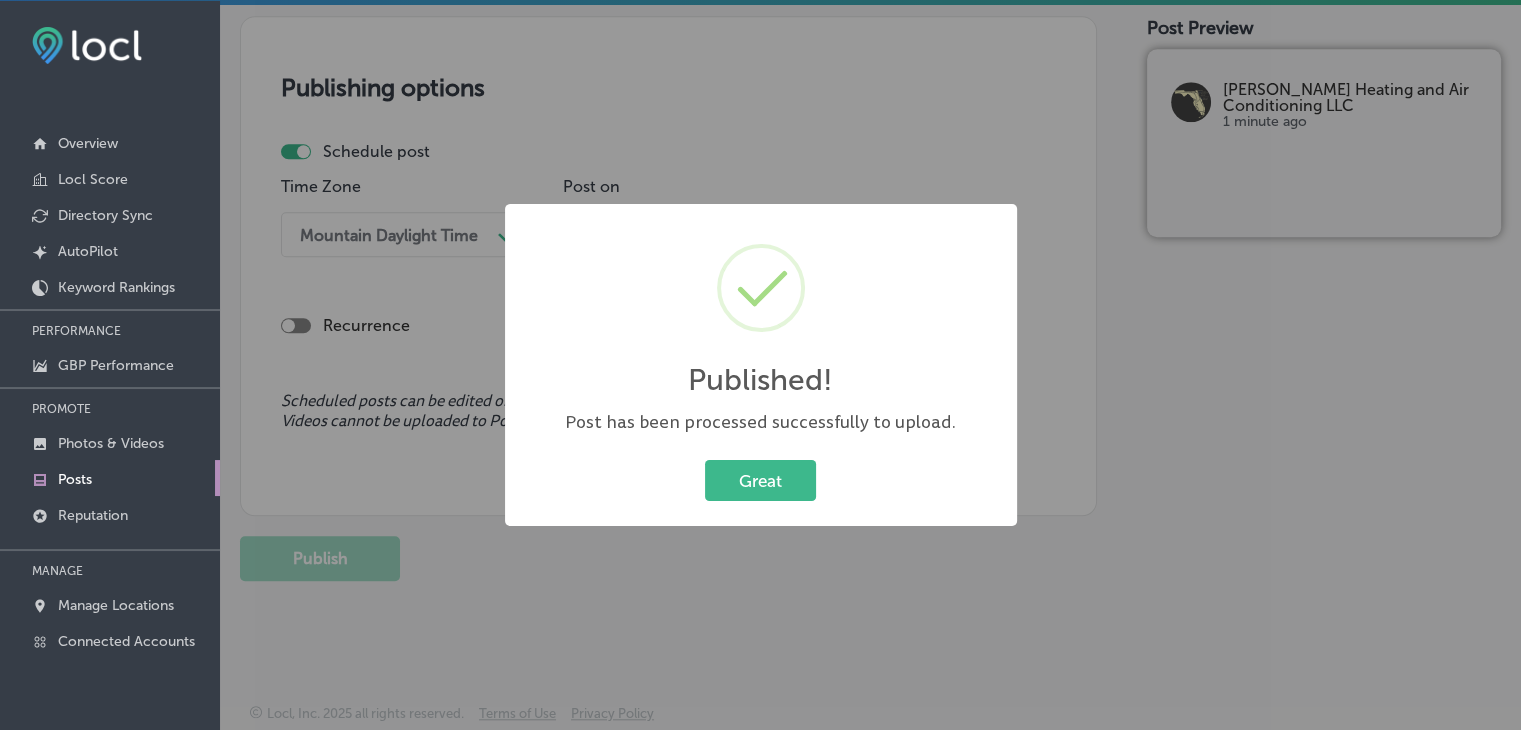 click on "Published! × Post has been processed successfully to upload. Great Cancel" at bounding box center (760, 365) 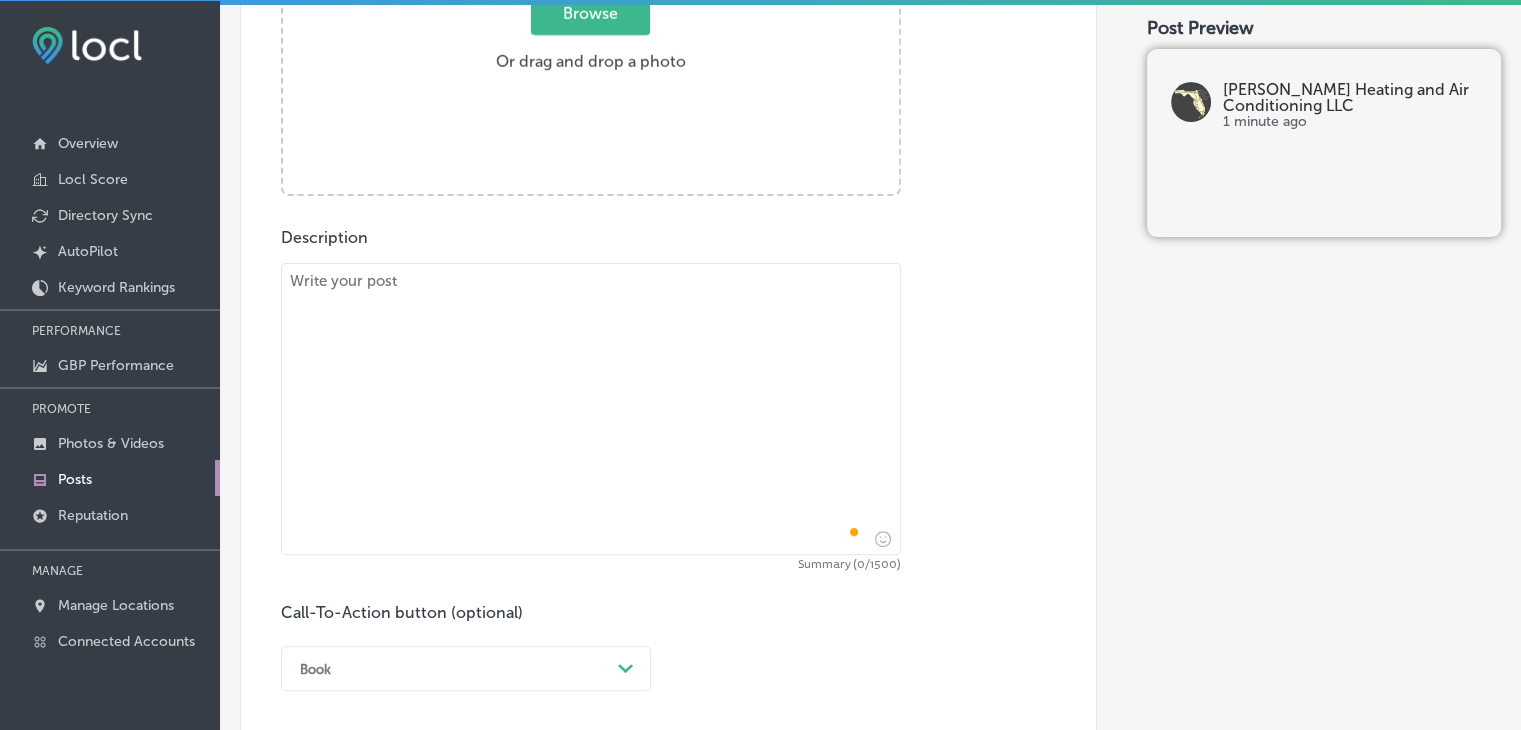 drag, startPoint x: 795, startPoint y: 240, endPoint x: 756, endPoint y: 312, distance: 81.88406 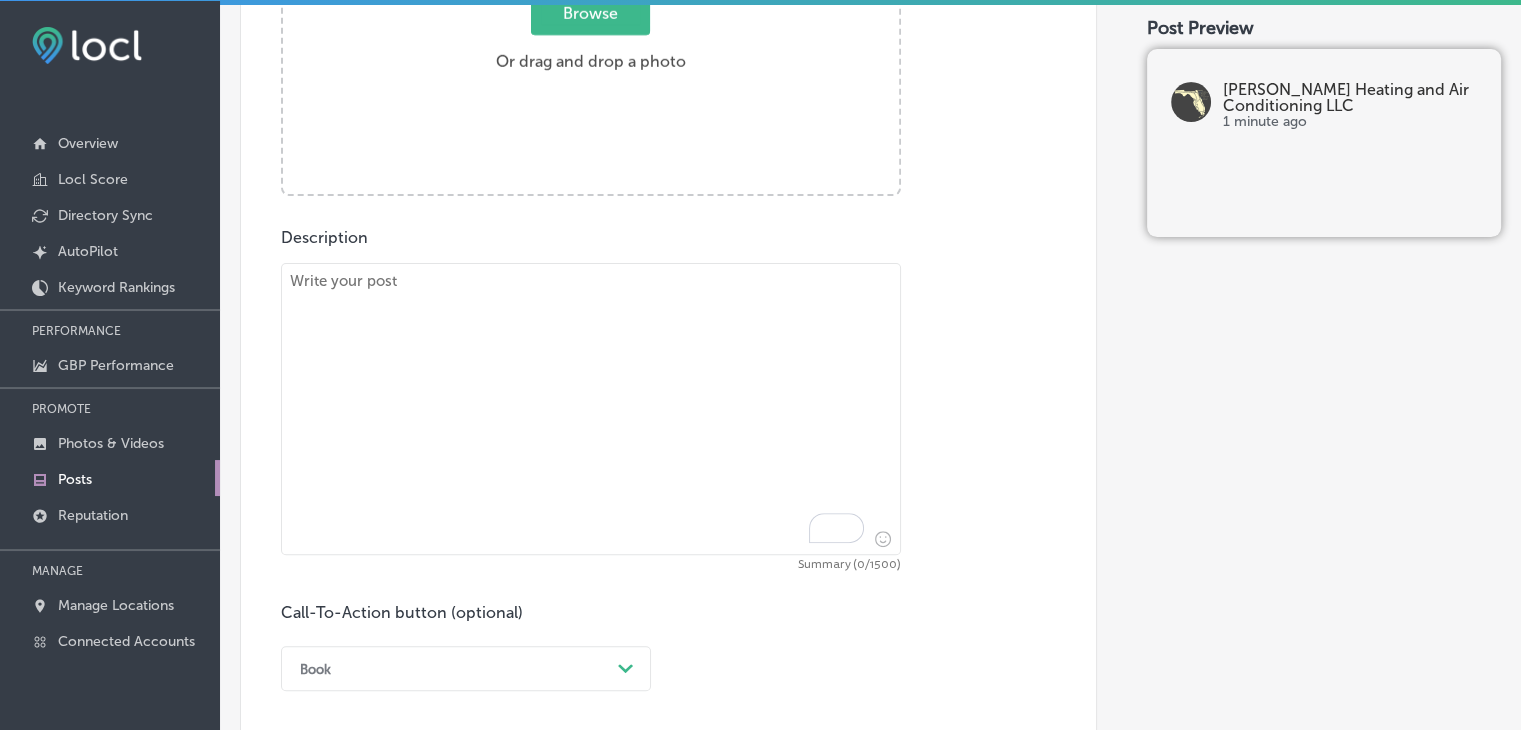 scroll, scrollTop: 657, scrollLeft: 0, axis: vertical 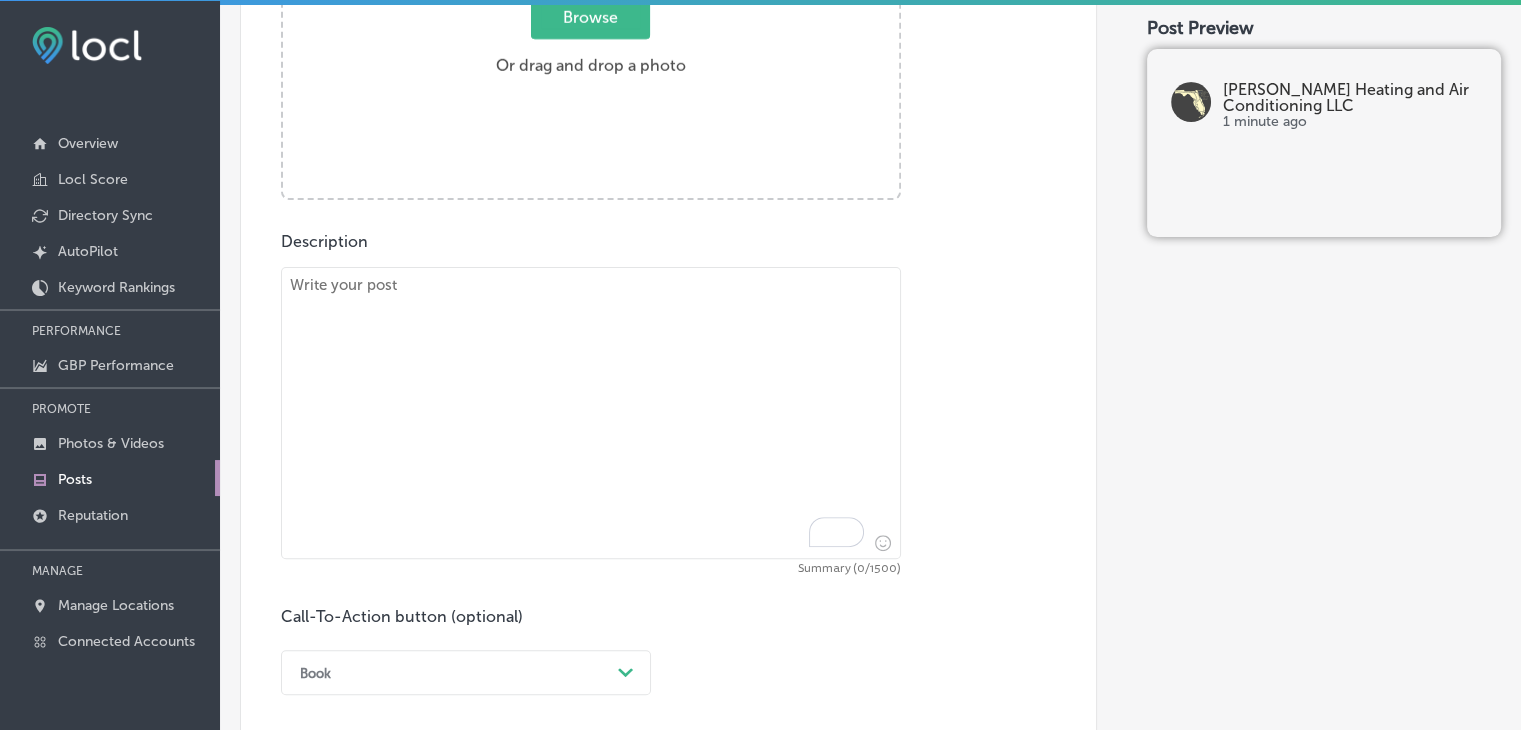 click at bounding box center (591, 413) 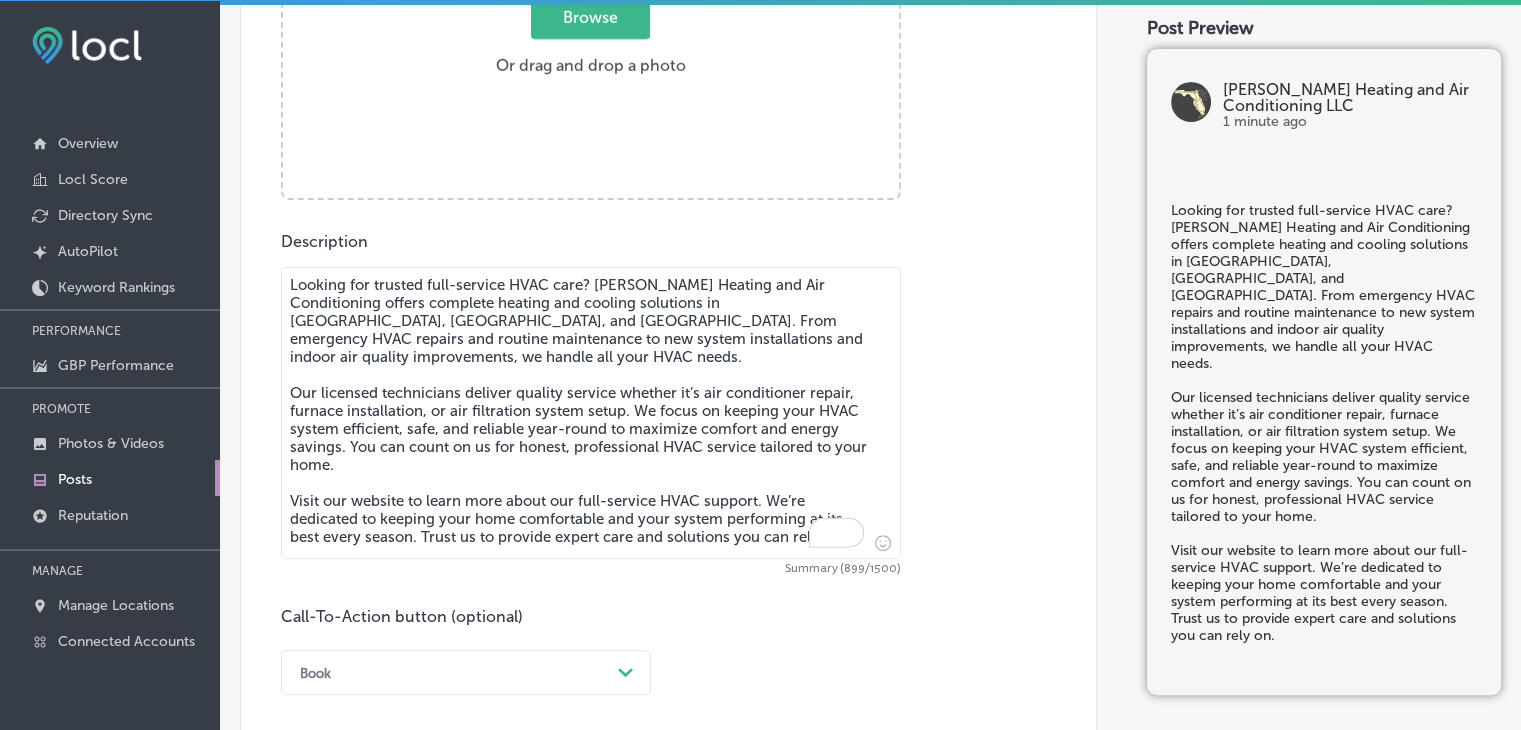 type on "Looking for trusted full-service HVAC care? [PERSON_NAME] Heating and Air Conditioning offers complete heating and cooling solutions in [GEOGRAPHIC_DATA], [GEOGRAPHIC_DATA], and [GEOGRAPHIC_DATA]. From emergency HVAC repairs and routine maintenance to new system installations and indoor air quality improvements, we handle all your HVAC needs.
Our licensed technicians deliver quality service whether it’s air conditioner repair, furnace installation, or air filtration system setup. We focus on keeping your HVAC system efficient, safe, and reliable year-round to maximize comfort and energy savings. You can count on us for honest, professional HVAC service tailored to your home.
Visit our website to learn more about our full-service HVAC support. We’re dedicated to keeping your home comfortable and your system performing at its best every season. Trust us to provide expert care and solutions you can rely on." 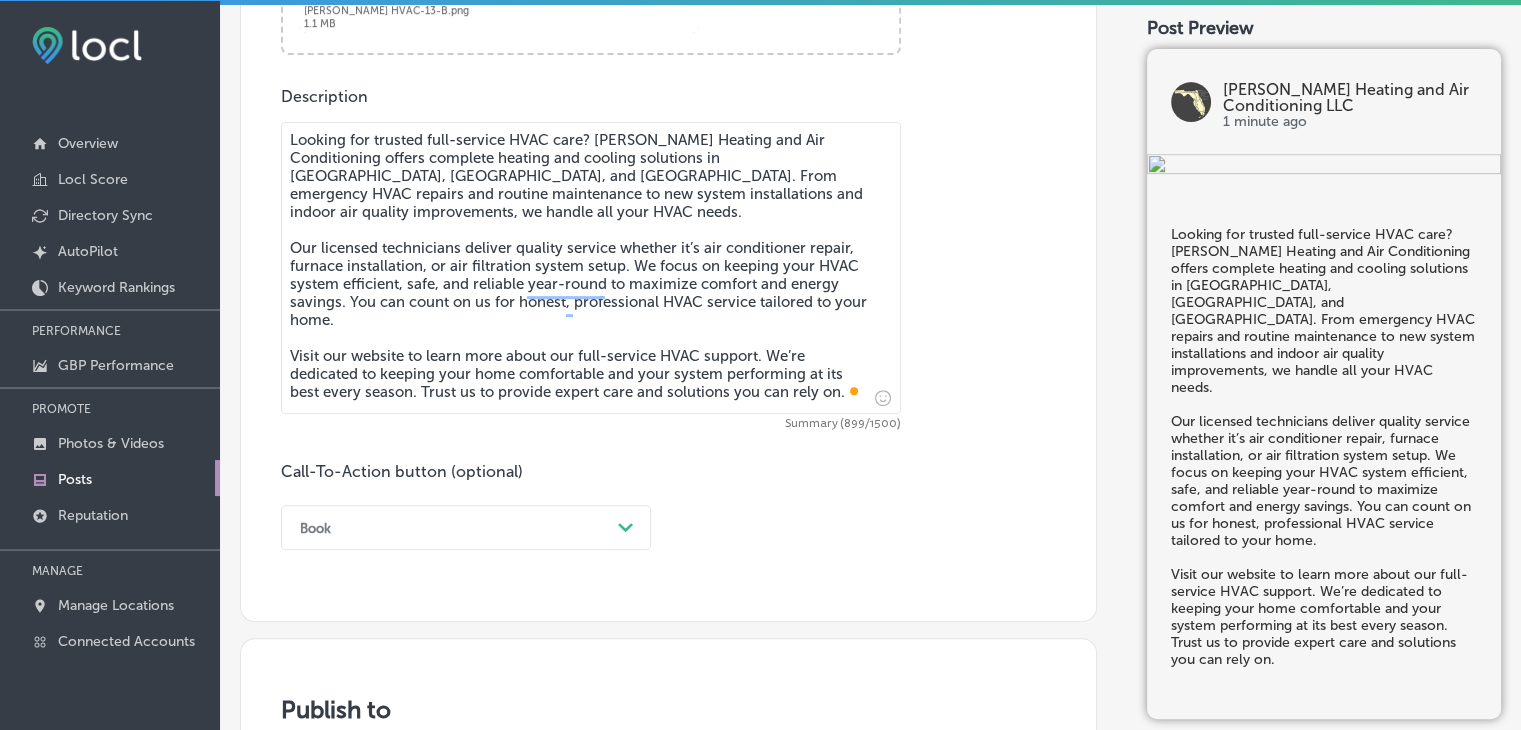 scroll, scrollTop: 1057, scrollLeft: 0, axis: vertical 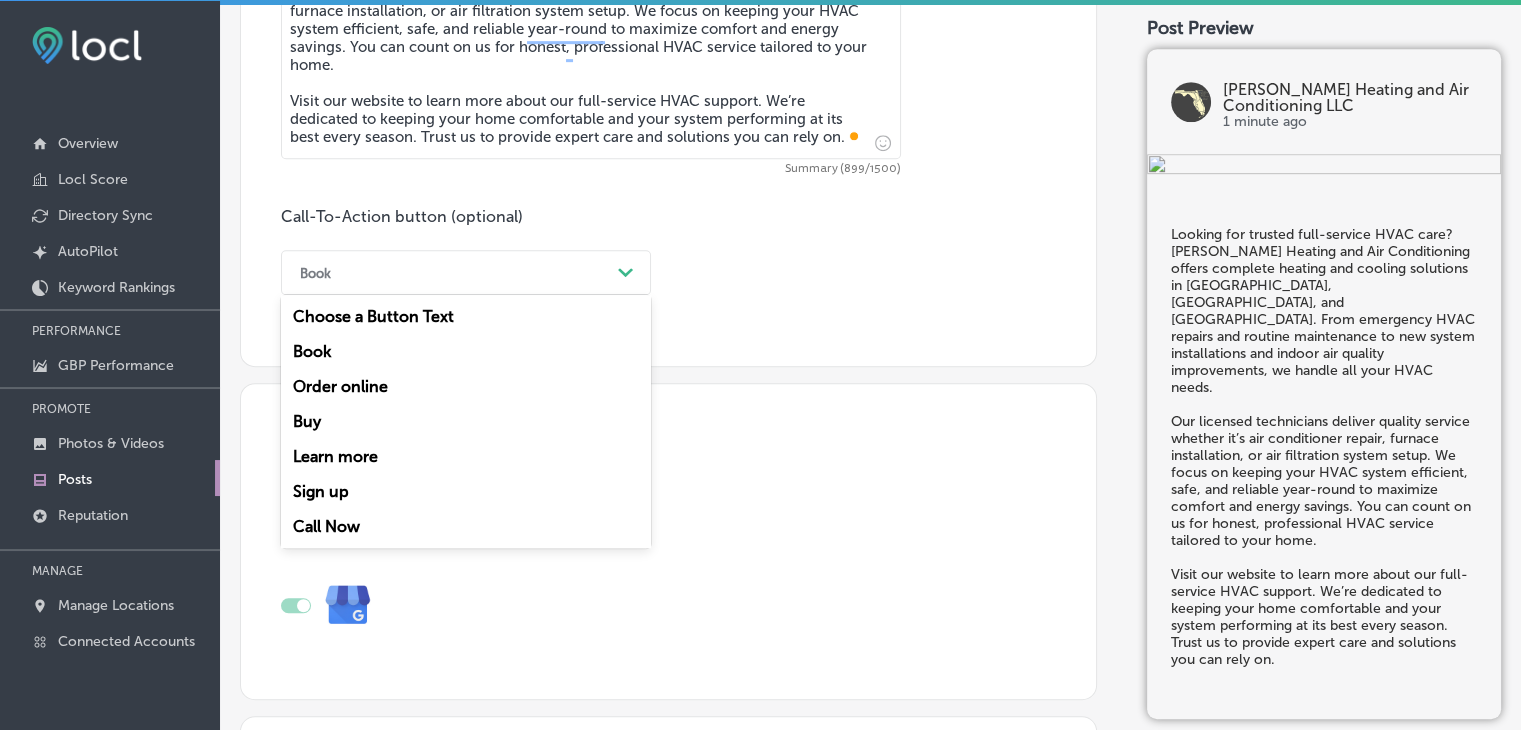 click on "Book" at bounding box center [450, 272] 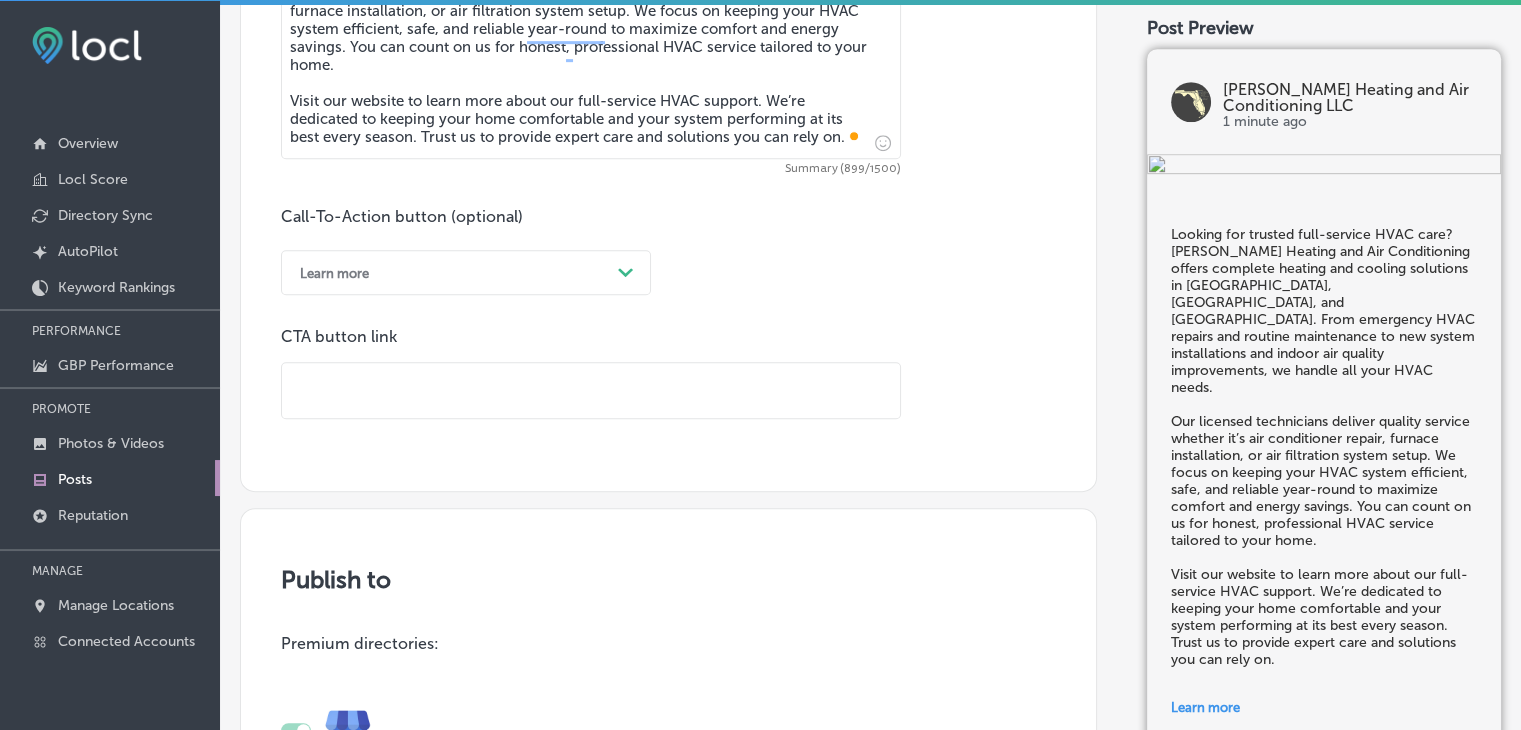 click at bounding box center [591, 390] 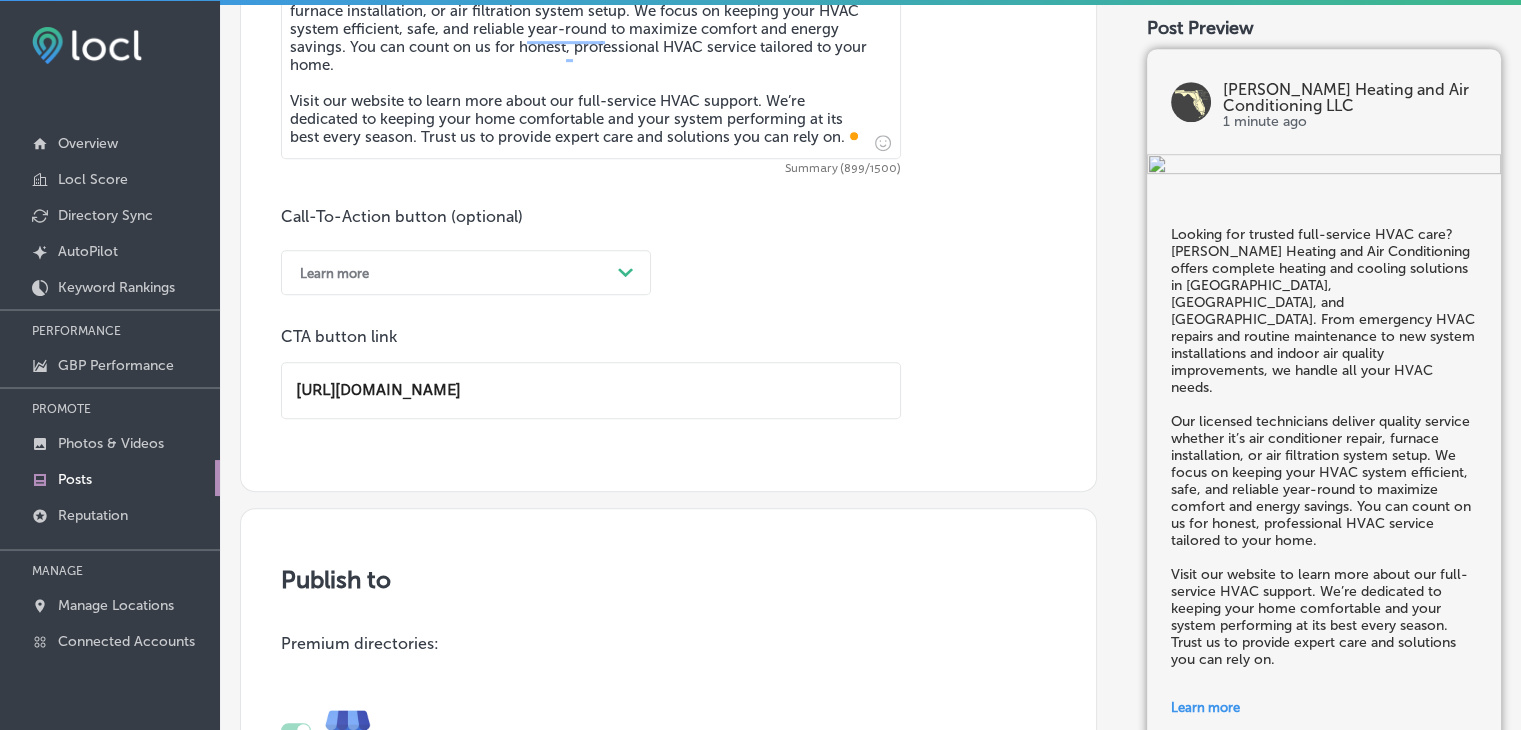 scroll, scrollTop: 1728, scrollLeft: 0, axis: vertical 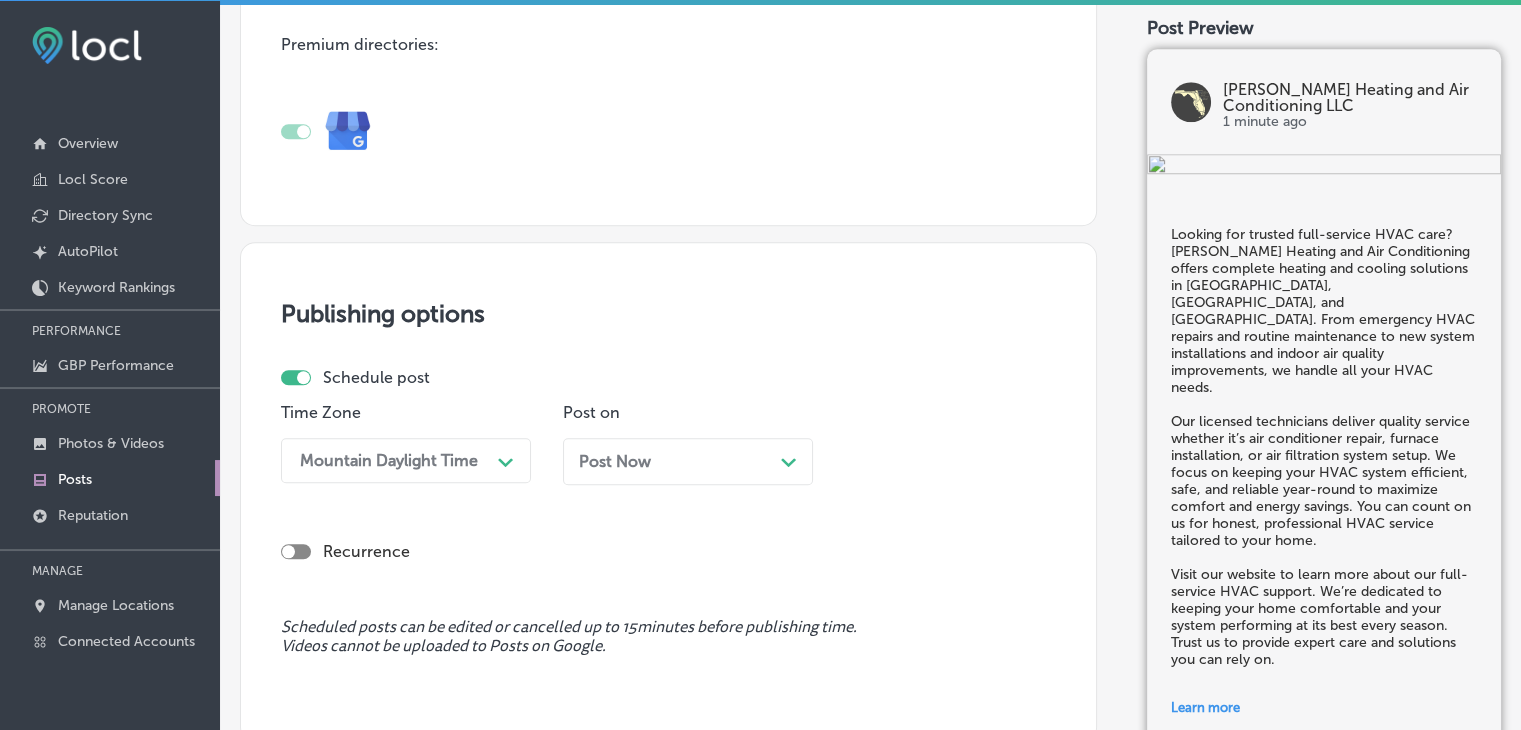 type on "[URL][DOMAIN_NAME]" 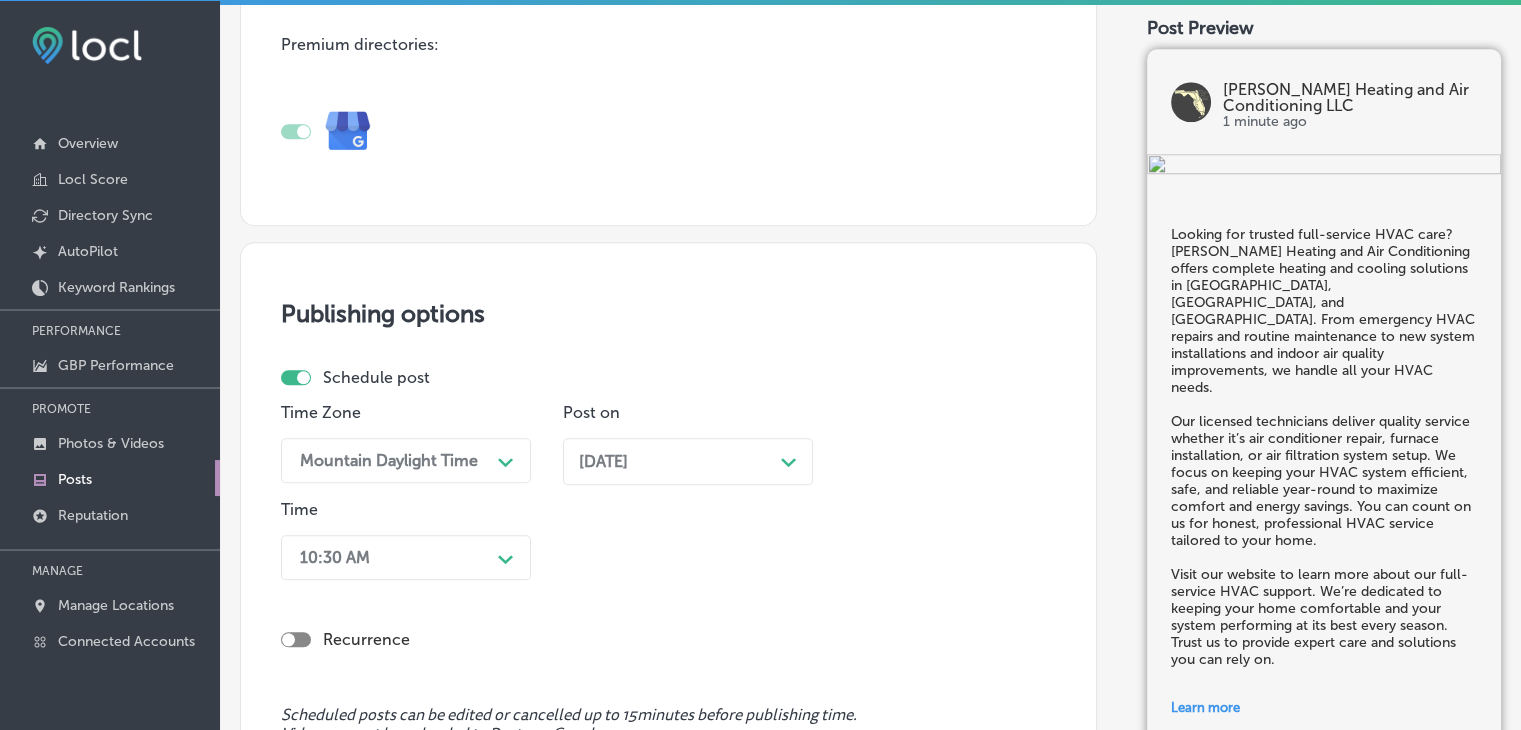 click on "10:30 AM
Path
Created with Sketch." at bounding box center (406, 557) 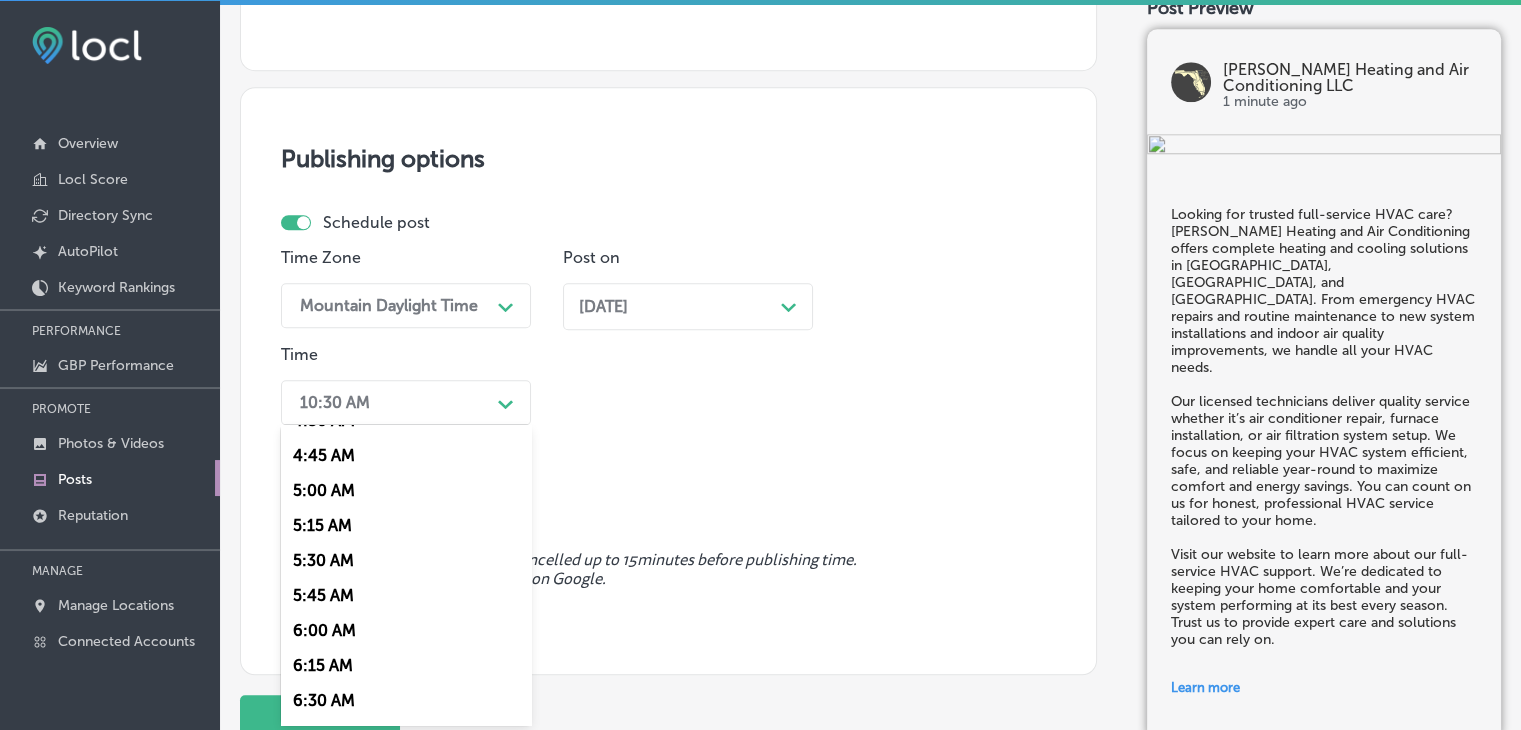 scroll, scrollTop: 756, scrollLeft: 0, axis: vertical 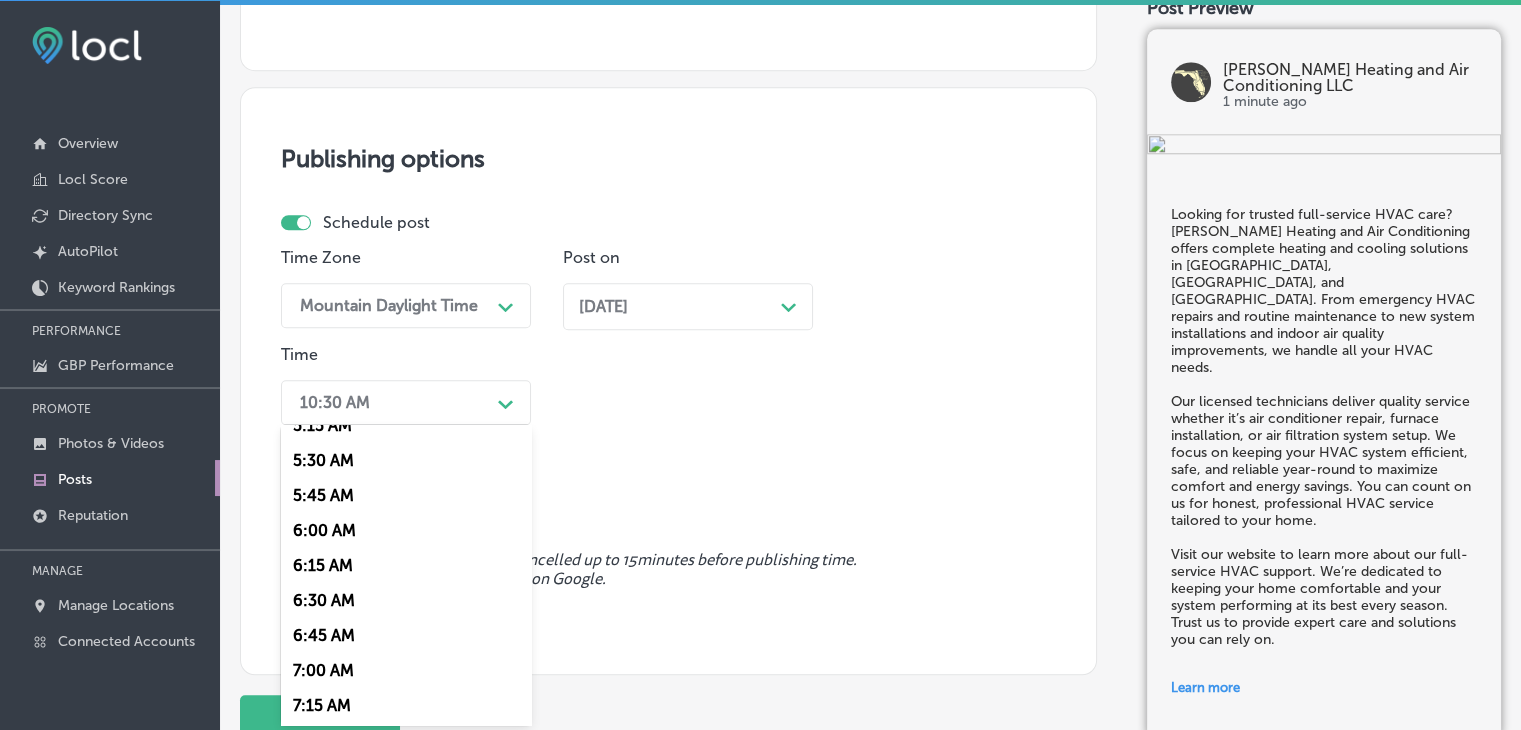 click on "6:45 AM" at bounding box center (406, 635) 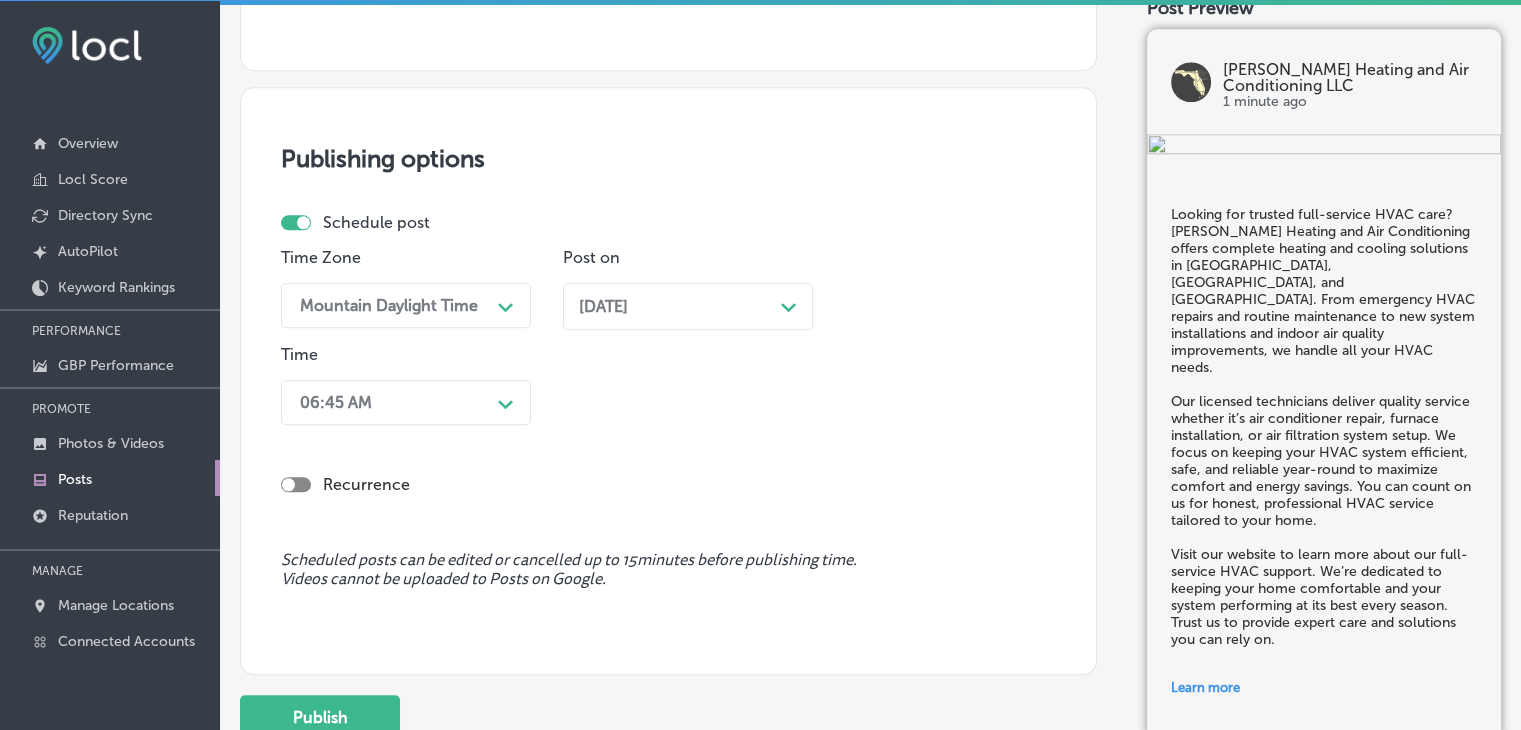 click on "Recurrence" at bounding box center [668, 468] 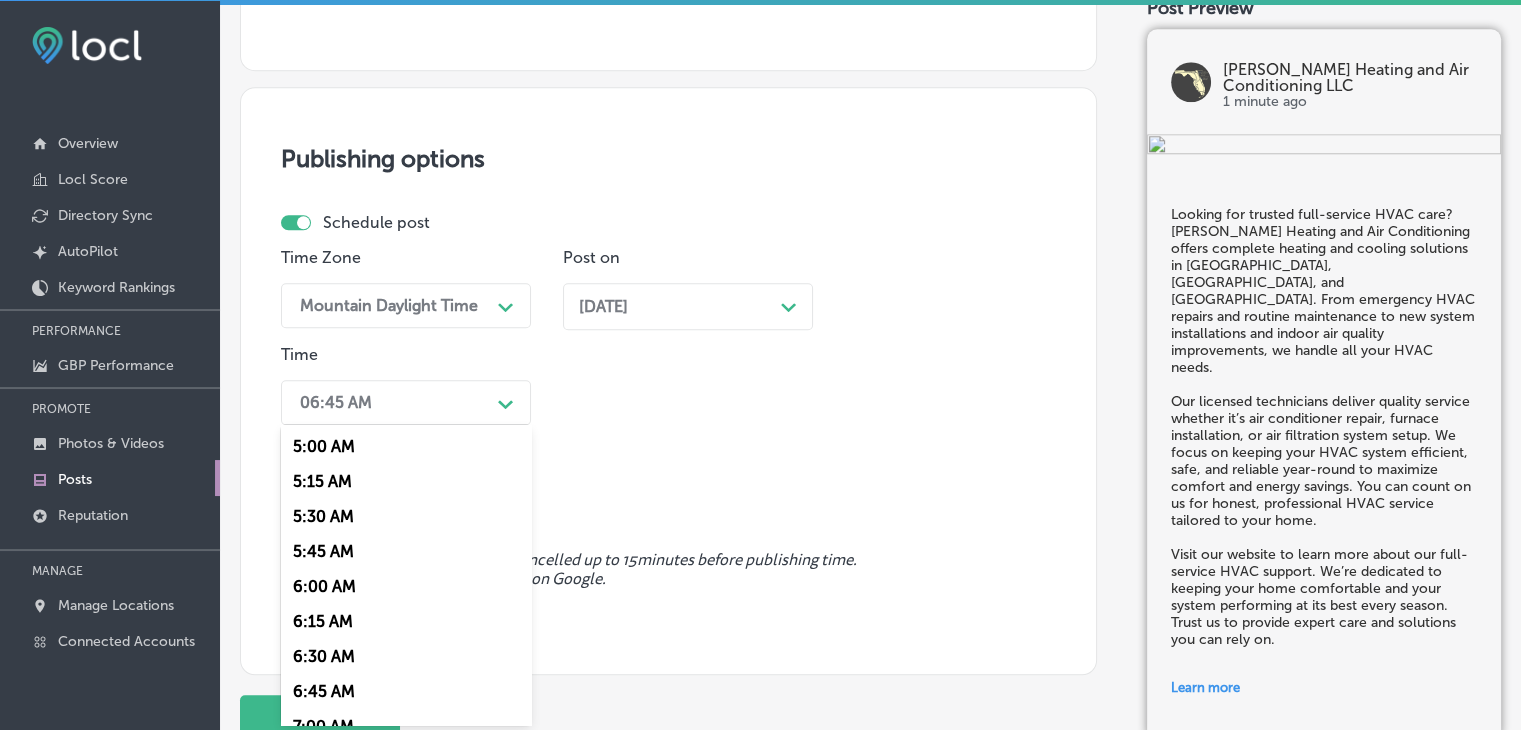 scroll, scrollTop: 800, scrollLeft: 0, axis: vertical 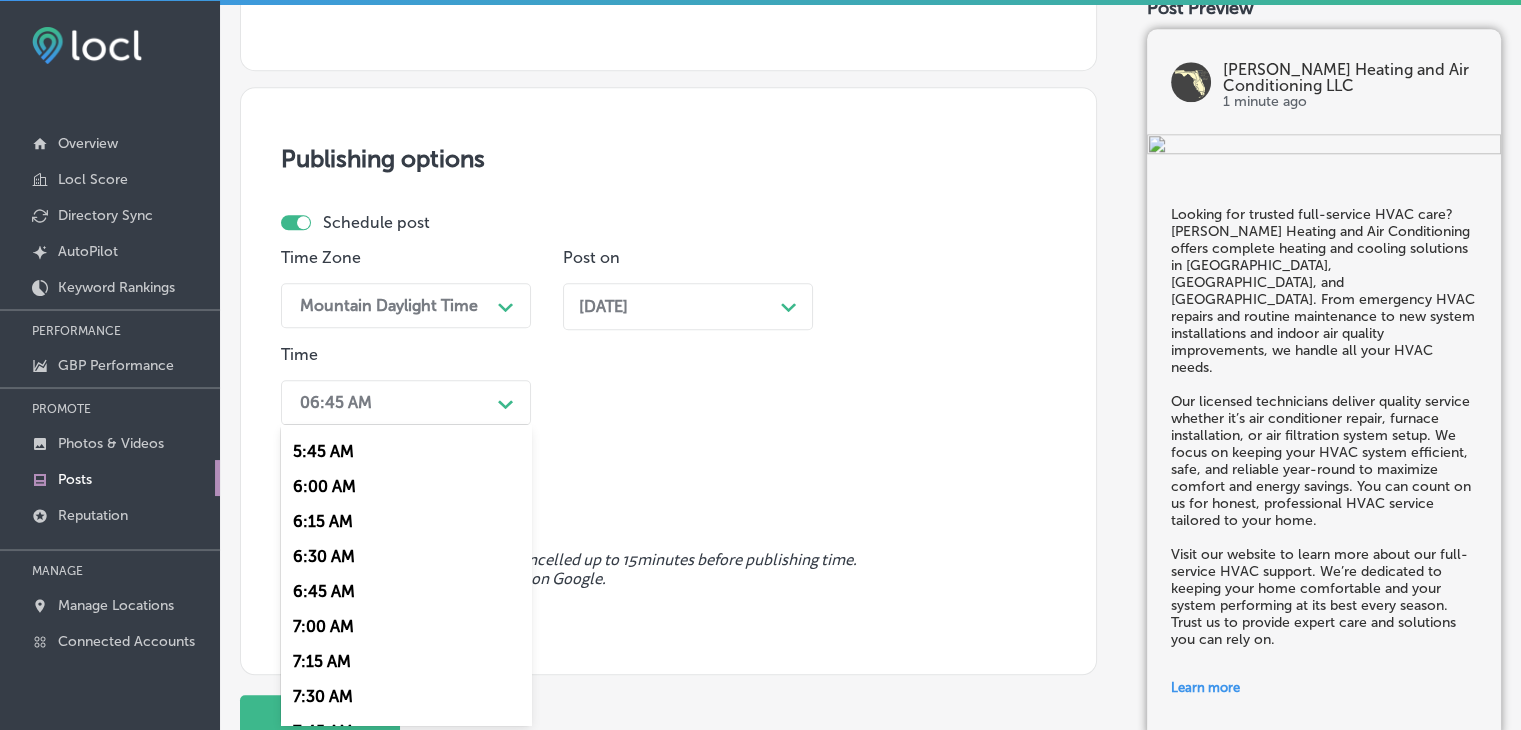 click on "7:00 AM" at bounding box center (406, 626) 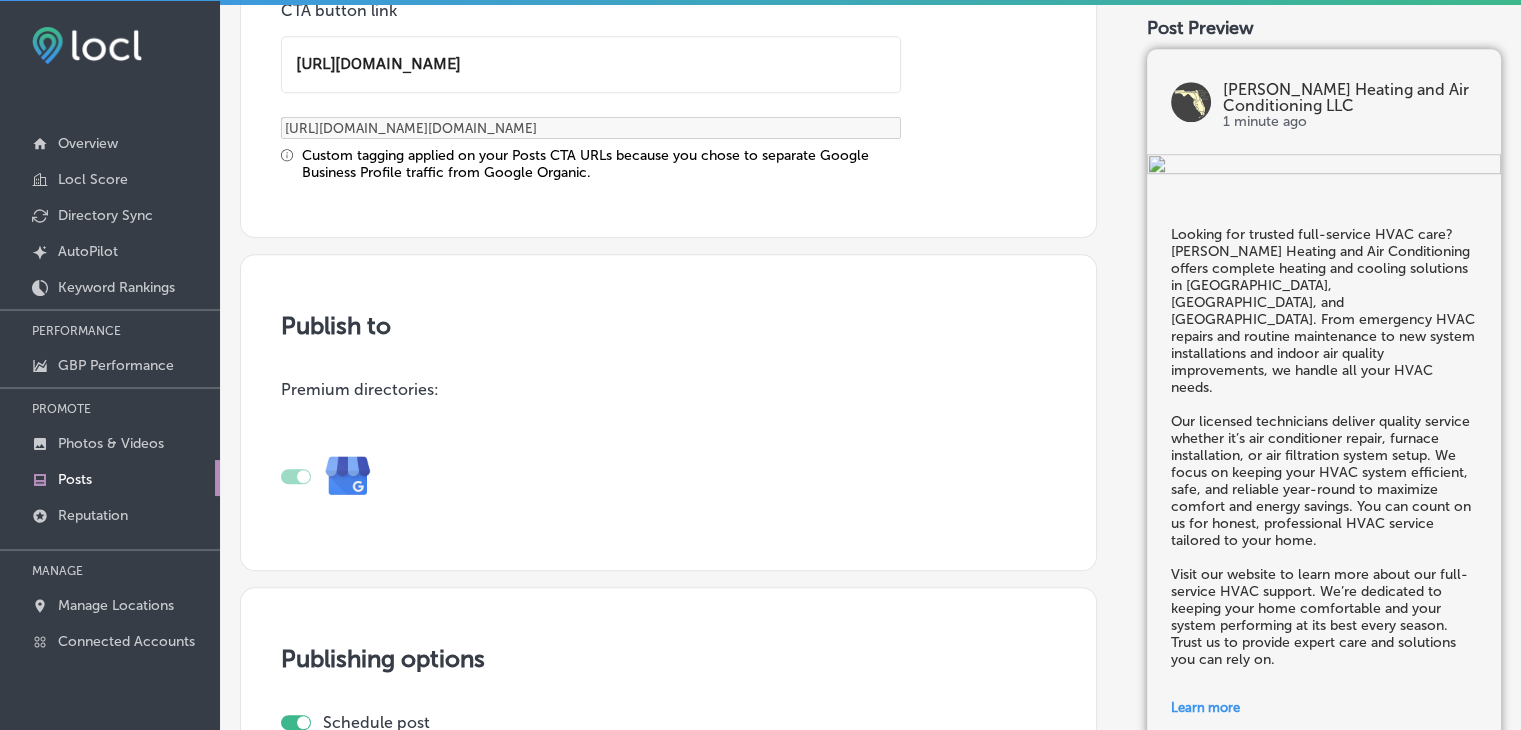 scroll, scrollTop: 2040, scrollLeft: 0, axis: vertical 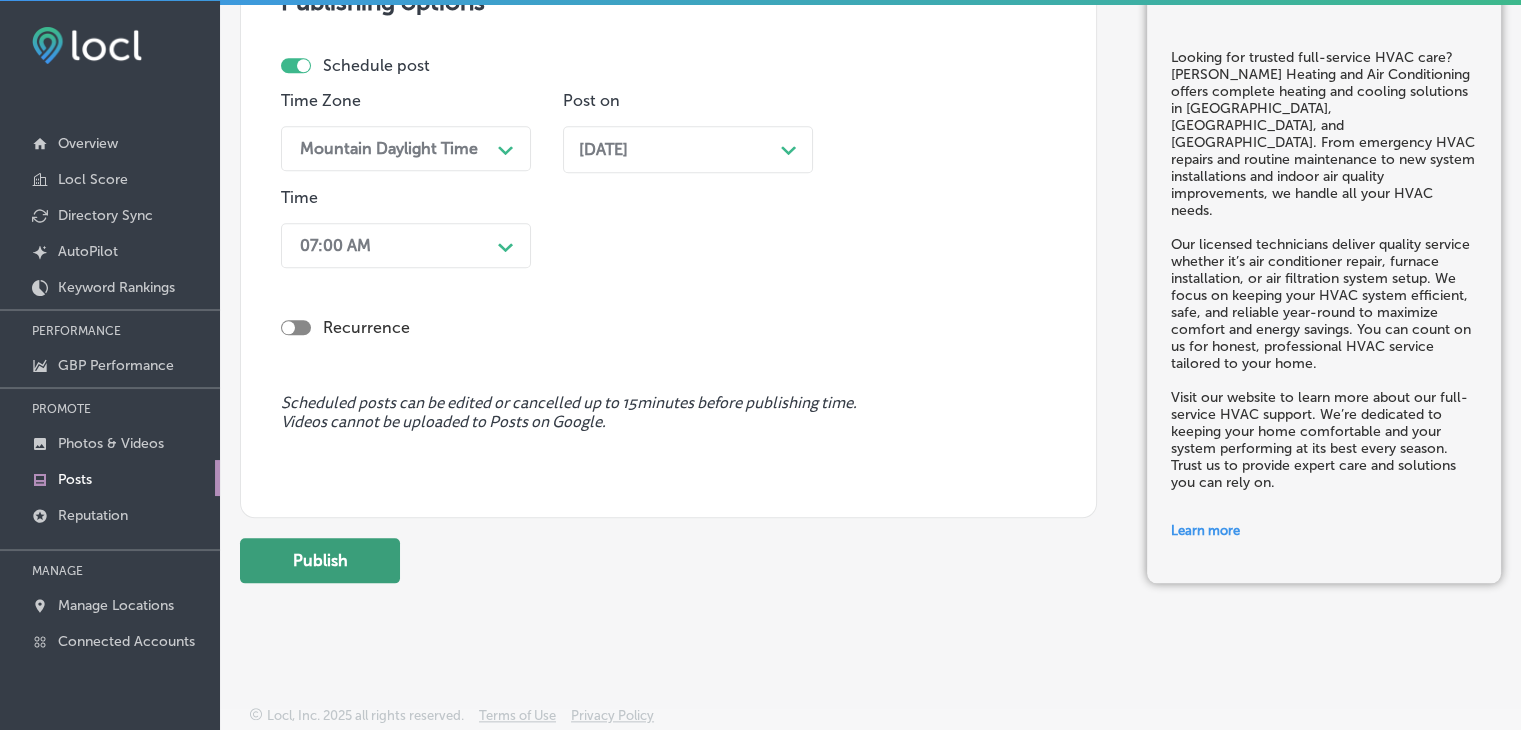 click on "Publish" at bounding box center [320, 560] 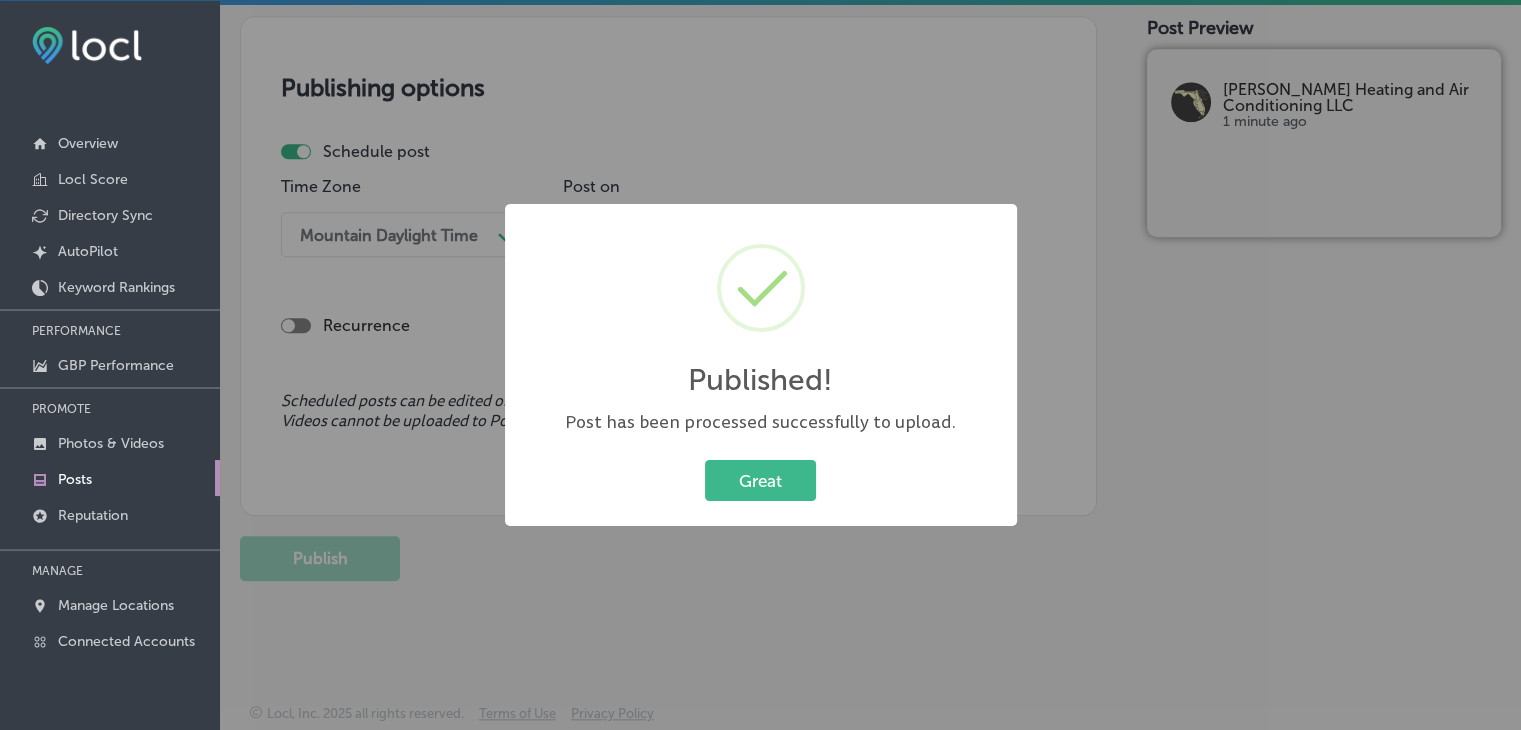 click on "Published! × Post has been processed successfully to upload. Great Cancel" at bounding box center (760, 365) 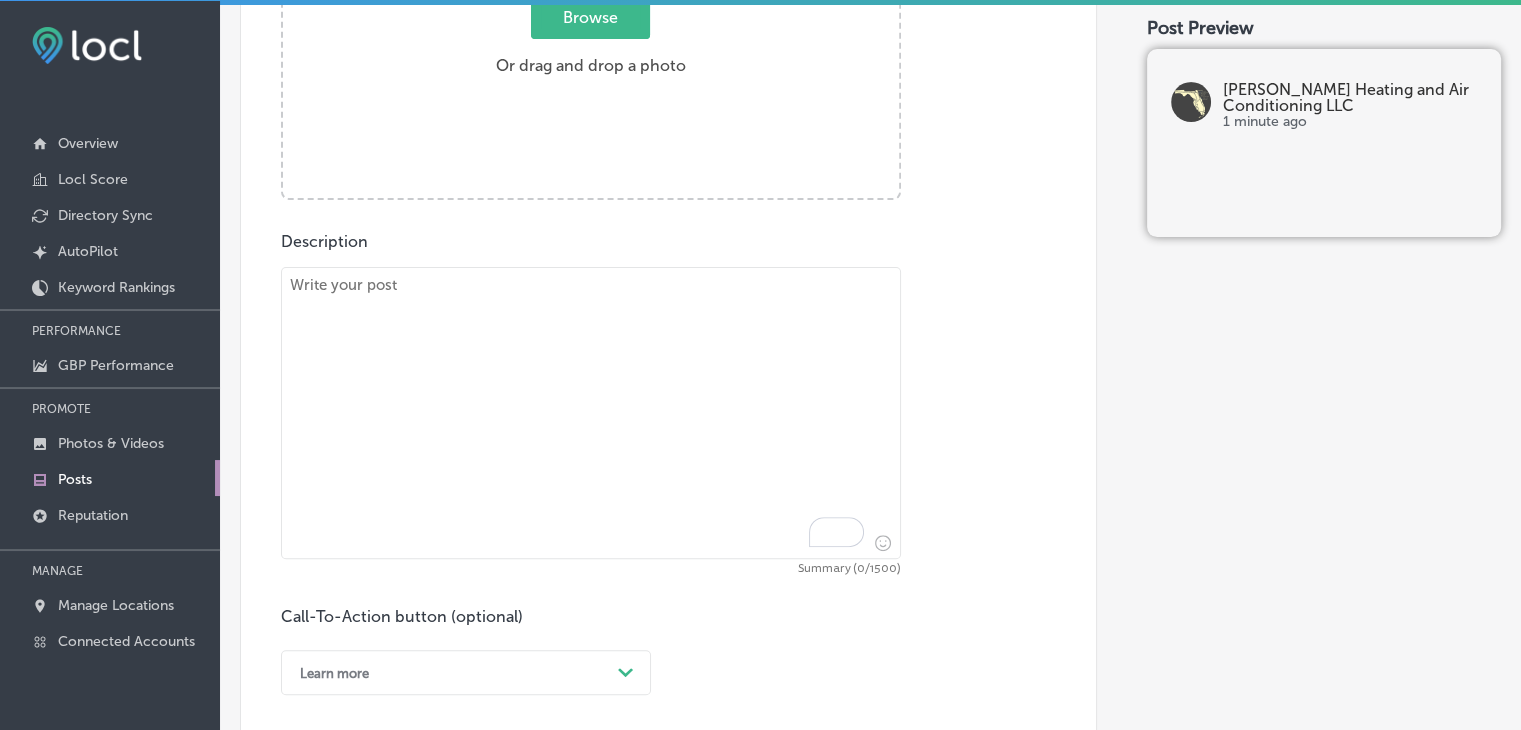 click at bounding box center [591, 413] 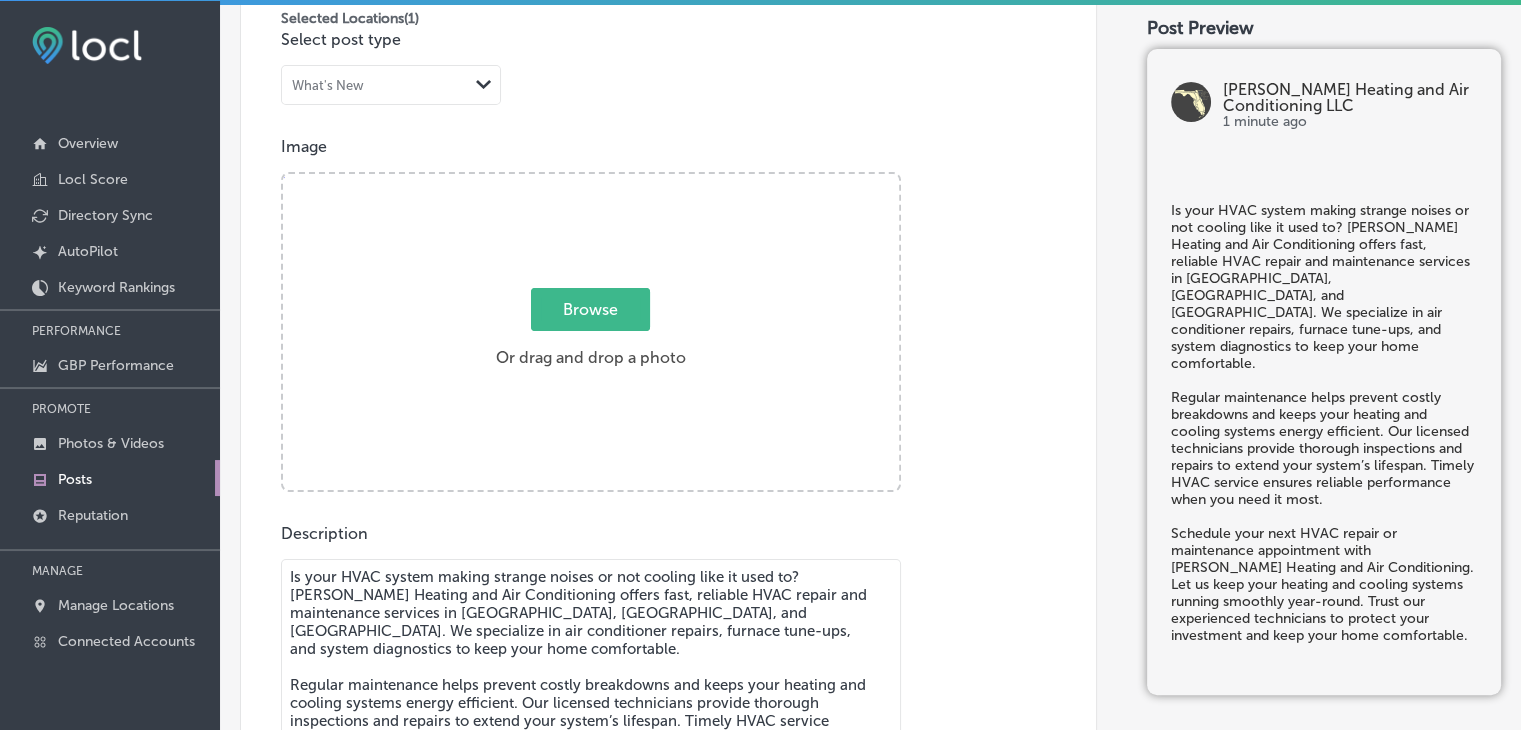 type on "Is your HVAC system making strange noises or not cooling like it used to? [PERSON_NAME] Heating and Air Conditioning offers fast, reliable HVAC repair and maintenance services in [GEOGRAPHIC_DATA], [GEOGRAPHIC_DATA], and [GEOGRAPHIC_DATA]. We specialize in air conditioner repairs, furnace tune-ups, and system diagnostics to keep your home comfortable.
Regular maintenance helps prevent costly breakdowns and keeps your heating and cooling systems energy efficient. Our licensed technicians provide thorough inspections and repairs to extend your system’s lifespan. Timely HVAC service ensures reliable performance when you need it most.
Schedule your next HVAC repair or maintenance appointment with [PERSON_NAME] Heating and Air Conditioning. Let us keep your heating and cooling systems running smoothly year-round. Trust our experienced technicians to protect your investment and keep your home comfortable." 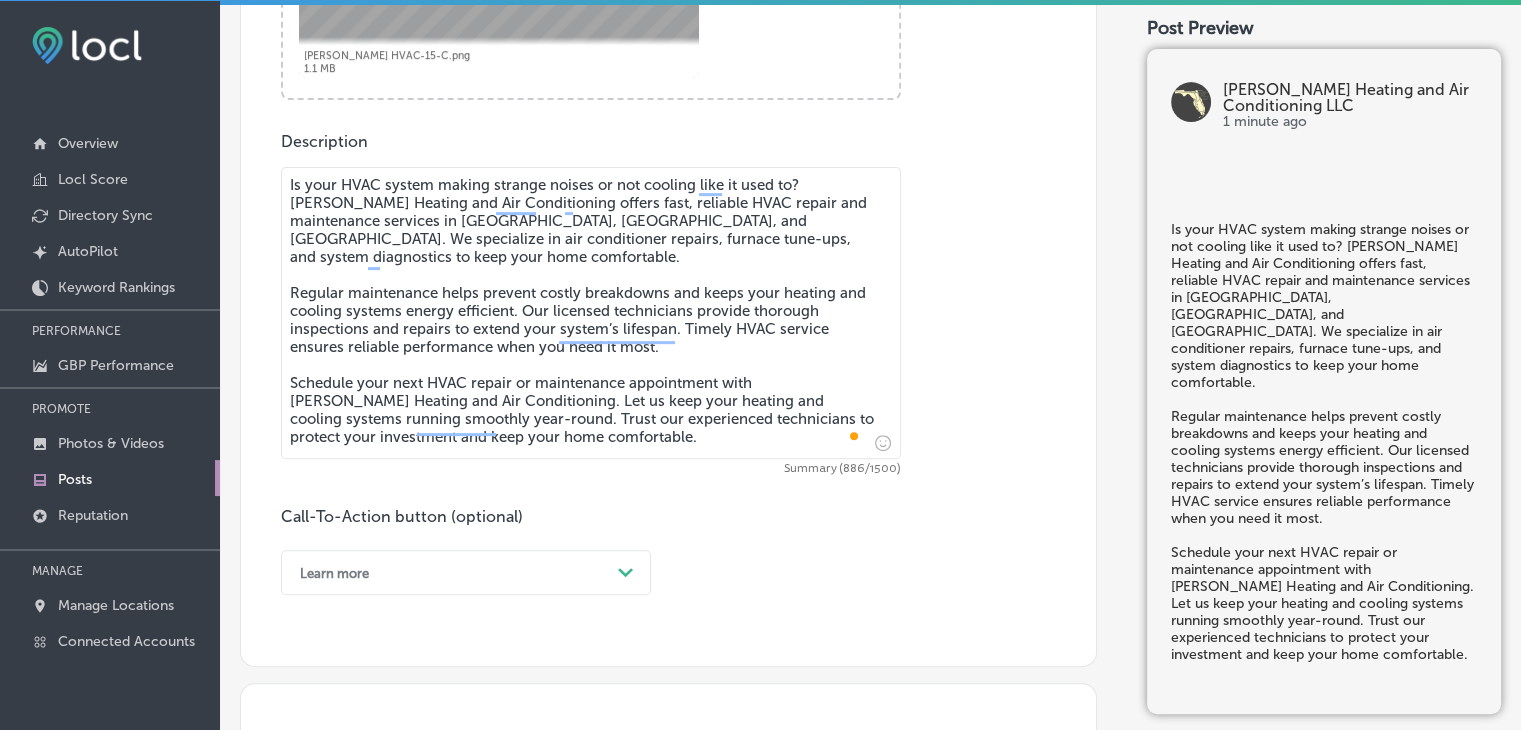 click on "Post content Select location(s) Business + Location
[PERSON_NAME] [PERSON_NAME]
Path
Created with Sketch.
Selected Locations  ( 1 ) Select post type What's New
Path
Created with Sketch.
Image Powered by PQINA    Browse     Or drag and drop a photo  [PERSON_NAME] HVAC-15-C.png Abort Retry Remove Upload Cancel Retry Remove [PERSON_NAME] HVAC-15-C.png 1.1 MB Uploading tap to cancel" at bounding box center (668, 24) 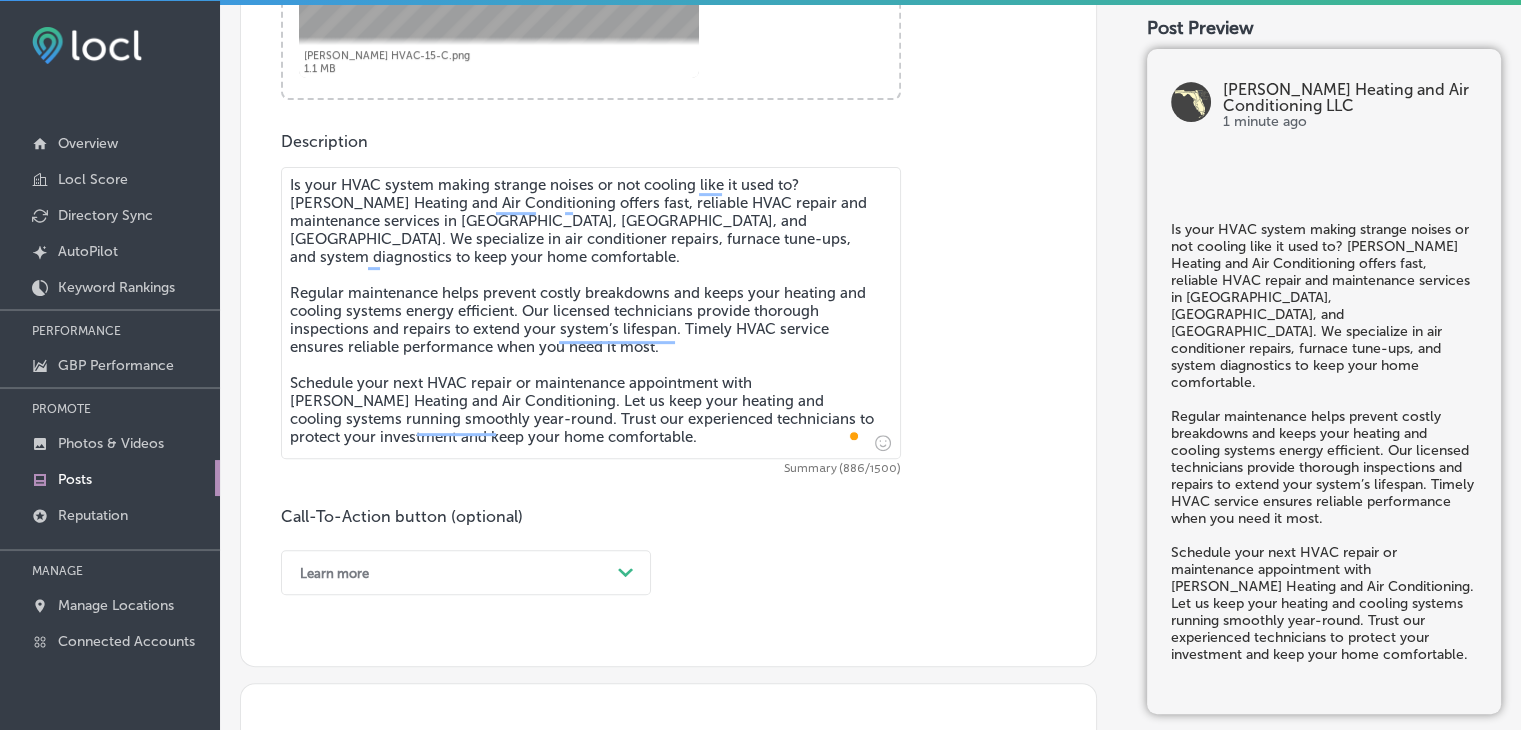 click on "Learn more
Path
Created with Sketch." at bounding box center (466, 572) 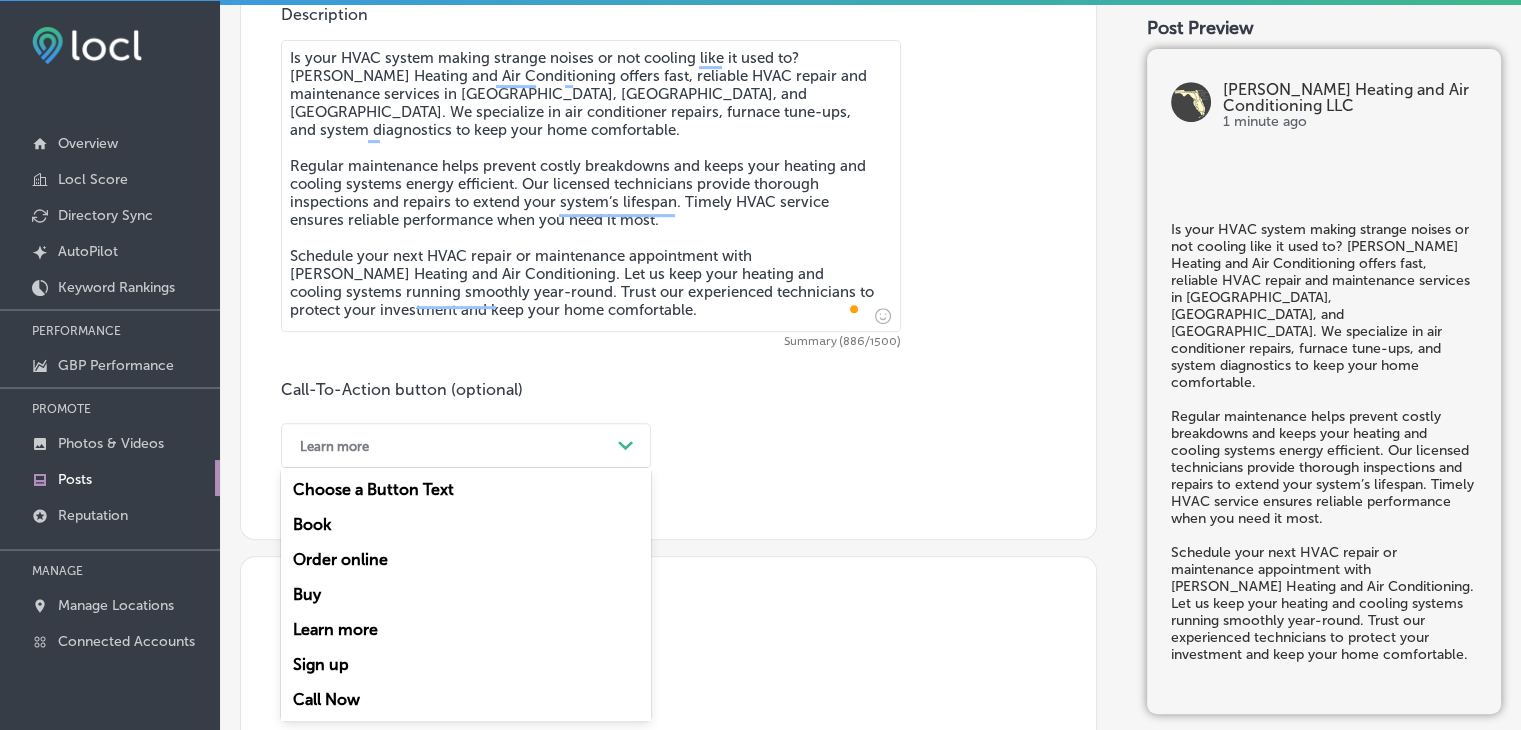 click on "Book" at bounding box center [466, 524] 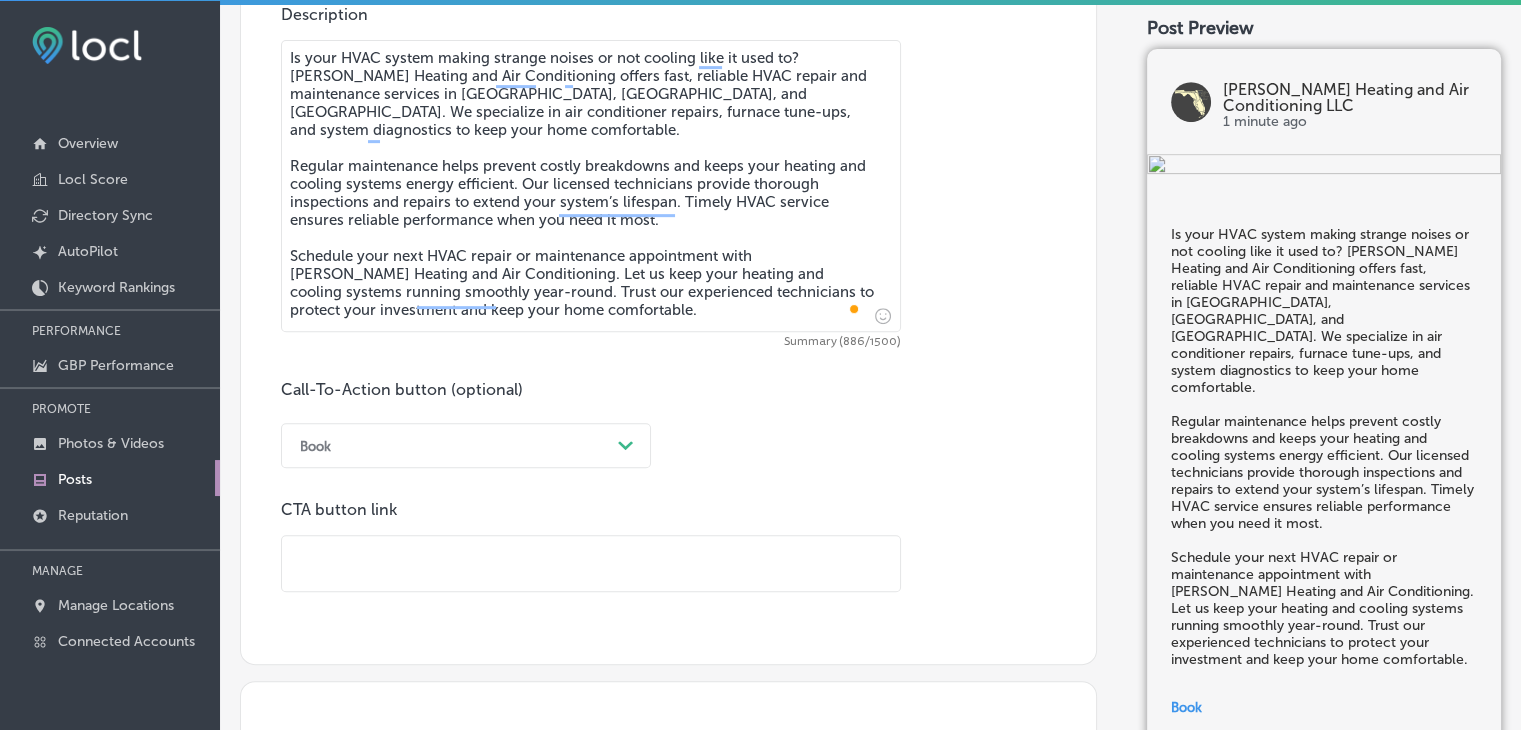 click at bounding box center (591, 563) 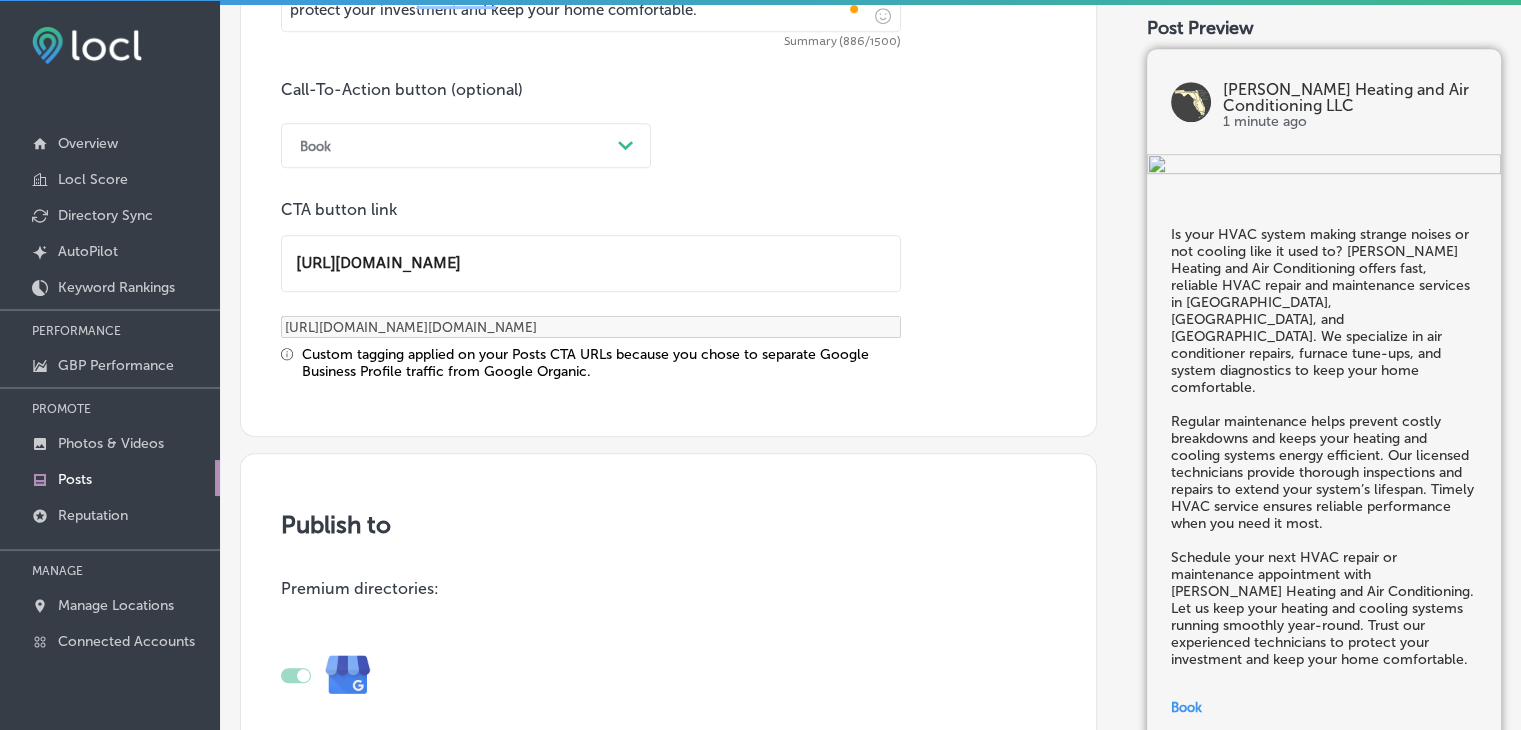 scroll, scrollTop: 1684, scrollLeft: 0, axis: vertical 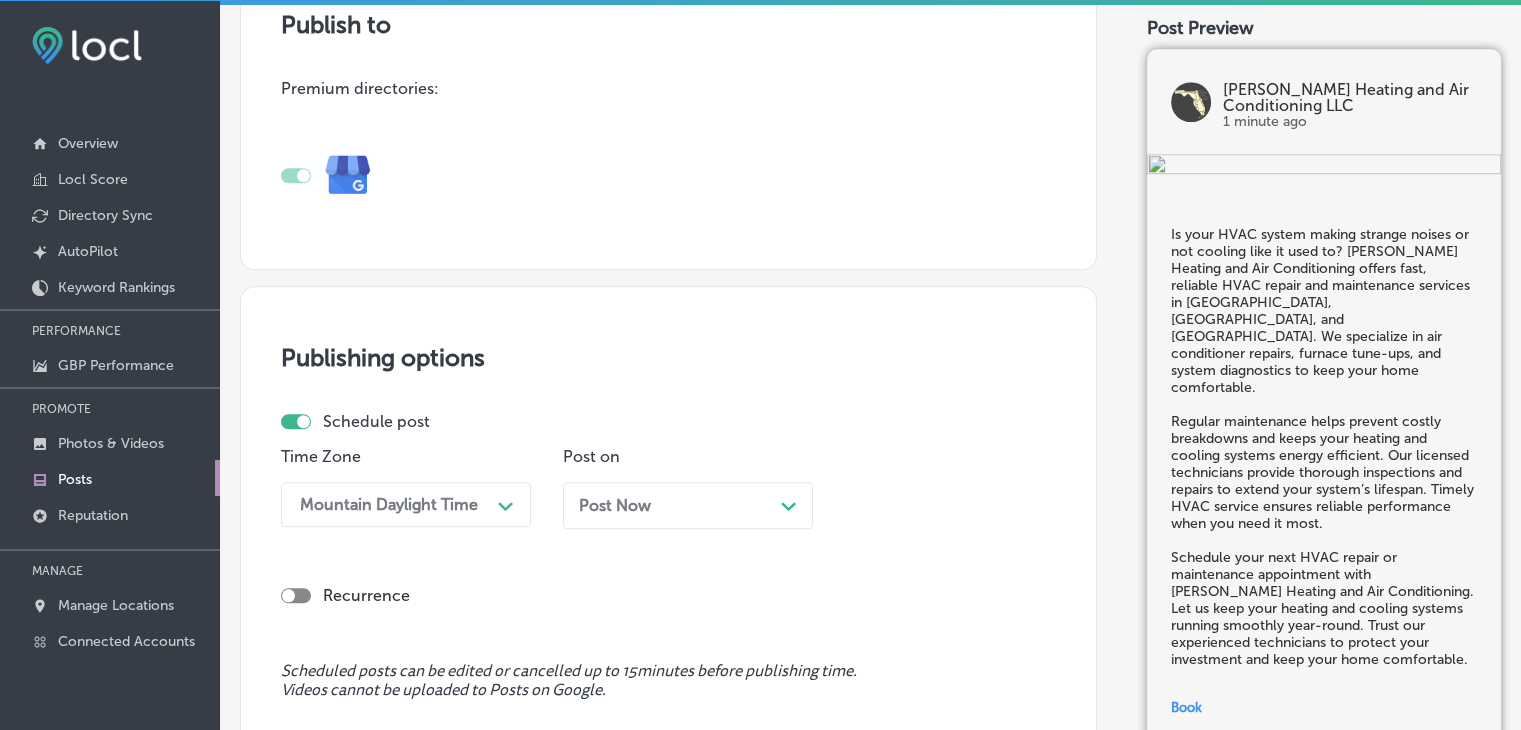 type on "[URL][DOMAIN_NAME]" 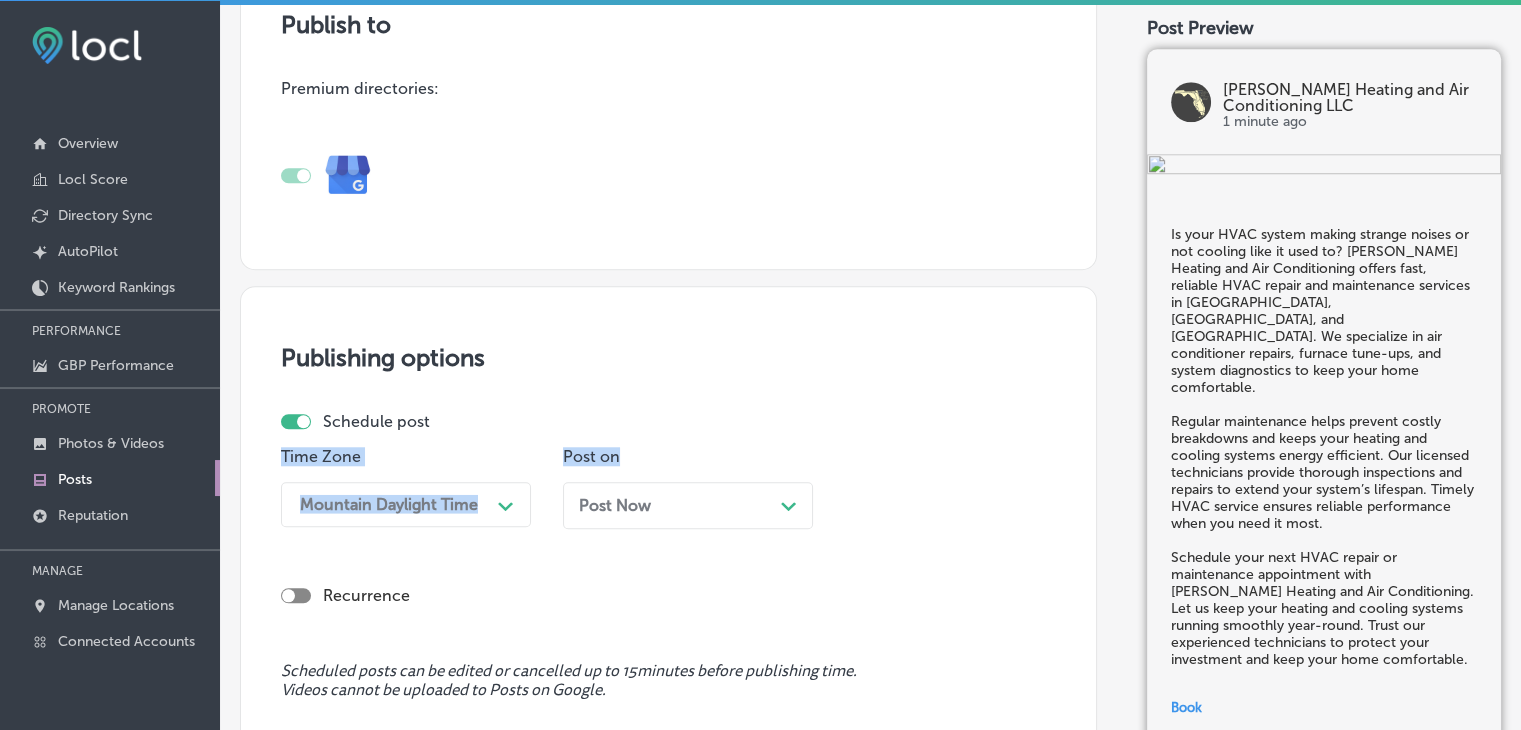 drag, startPoint x: 688, startPoint y: 430, endPoint x: 688, endPoint y: 448, distance: 18 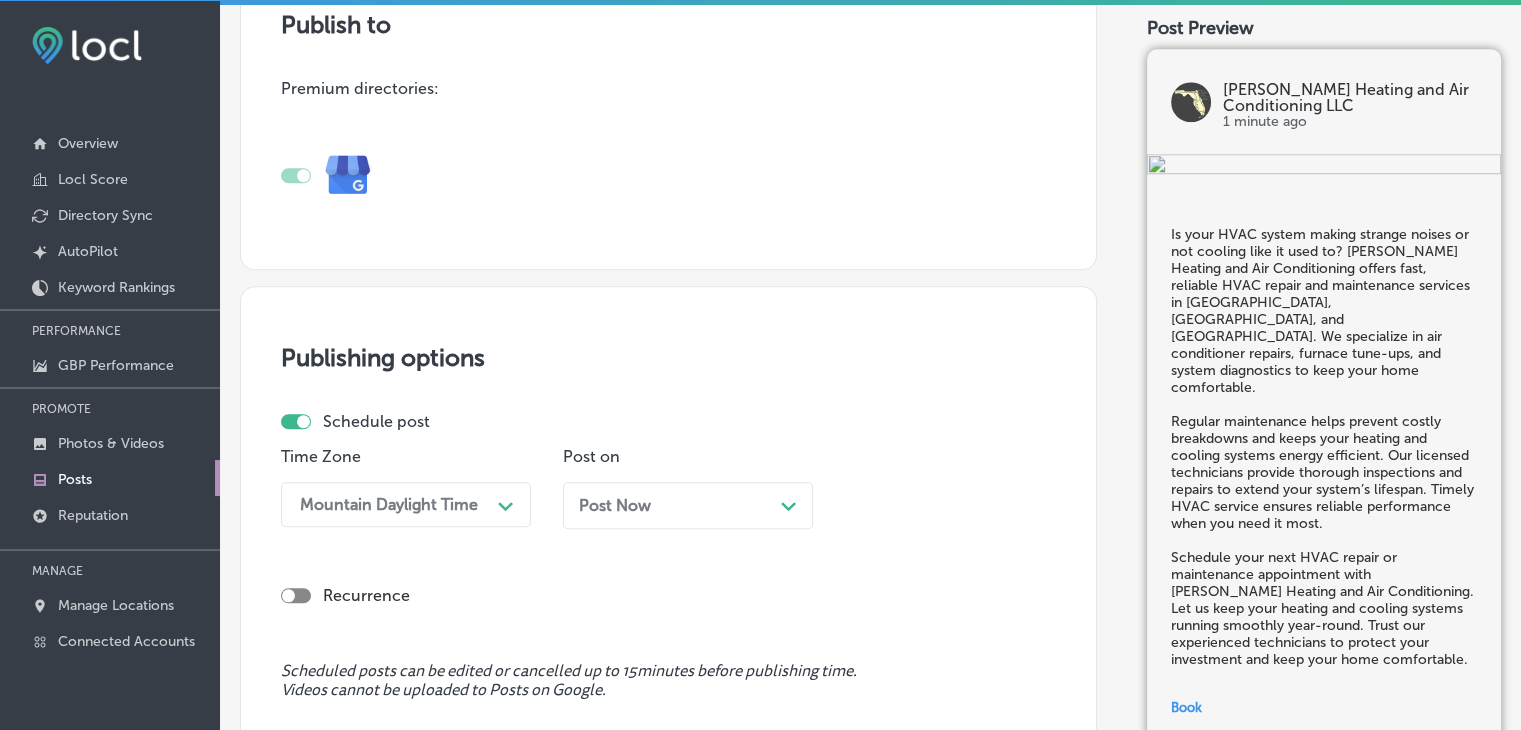 click on "Post on Post Now
Path
Created with Sketch." at bounding box center (688, 495) 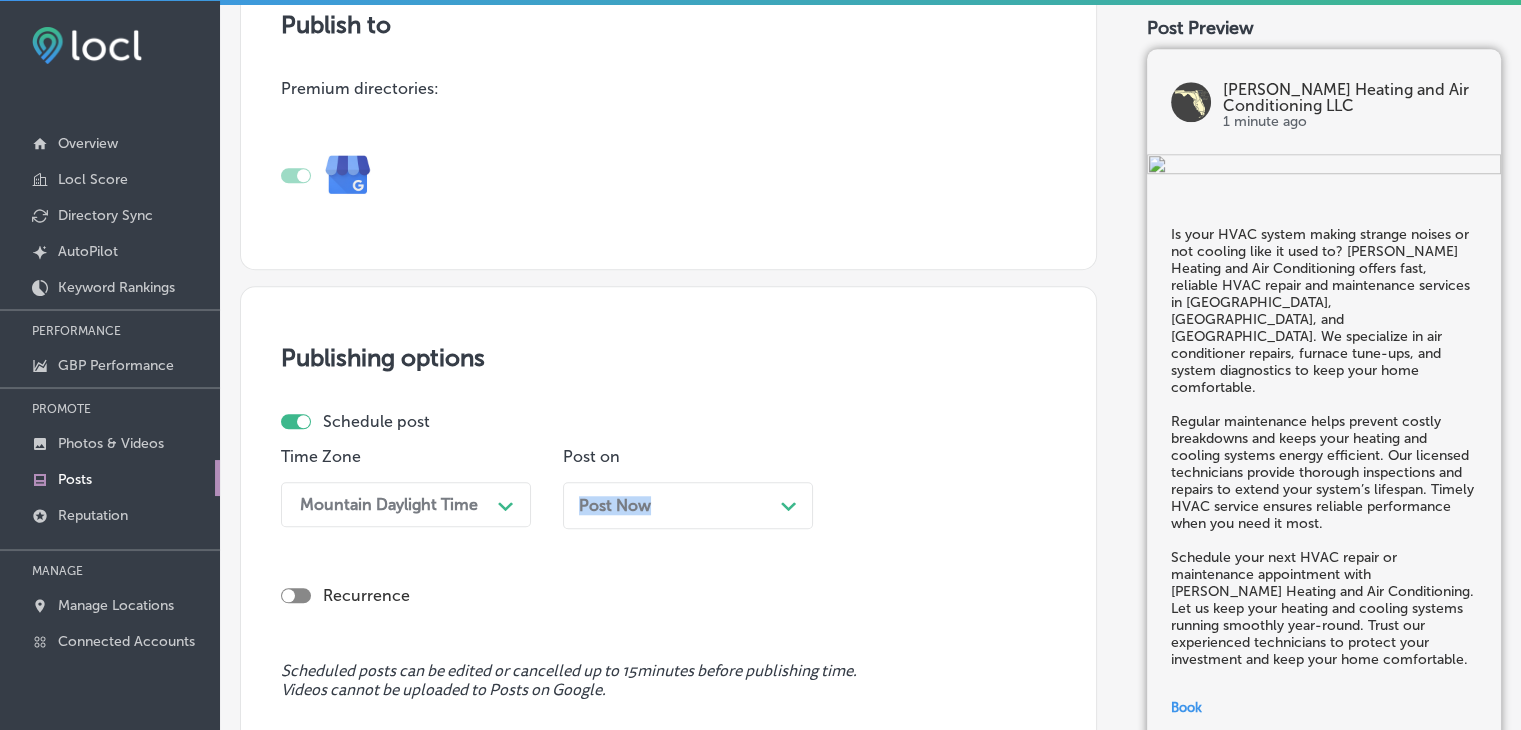 click on "Post Now
Path
Created with Sketch." at bounding box center (688, 505) 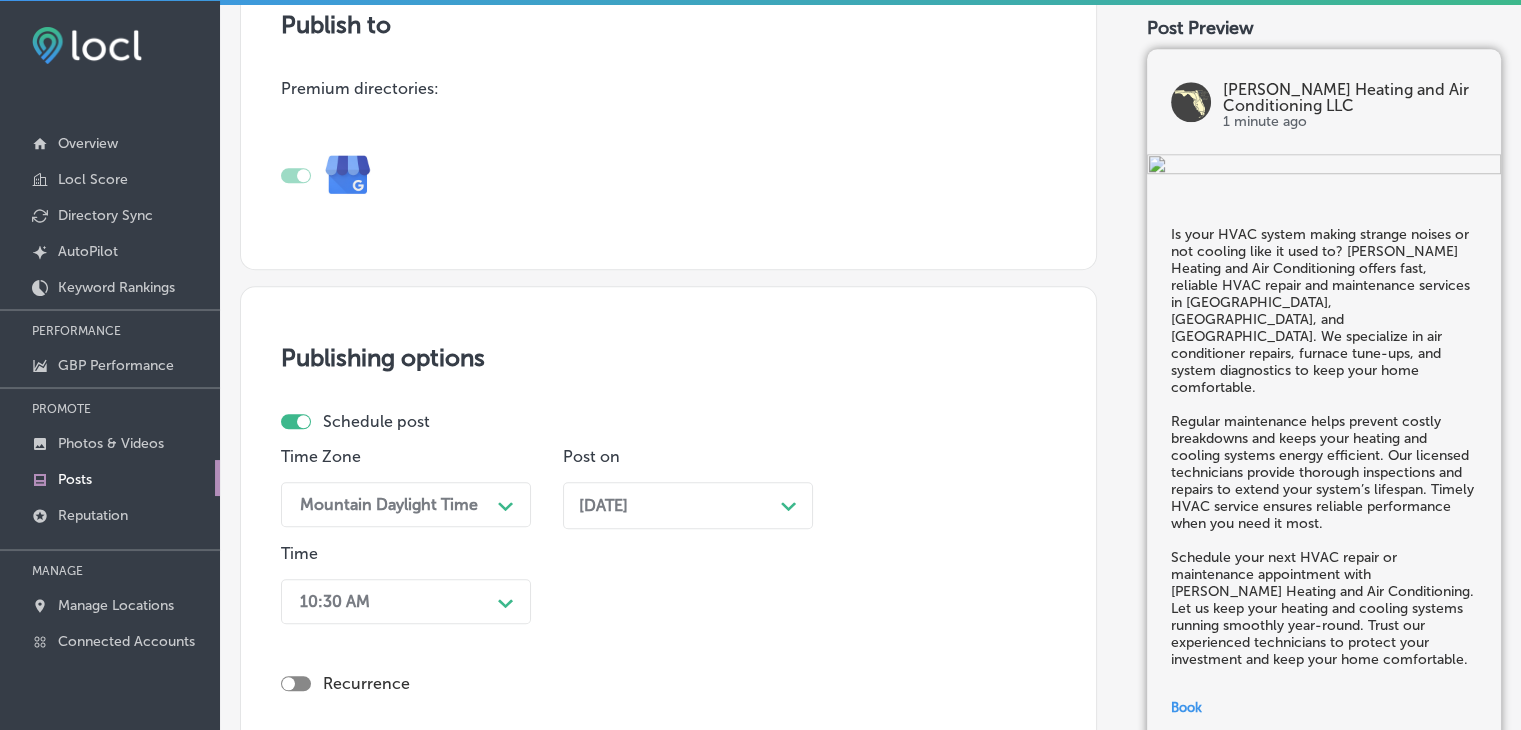 click on "10:30 AM
Path
Created with Sketch." at bounding box center [406, 601] 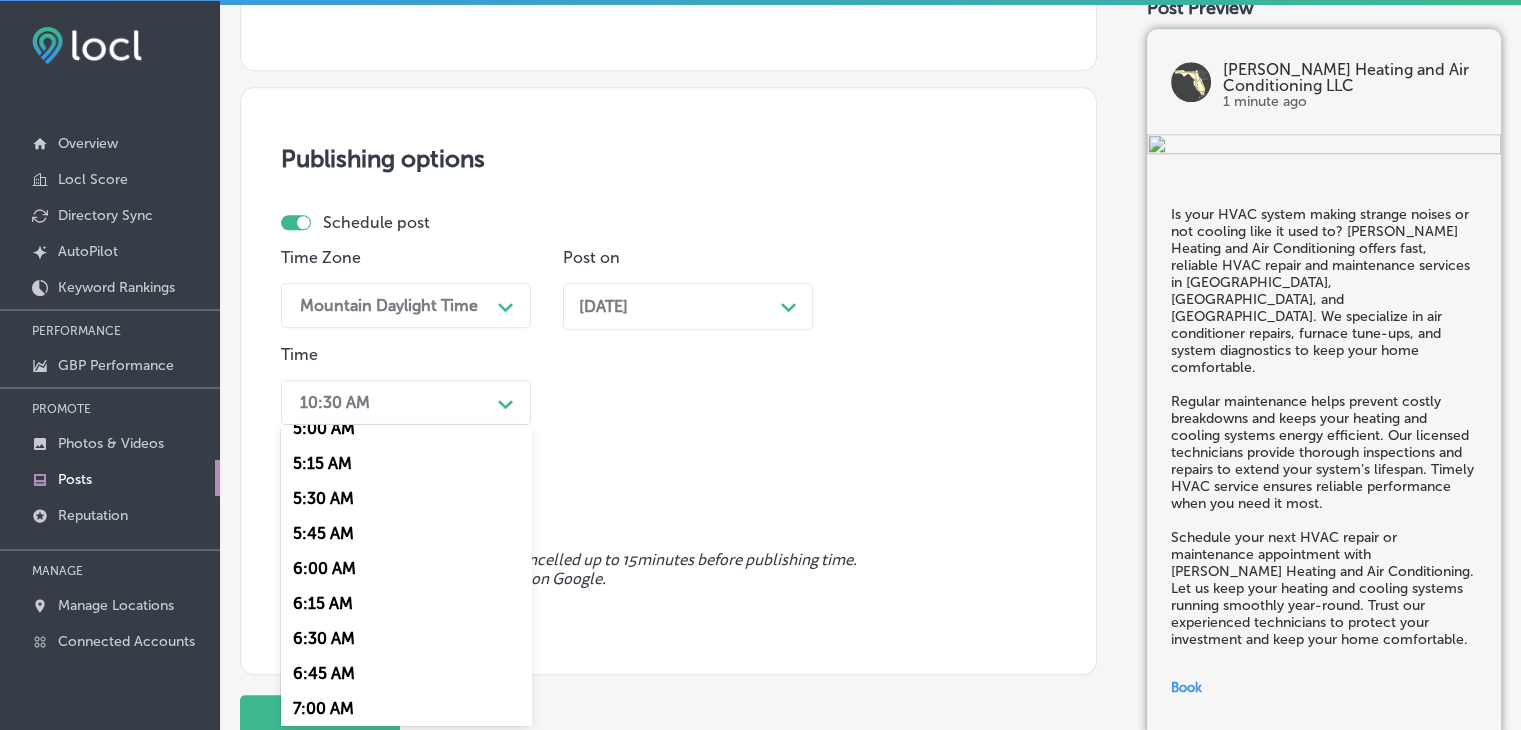 scroll, scrollTop: 900, scrollLeft: 0, axis: vertical 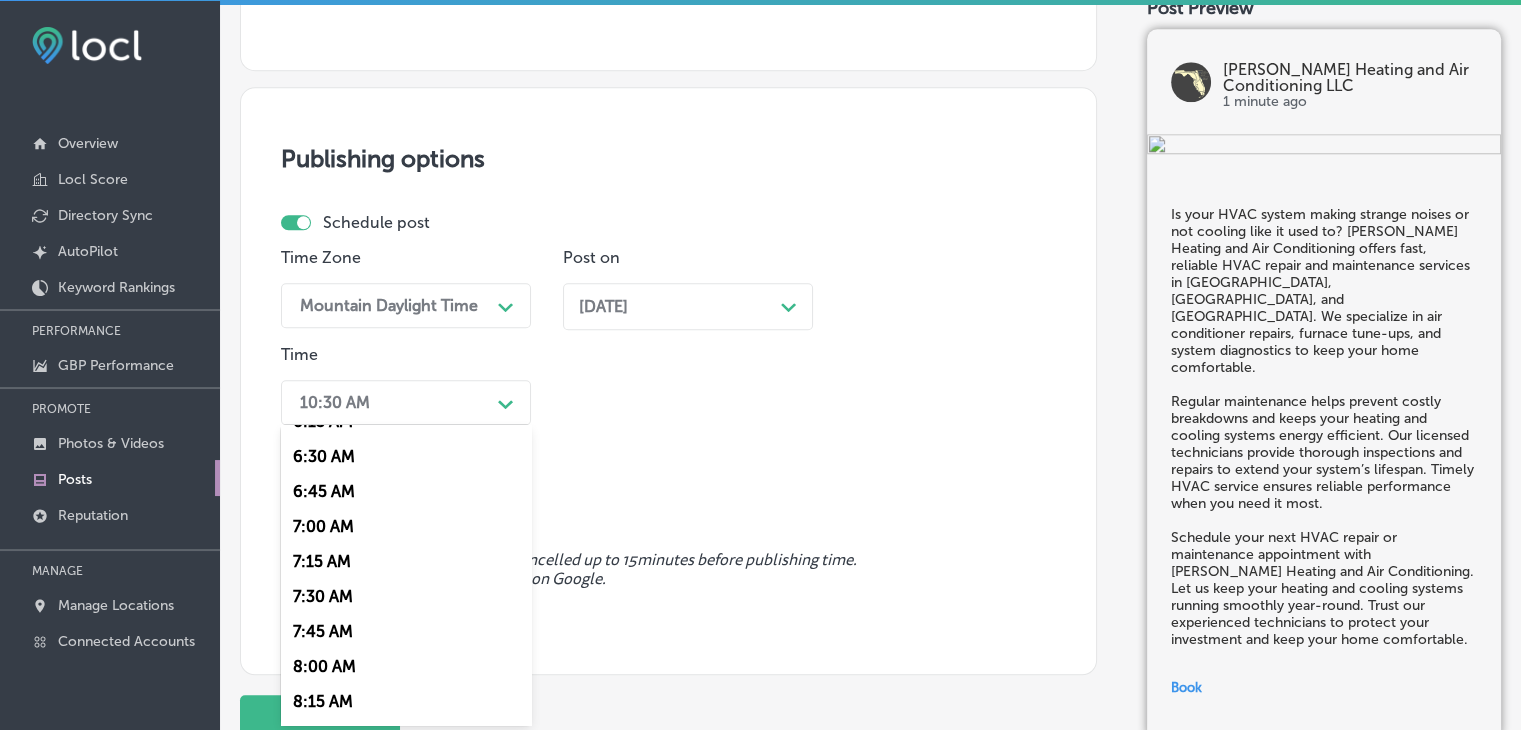 drag, startPoint x: 325, startPoint y: 537, endPoint x: 348, endPoint y: 525, distance: 25.942244 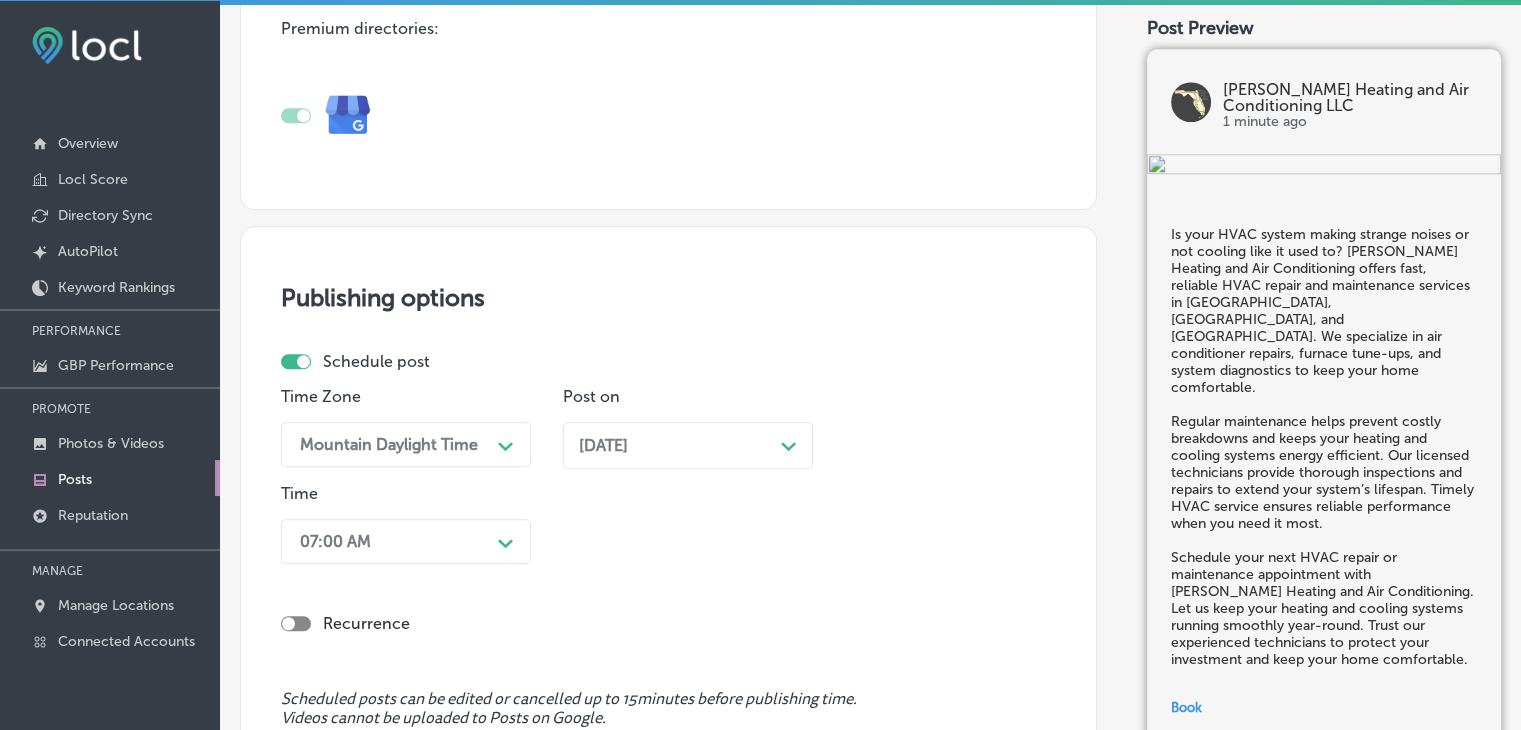 scroll, scrollTop: 2040, scrollLeft: 0, axis: vertical 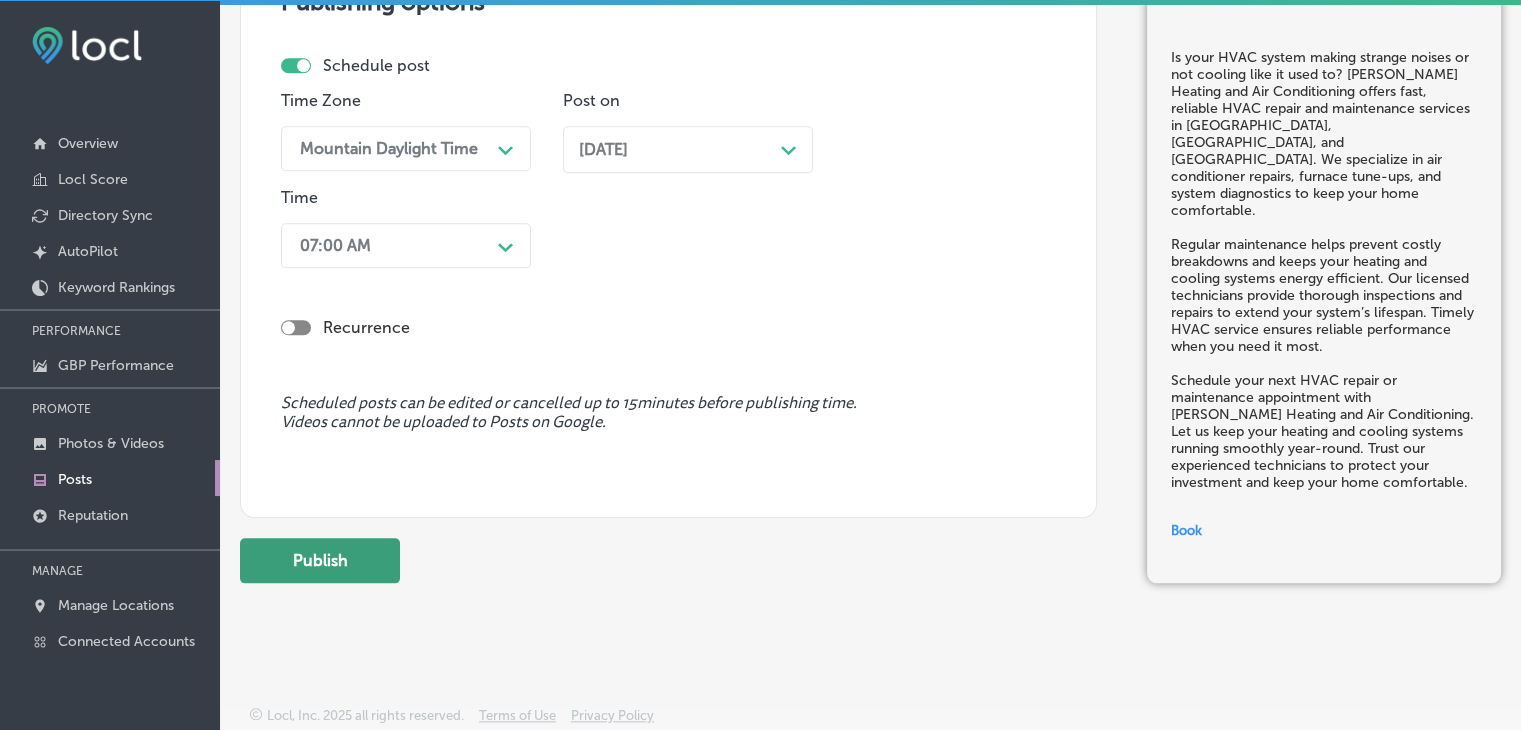 click on "Publish" at bounding box center (320, 560) 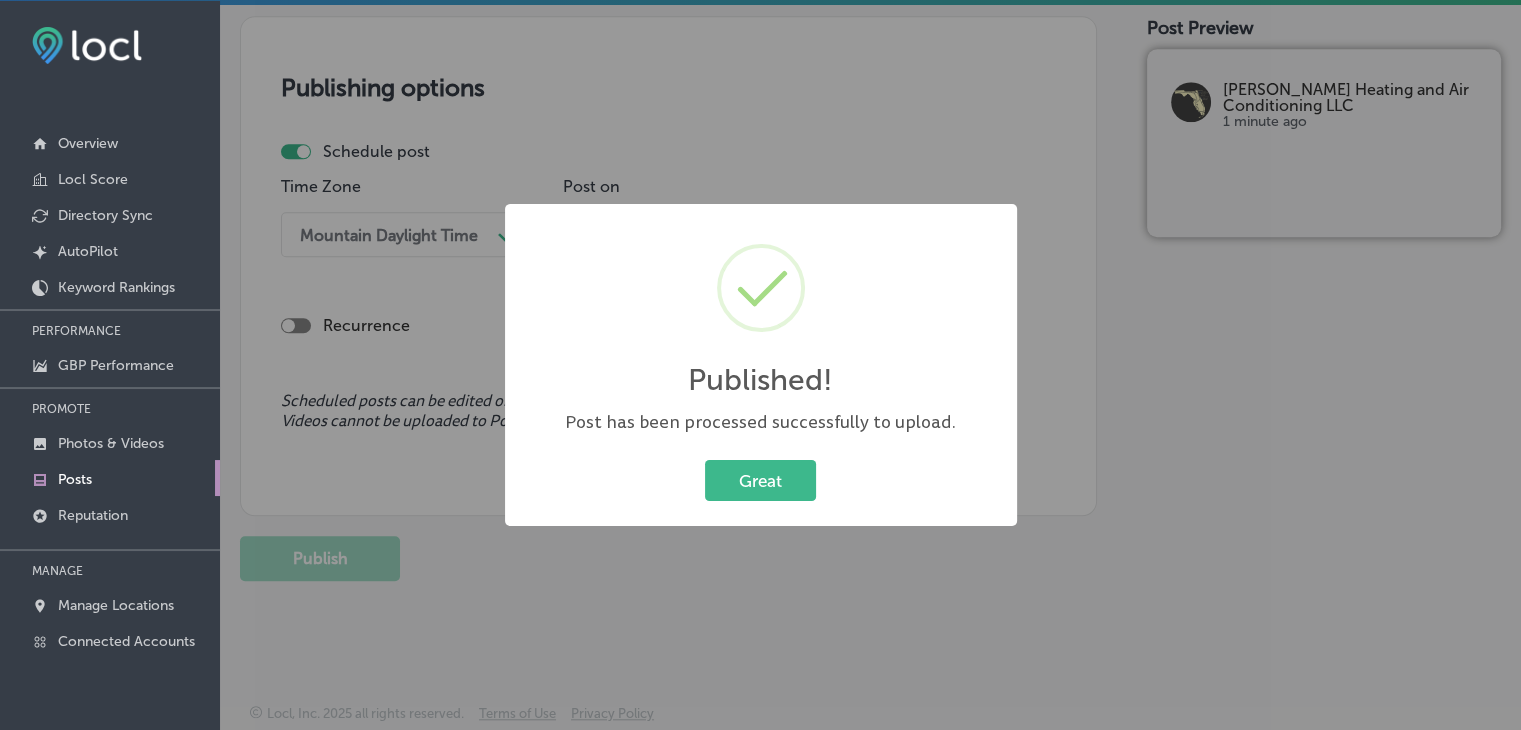 click on "Published! ×" at bounding box center (761, 317) 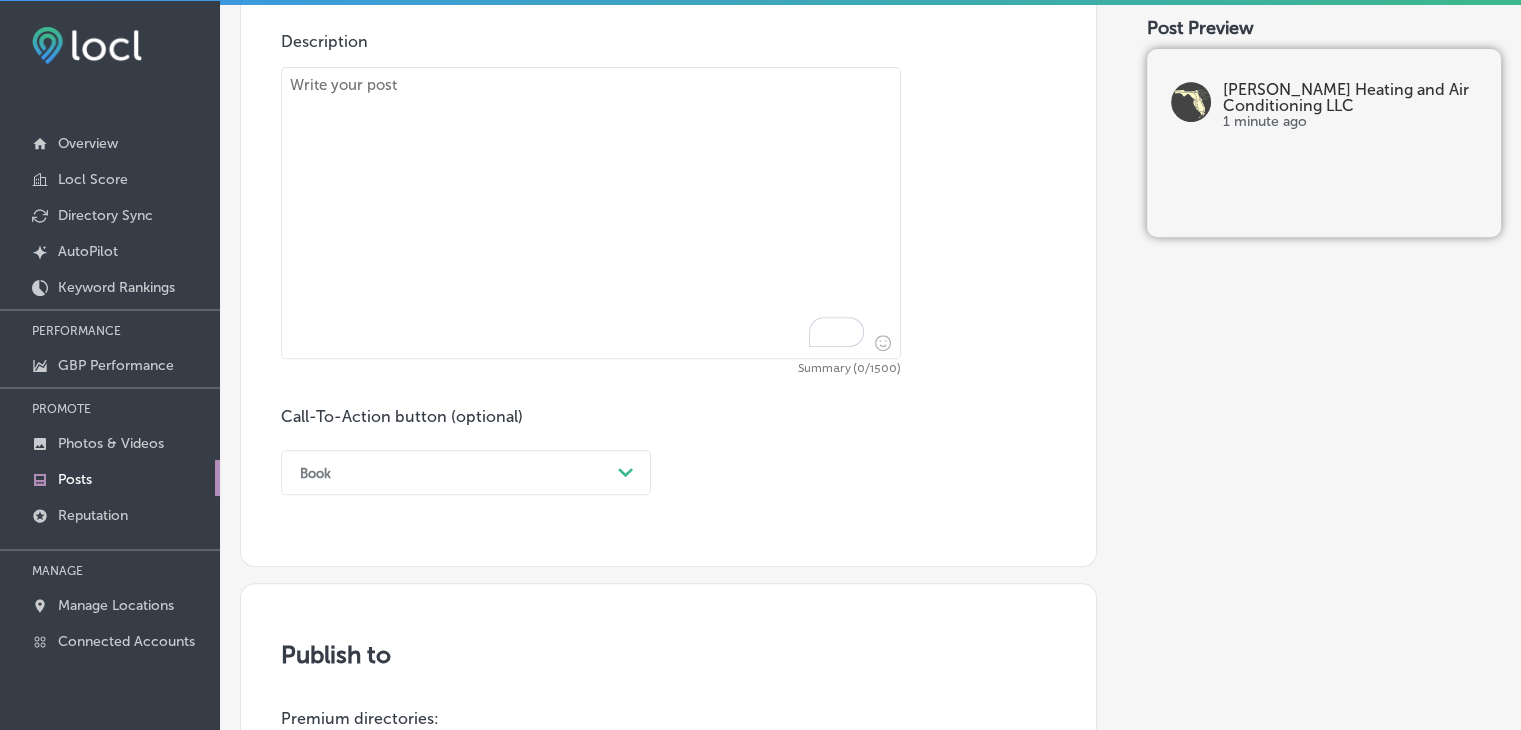 click at bounding box center [591, 213] 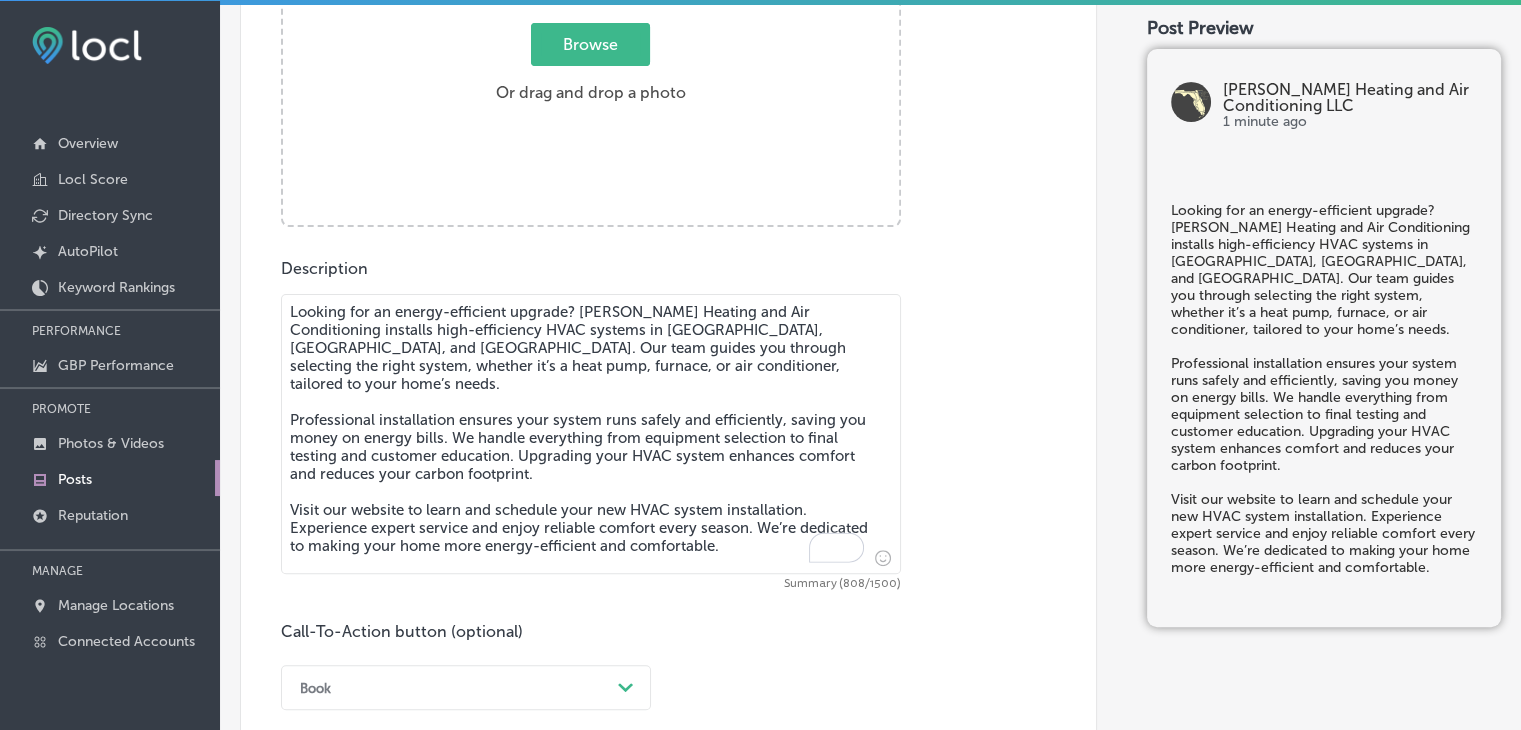 type on "Looking for an energy-efficient upgrade? [PERSON_NAME] Heating and Air Conditioning installs high-efficiency HVAC systems in [GEOGRAPHIC_DATA], [GEOGRAPHIC_DATA], and [GEOGRAPHIC_DATA]. Our team guides you through selecting the right system, whether it’s a heat pump, furnace, or air conditioner, tailored to your home’s needs.
Professional installation ensures your system runs safely and efficiently, saving you money on energy bills. We handle everything from equipment selection to final testing and customer education. Upgrading your HVAC system enhances comfort and reduces your carbon footprint.
Visit our website to learn and schedule your new HVAC system installation. Experience expert service and enjoy reliable comfort every season. We’re dedicated to making your home more energy-efficient and comfortable." 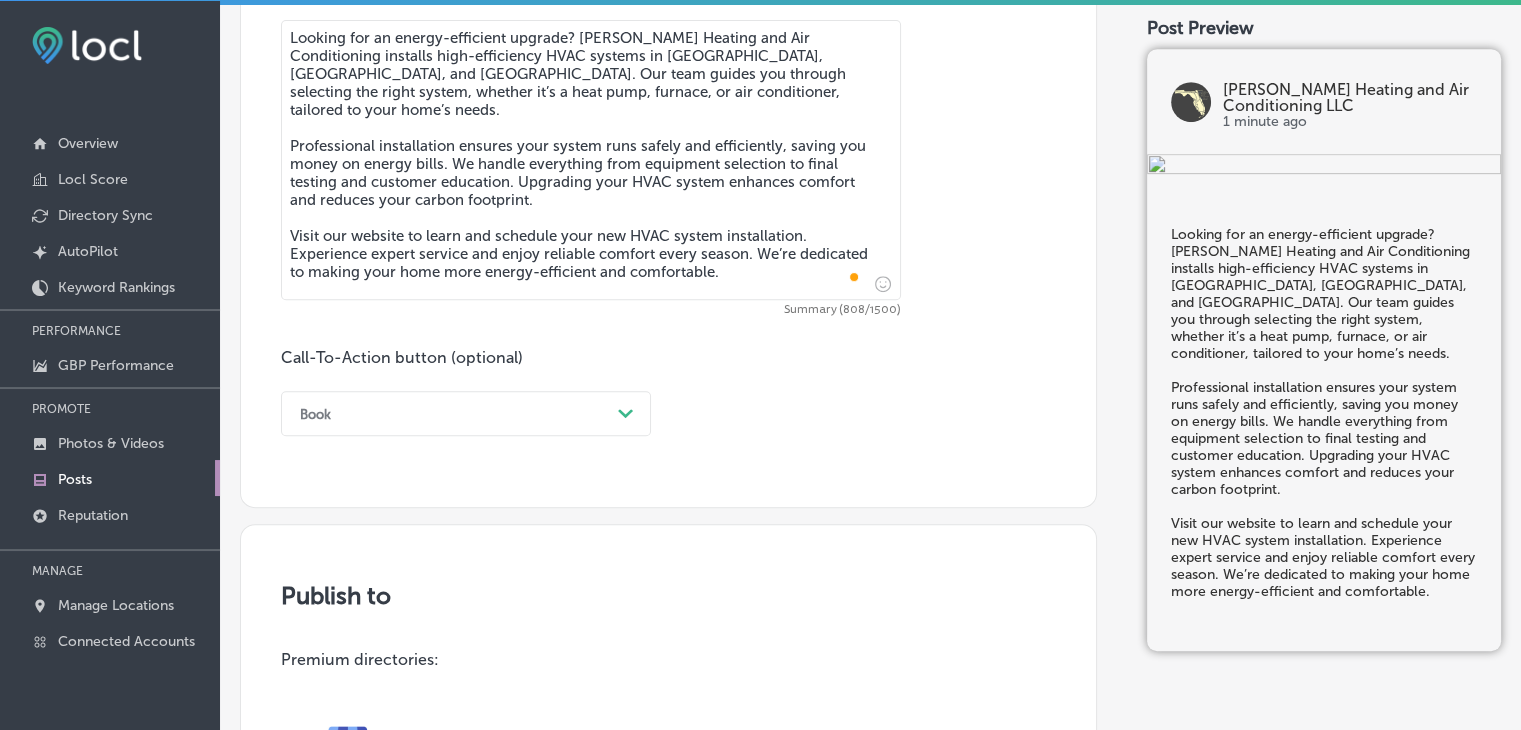 scroll, scrollTop: 1257, scrollLeft: 0, axis: vertical 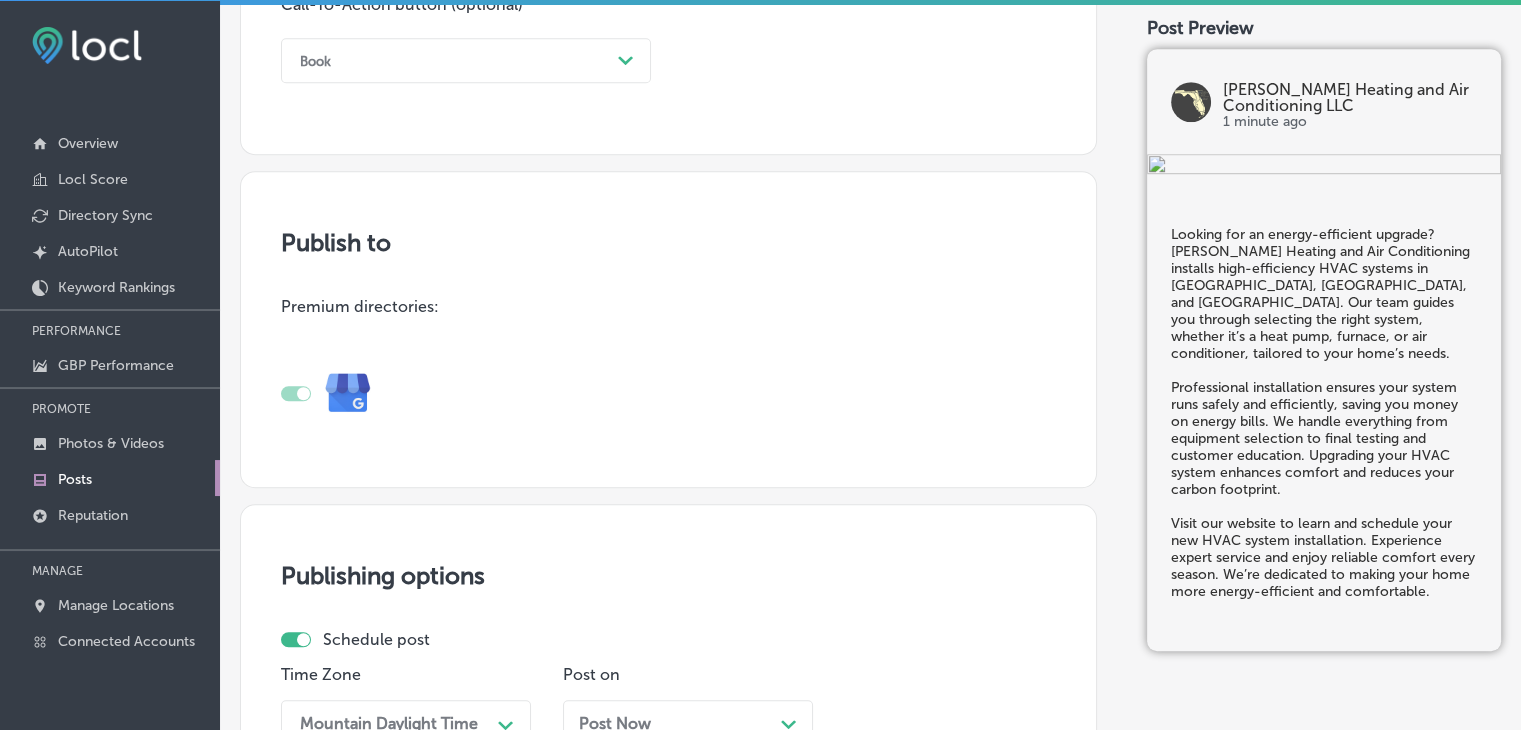 click on "Post content Select location(s) Business + Location
[PERSON_NAME] [PERSON_NAME]
Path
Created with Sketch.
Selected Locations  ( 1 ) Select post type What's New
Path
Created with Sketch.
Image Powered by PQINA    Browse     Or drag and drop a photo  [PERSON_NAME] HVAC-17-D.png Abort Retry Remove Upload Cancel Retry Remove [PERSON_NAME] HVAC-17-D.png 1.9 MB Uploading 6% tap to cancel" at bounding box center [668, -482] 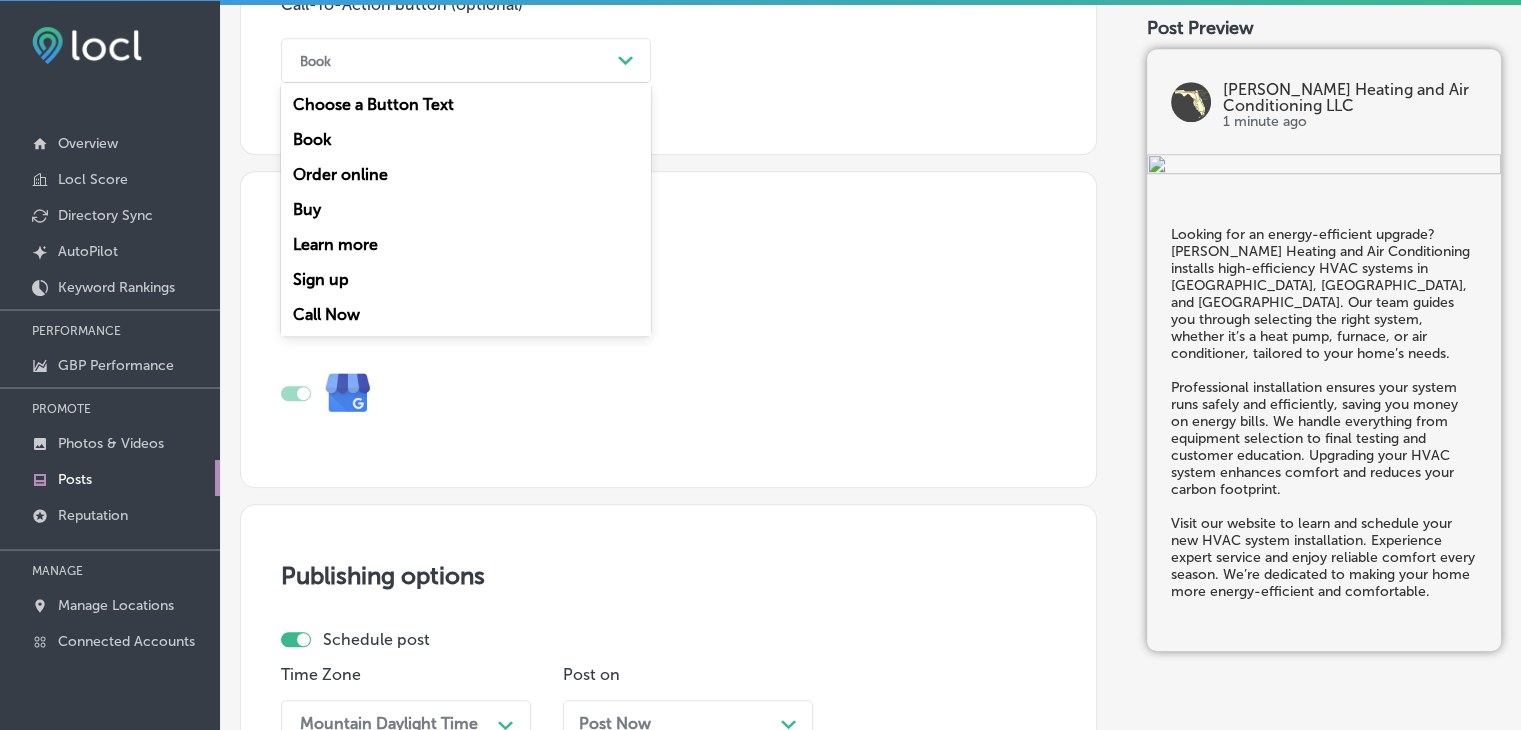 click on "Learn more" at bounding box center (466, 244) 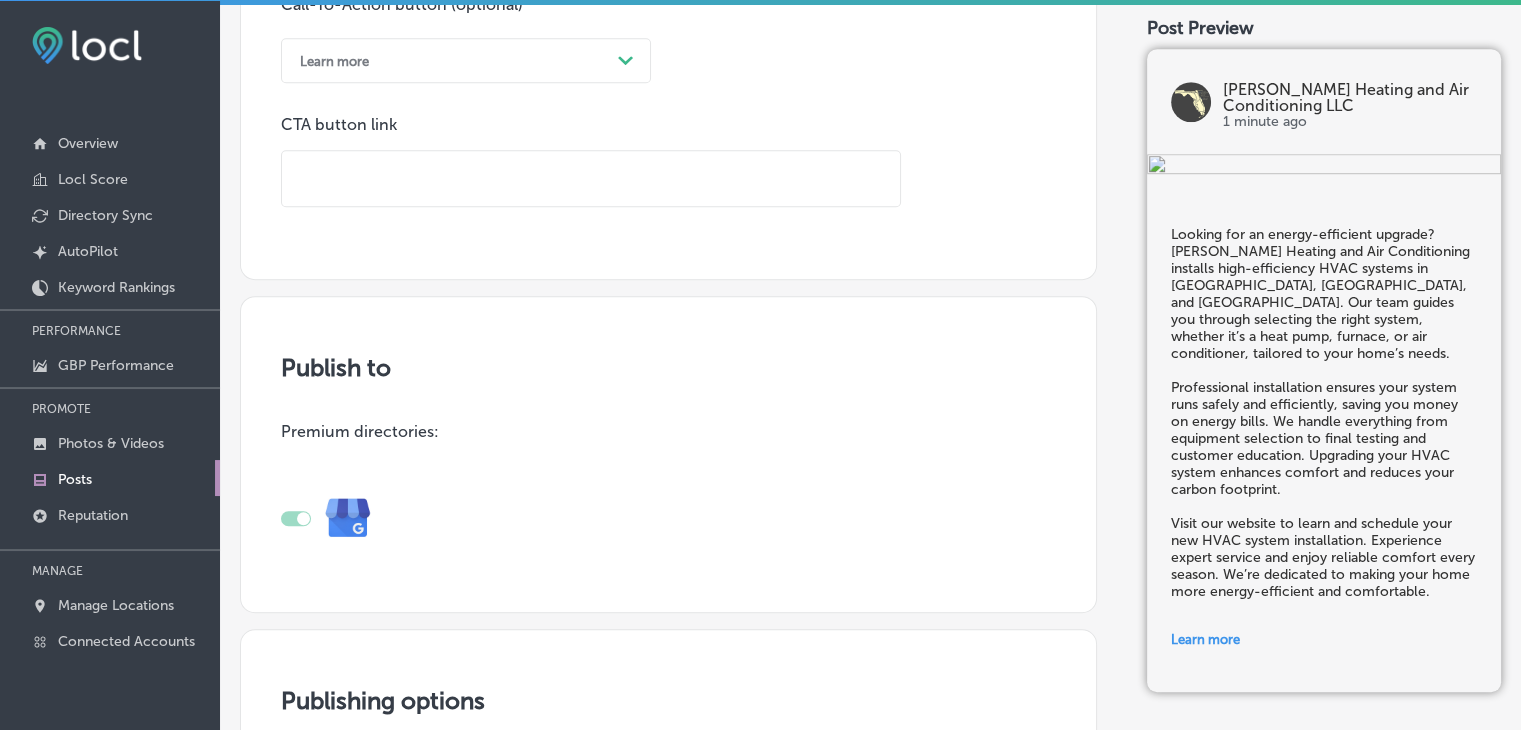 drag, startPoint x: 361, startPoint y: 232, endPoint x: 403, endPoint y: 185, distance: 63.03174 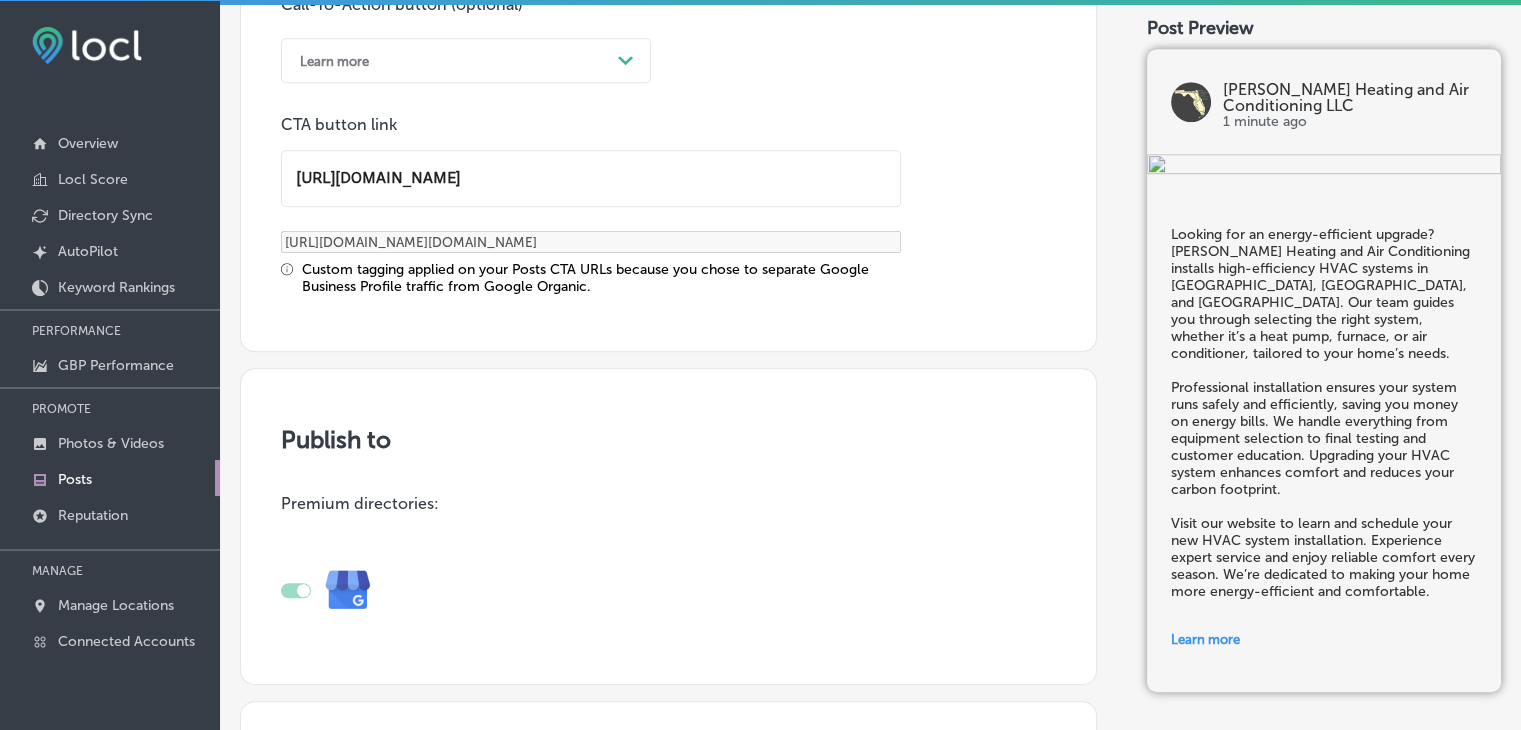 type on "[URL][DOMAIN_NAME]" 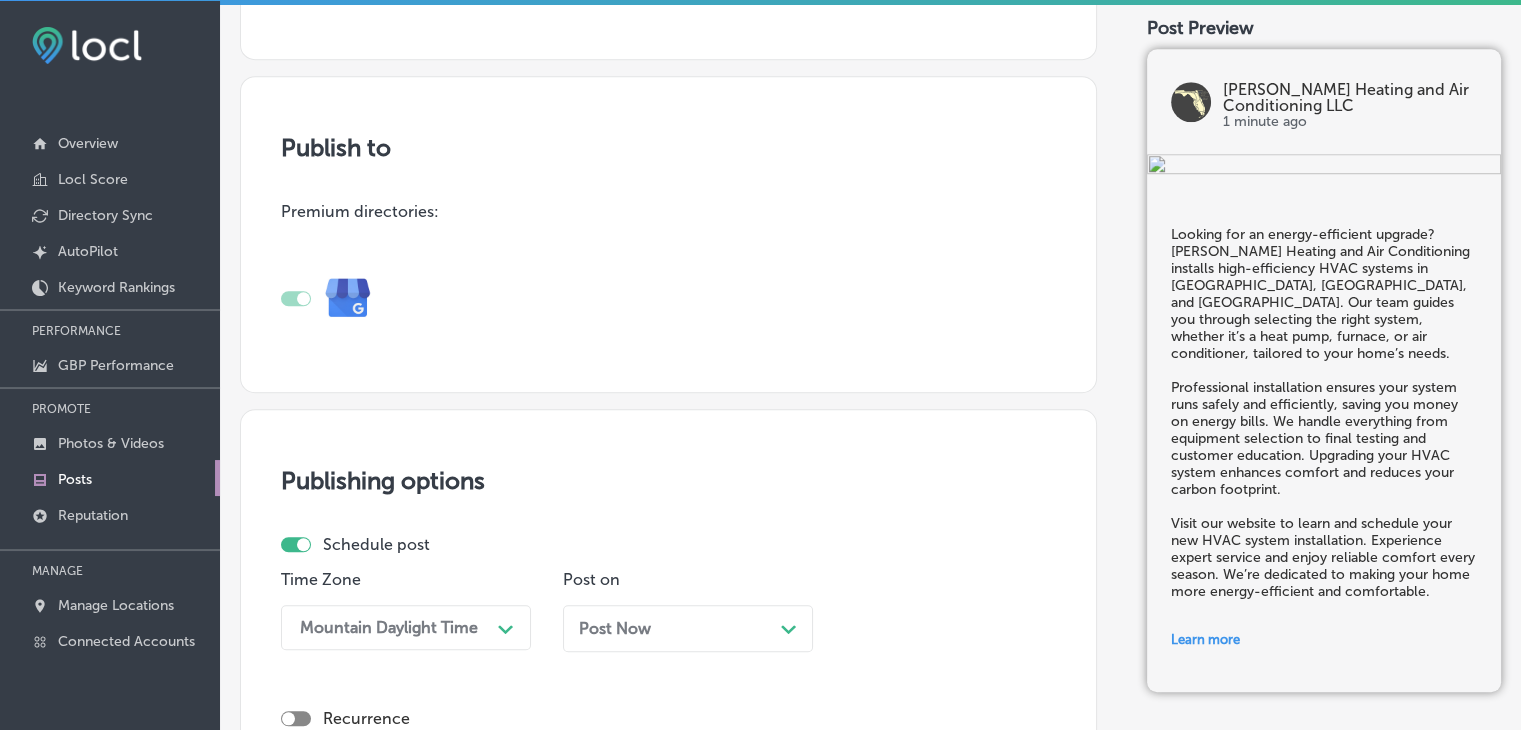scroll, scrollTop: 1857, scrollLeft: 0, axis: vertical 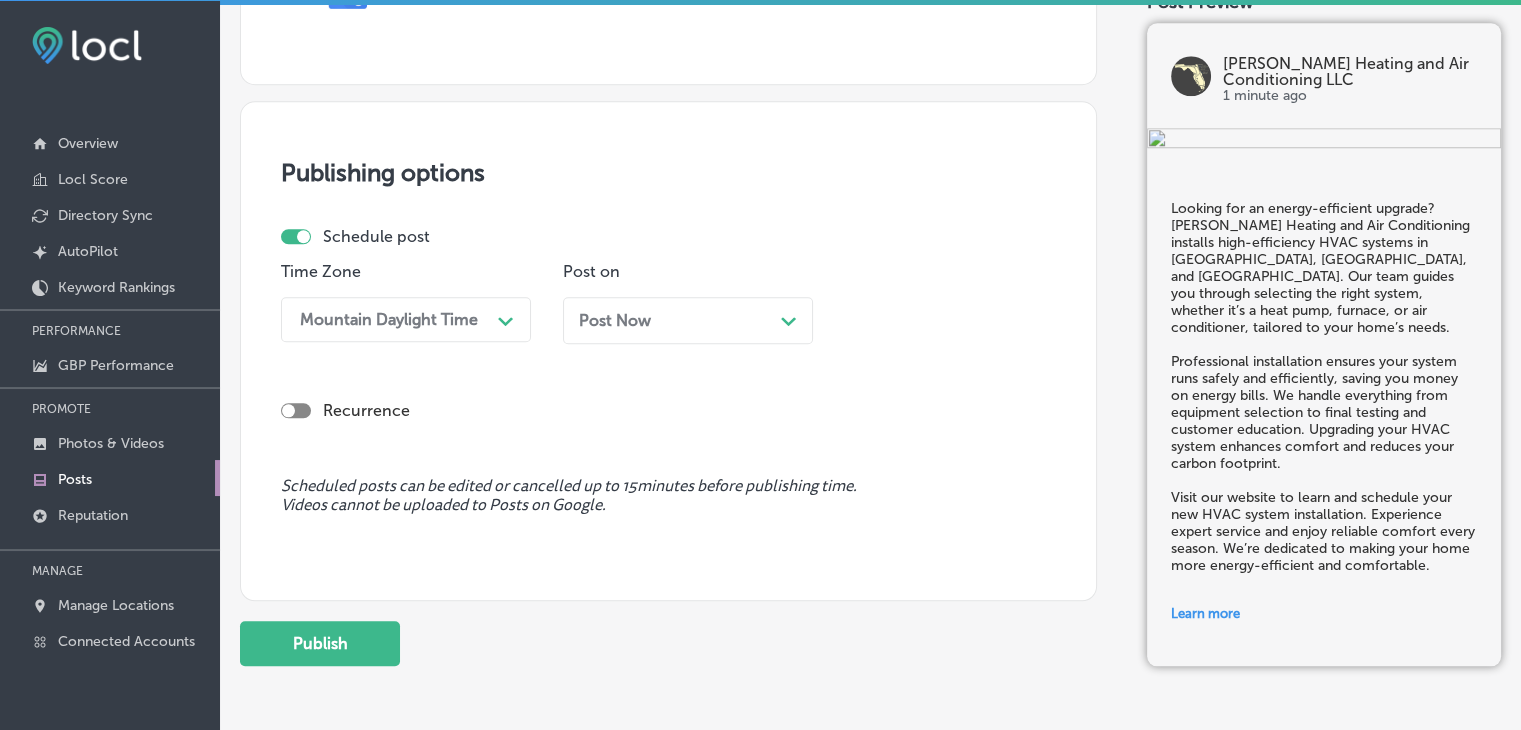 click on "Schedule post Time Zone Mountain Daylight Time
Path
Created with Sketch.
Post on Post Now
Path
Created with Sketch.
Time 07:00 AM
Path
Created with Sketch." at bounding box center (660, 293) 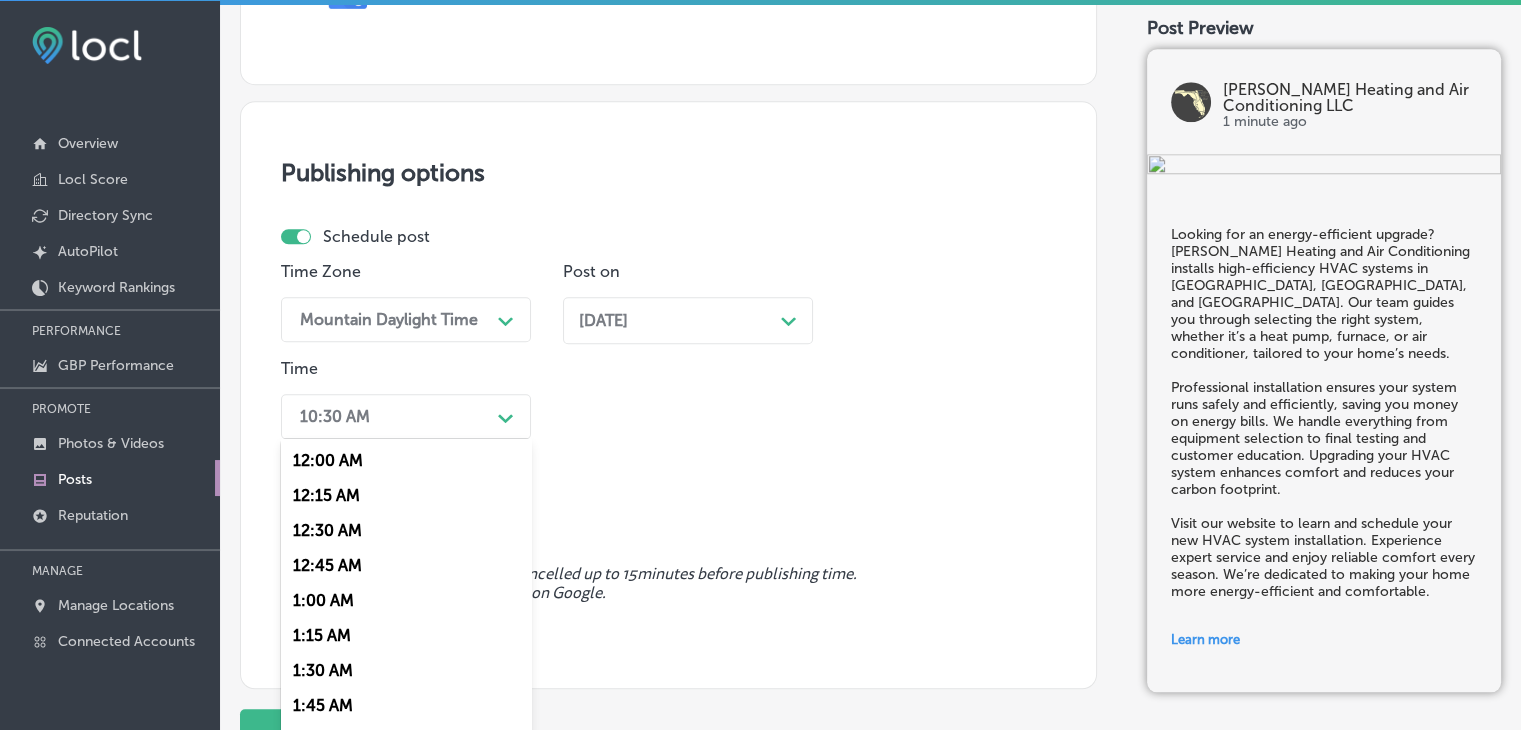 click on "10:30 AM" at bounding box center (390, 416) 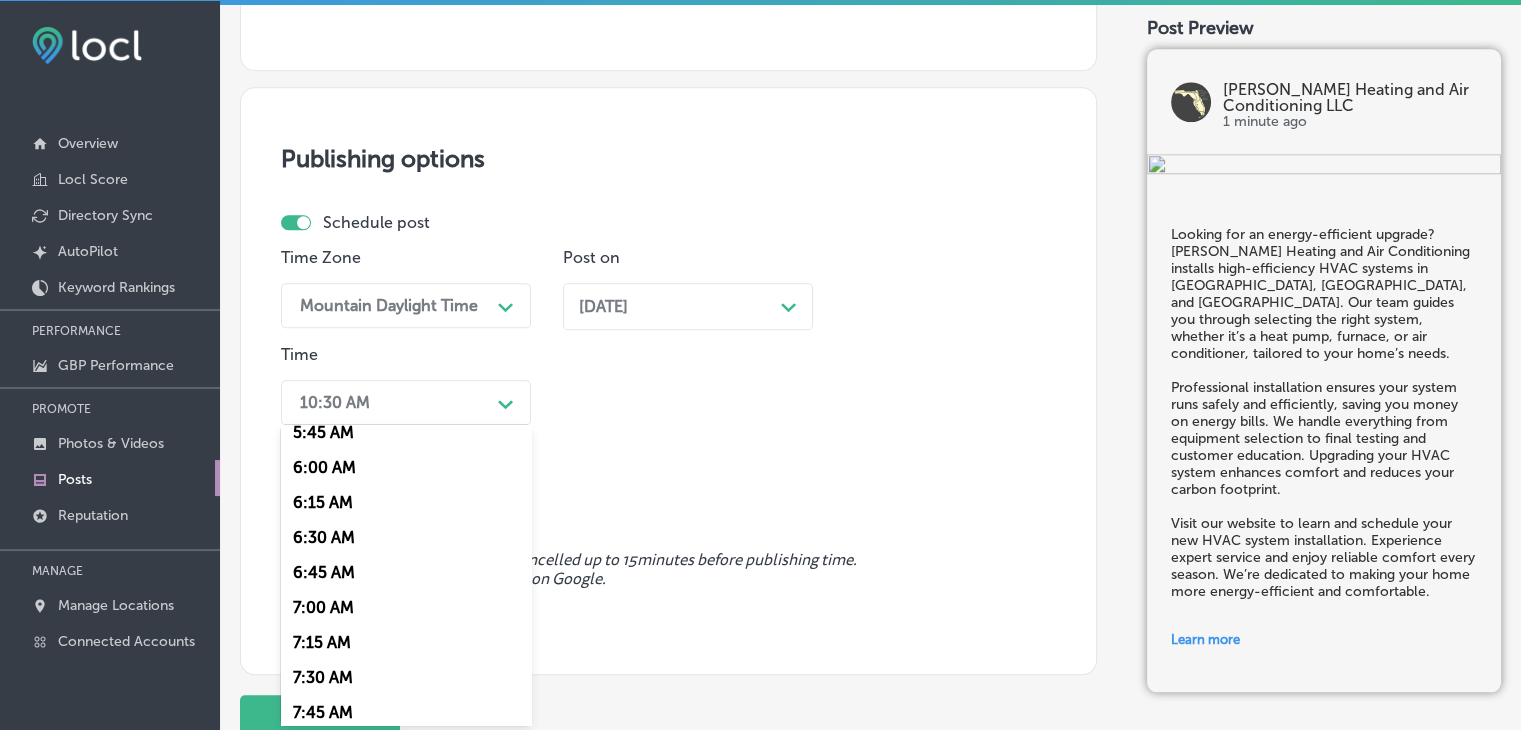 scroll, scrollTop: 1000, scrollLeft: 0, axis: vertical 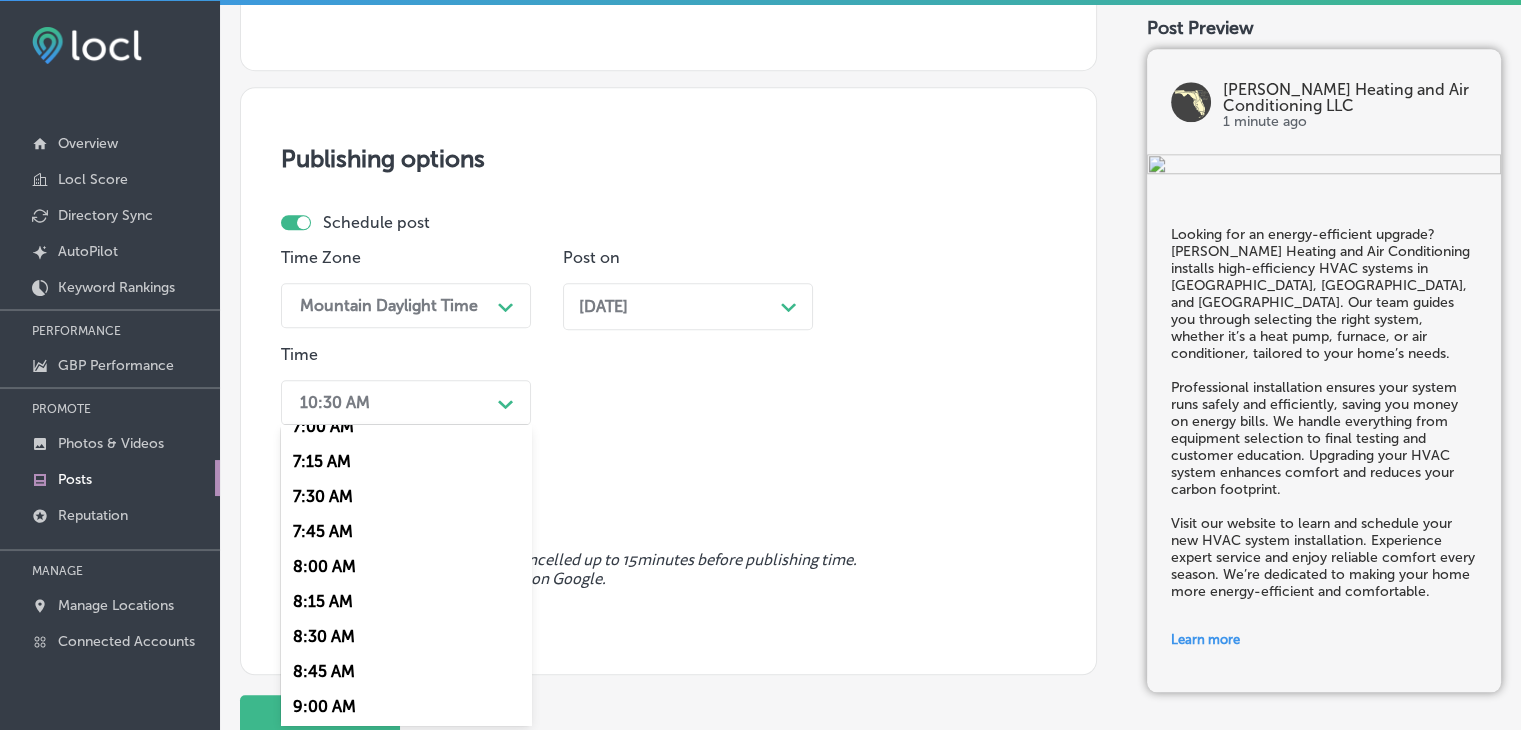 click on "7:00 AM" at bounding box center [406, 426] 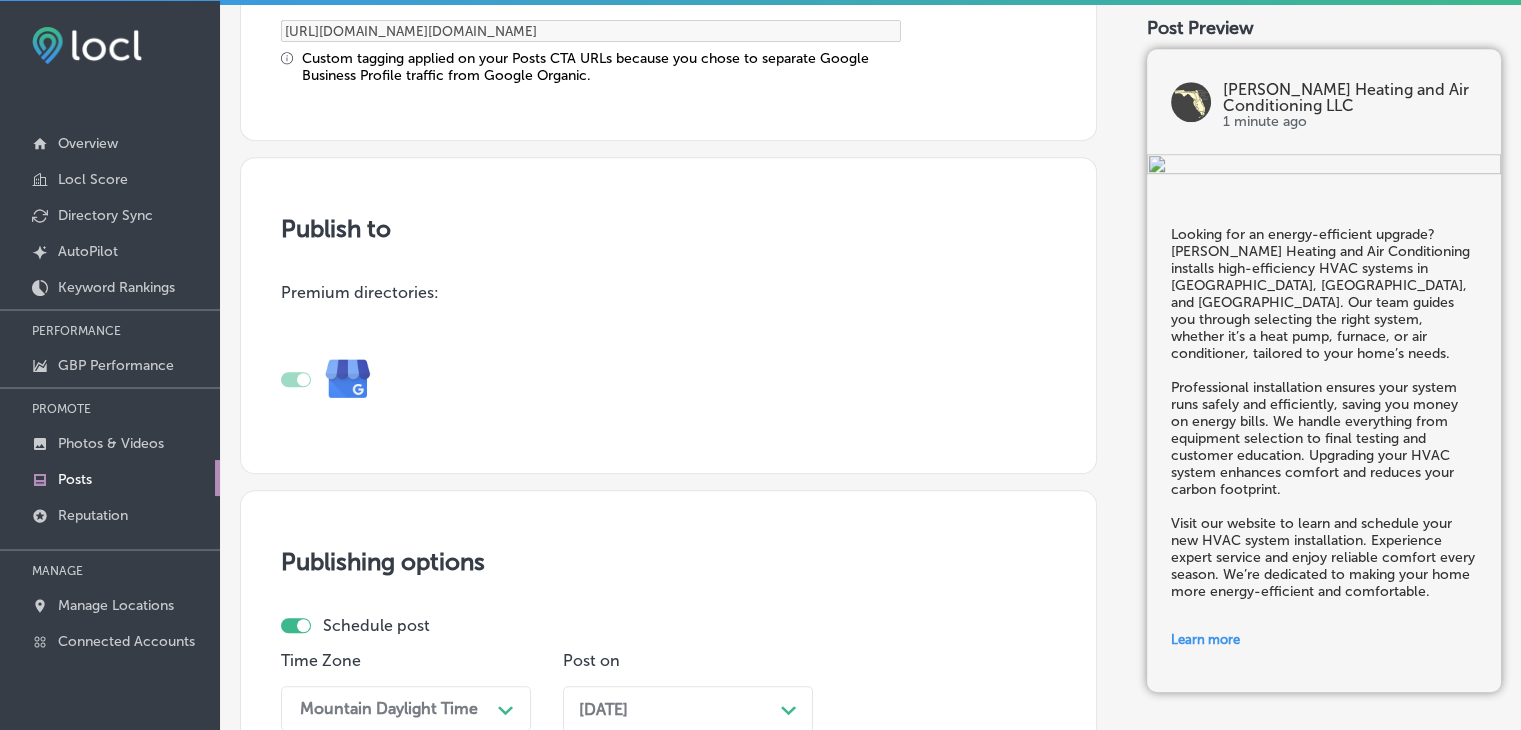 scroll, scrollTop: 1971, scrollLeft: 0, axis: vertical 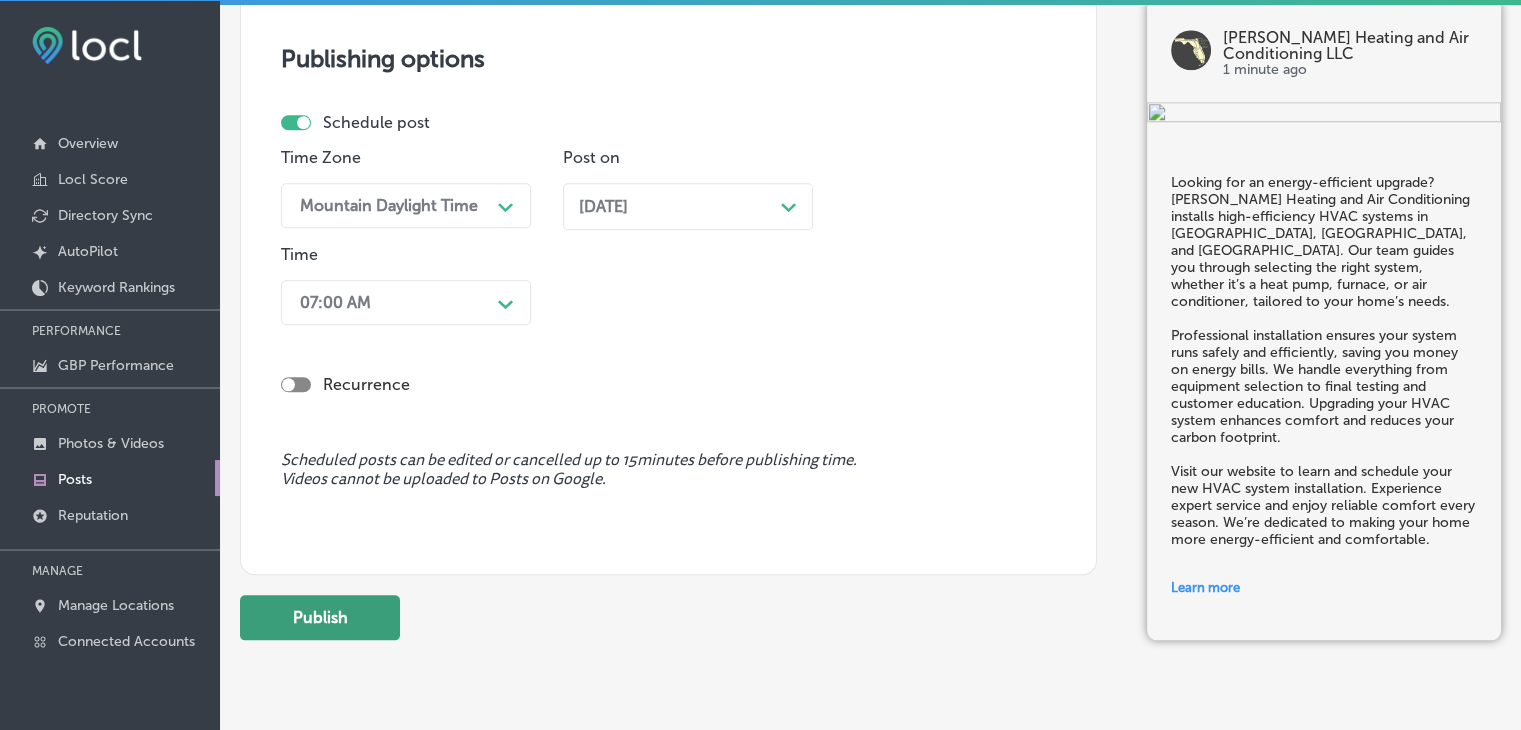 click on "Publish" at bounding box center [320, 617] 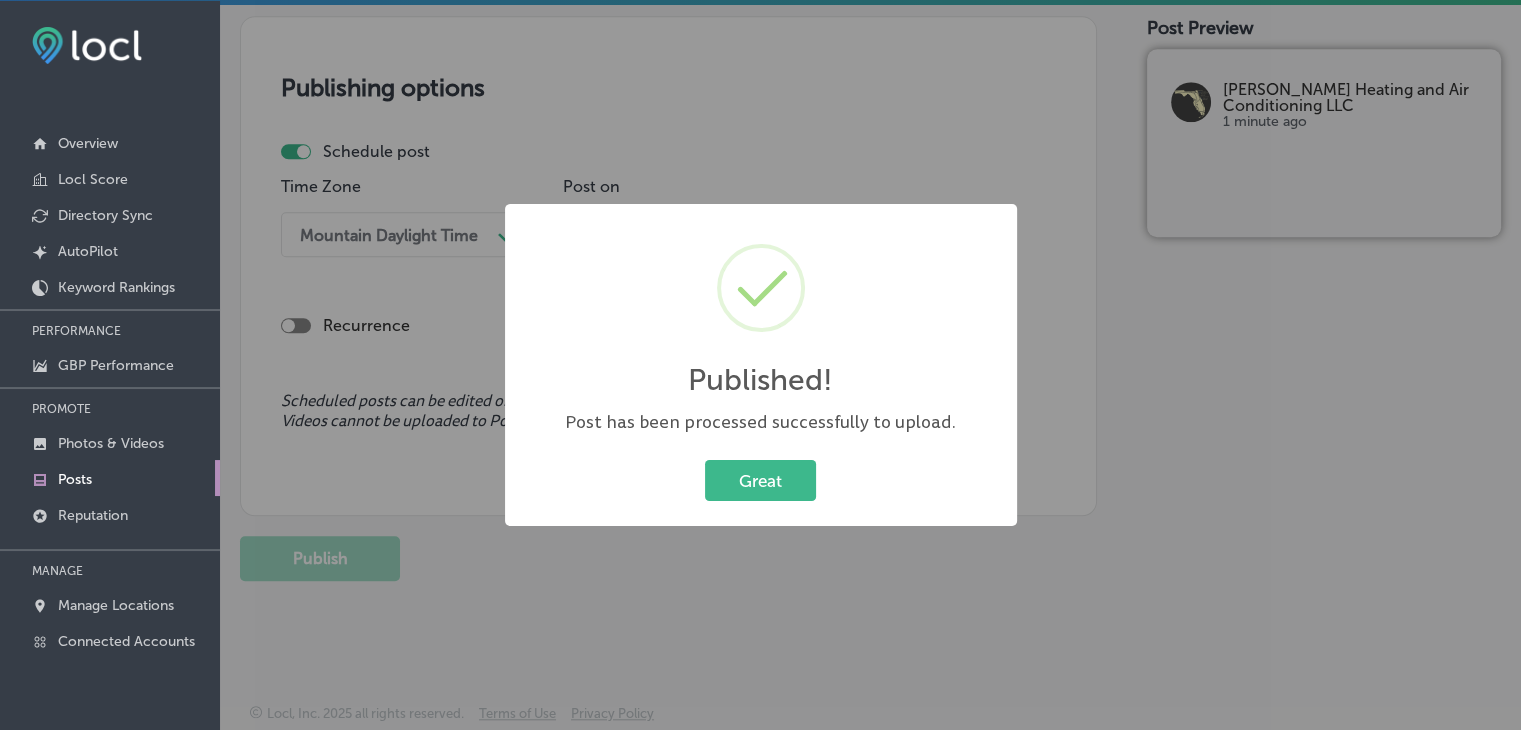 click on "Published! × Post has been processed successfully to upload. Great Cancel" at bounding box center [760, 365] 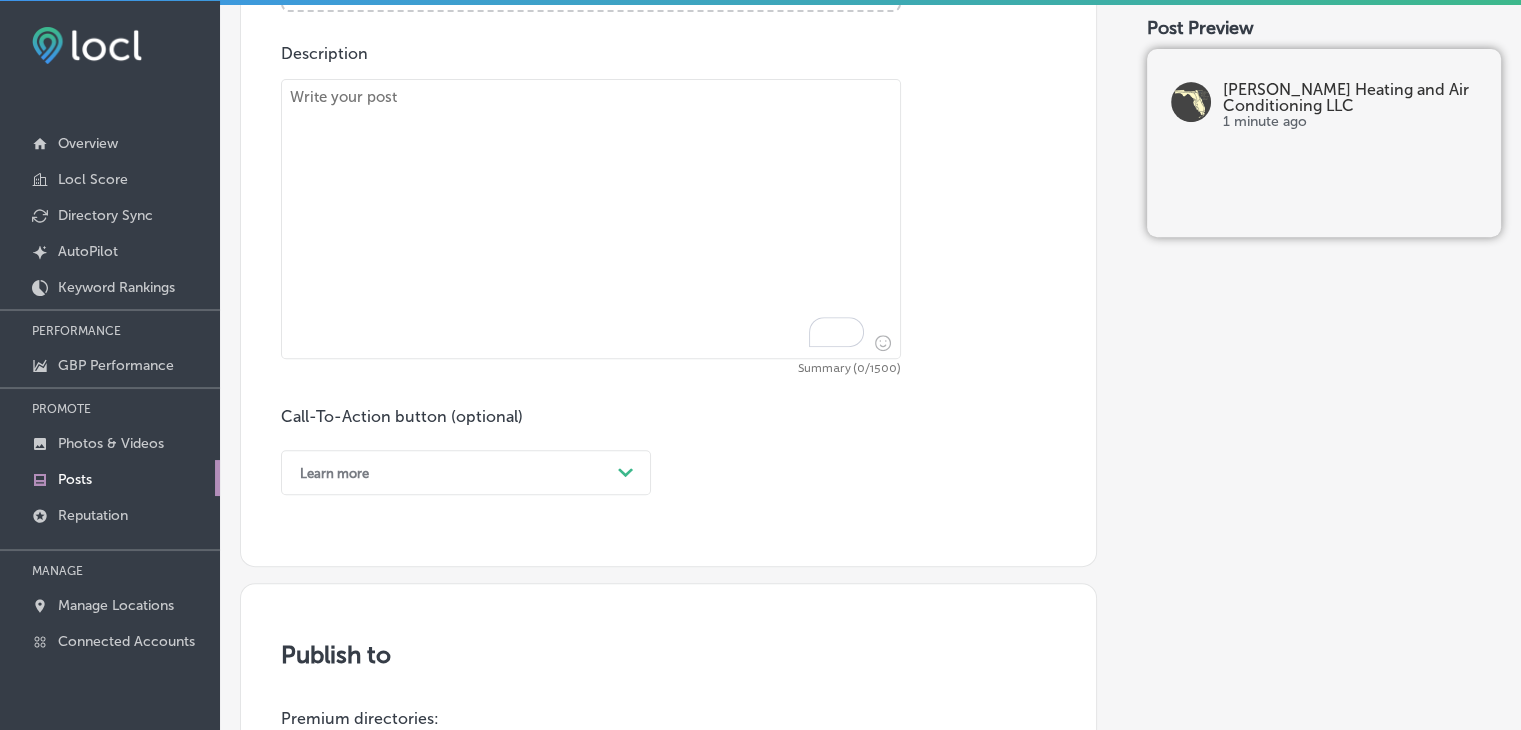 click at bounding box center [591, 219] 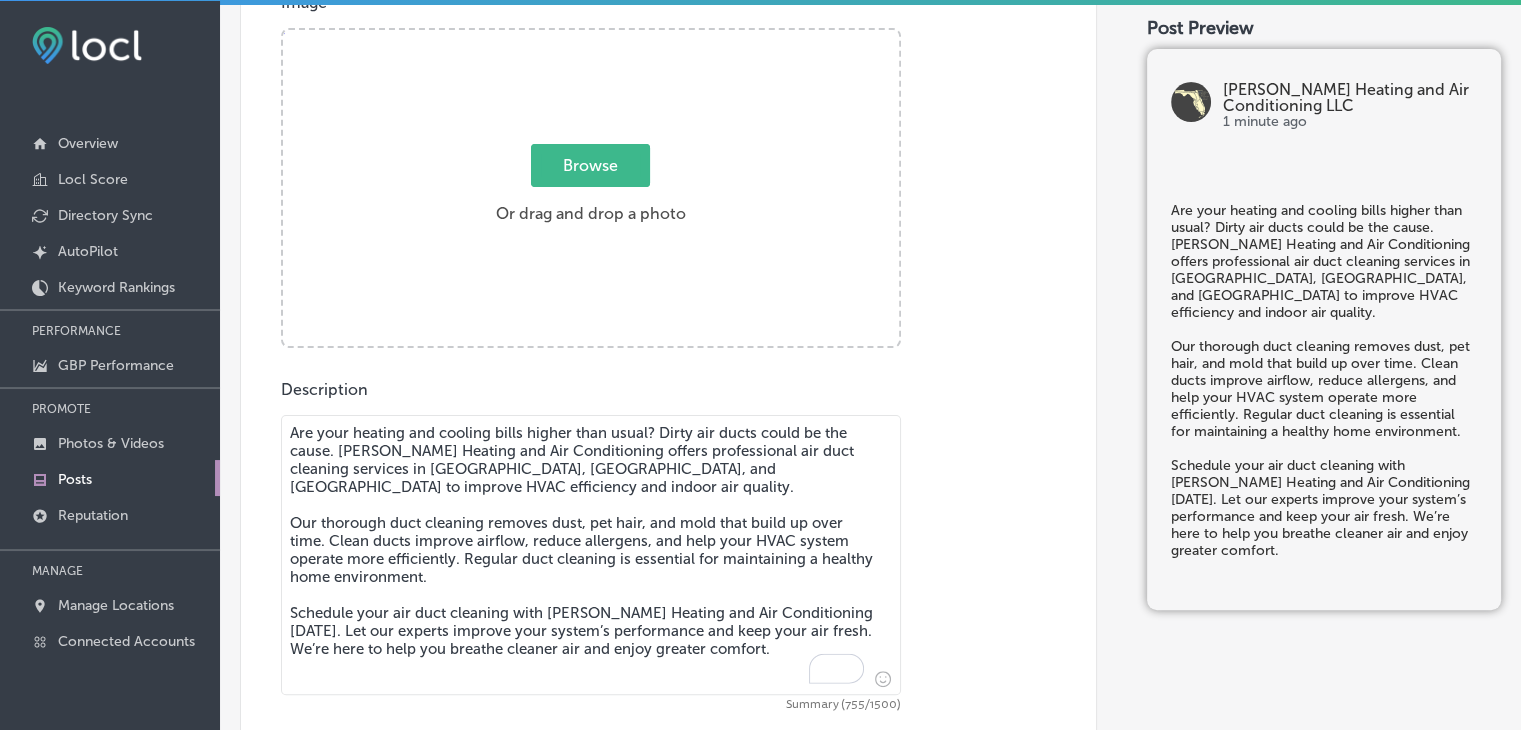 type on "Are your heating and cooling bills higher than usual? Dirty air ducts could be the cause. [PERSON_NAME] Heating and Air Conditioning offers professional air duct cleaning services in [GEOGRAPHIC_DATA], [GEOGRAPHIC_DATA], and [GEOGRAPHIC_DATA] to improve HVAC efficiency and indoor air quality.
Our thorough duct cleaning removes dust, pet hair, and mold that build up over time. Clean ducts improve airflow, reduce allergens, and help your HVAC system operate more efficiently. Regular duct cleaning is essential for maintaining a healthy home environment.
Schedule your air duct cleaning with [PERSON_NAME] Heating and Air Conditioning [DATE]. Let our experts improve your system’s performance and keep your air fresh. We’re here to help you breathe cleaner air and enjoy greater comfort." 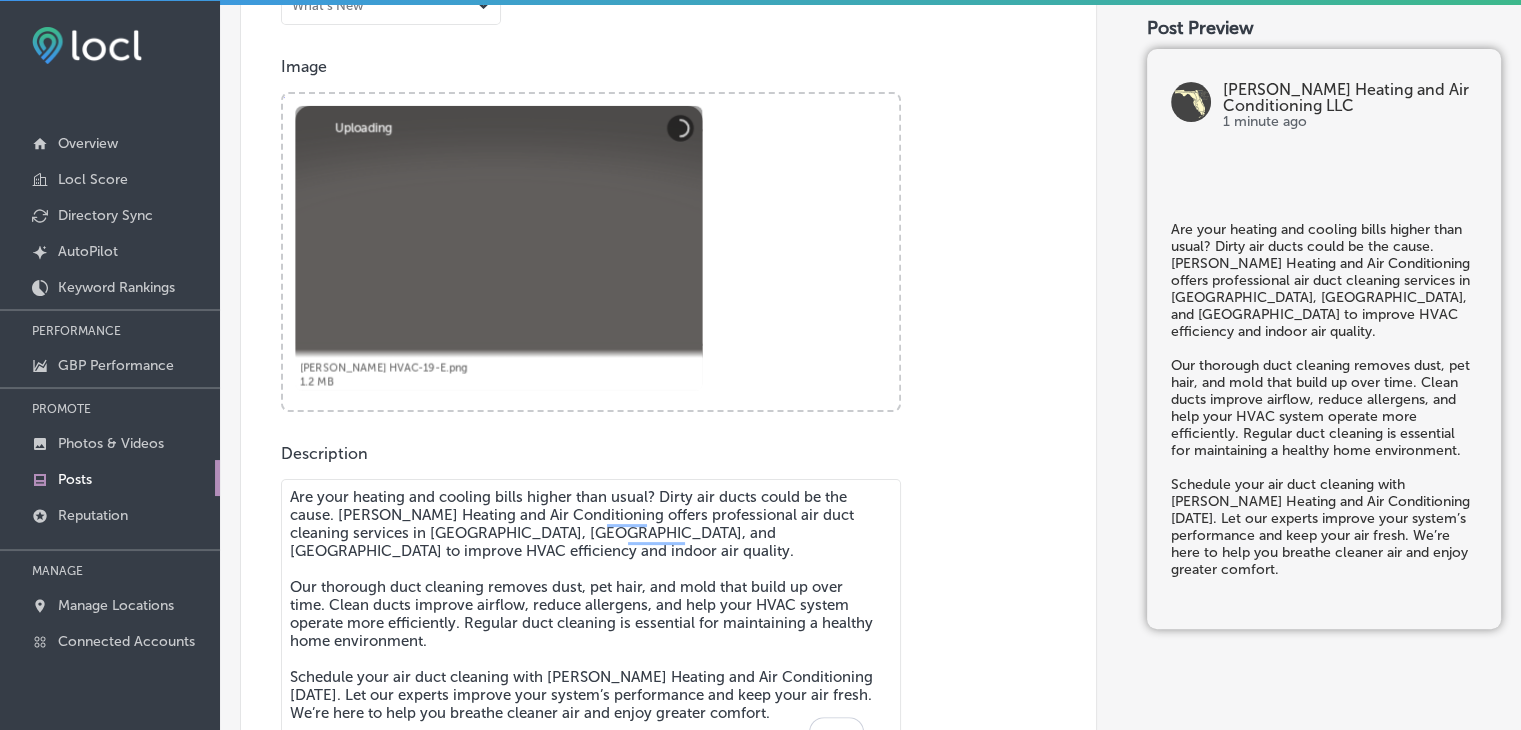 scroll, scrollTop: 845, scrollLeft: 0, axis: vertical 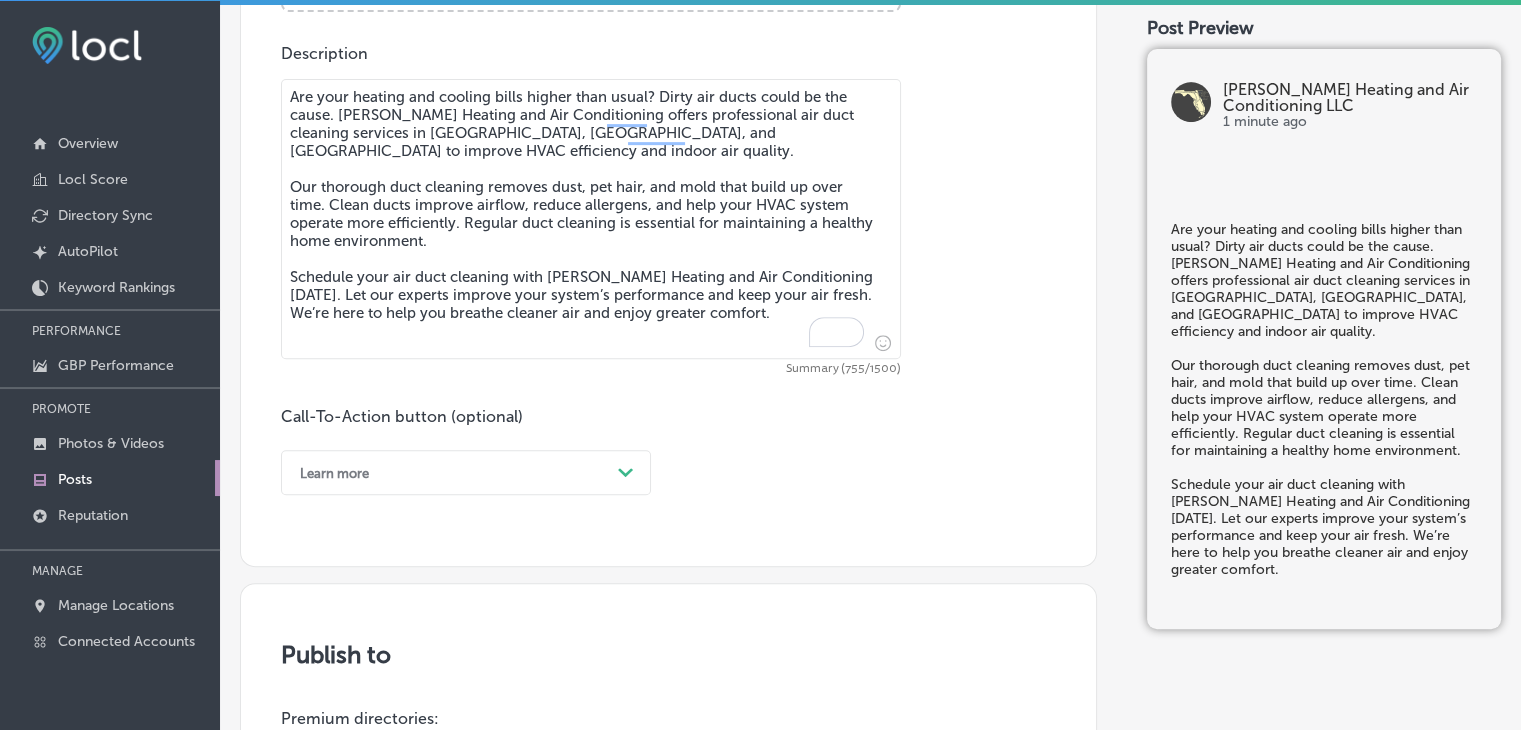click on "Post content Select location(s) Business + Location
[PERSON_NAME] [PERSON_NAME]
Path
Created with Sketch.
Selected Locations  ( 1 ) Select post type What's New
Path
Created with Sketch.
Image Powered by PQINA    Browse     Or drag and drop a photo  [PERSON_NAME] HVAC-19-E.png Abort Retry Remove Upload Cancel Retry Remove [PERSON_NAME] HVAC-19-E.png 1.2 MB Uploading tap to cancel" at bounding box center (668, -70) 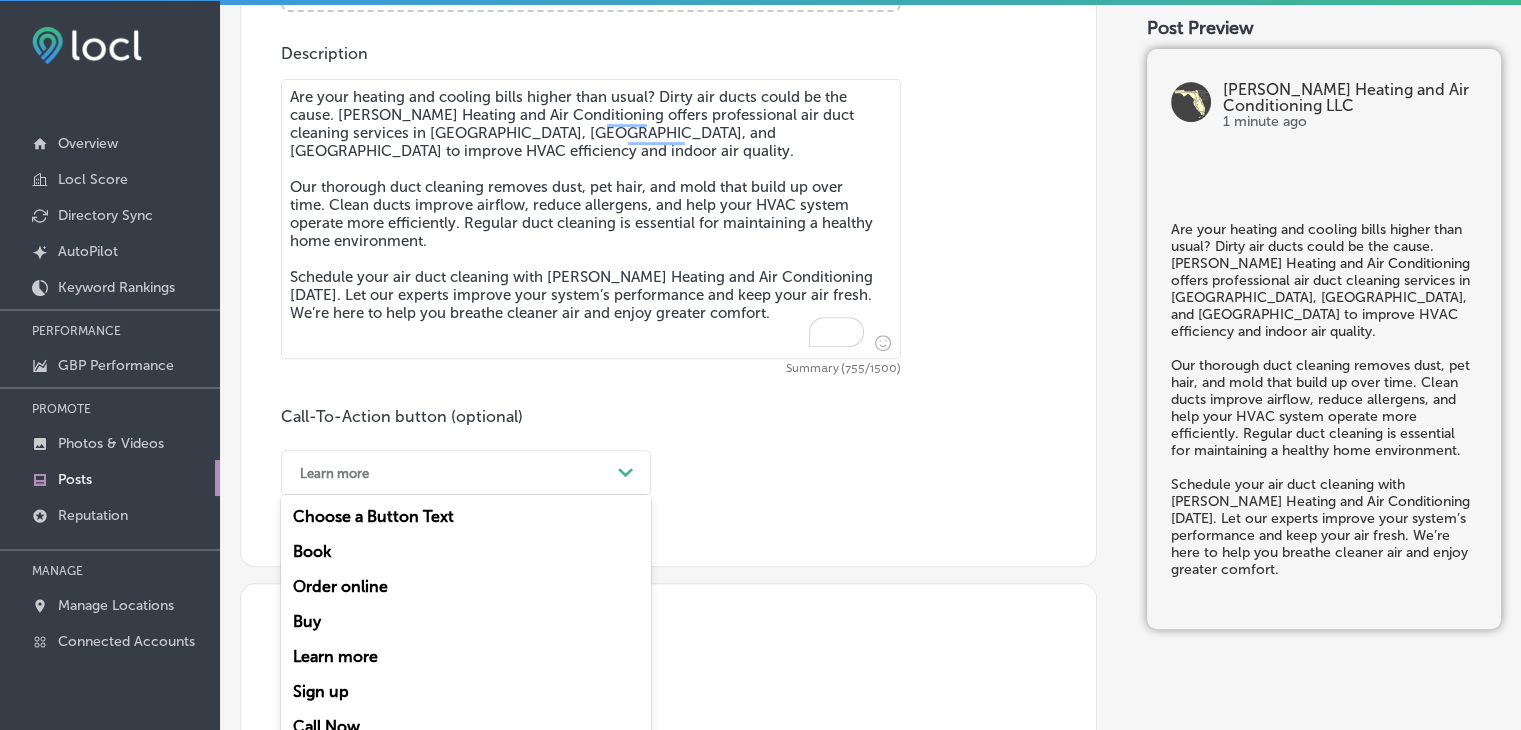 scroll, scrollTop: 872, scrollLeft: 0, axis: vertical 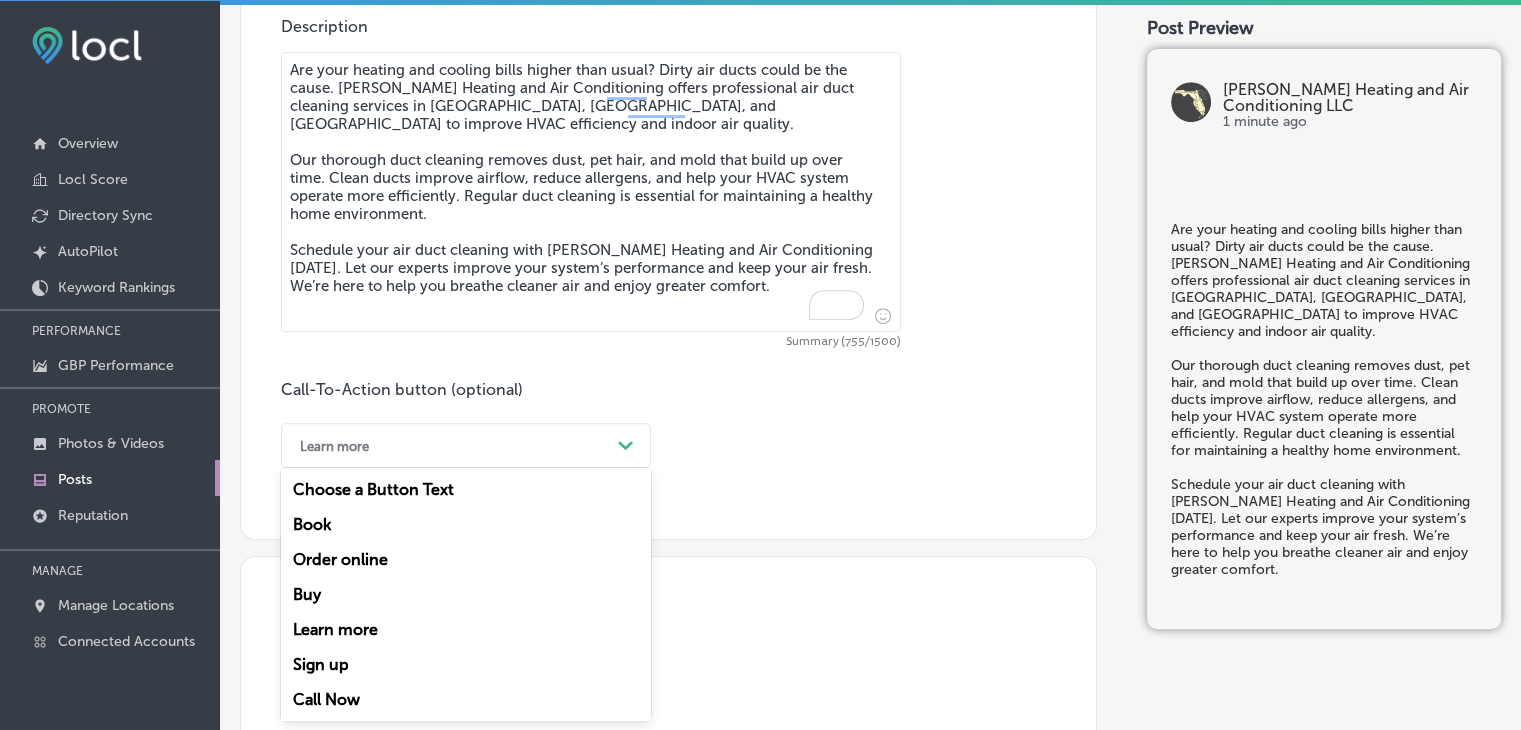 click on "Book" at bounding box center (466, 524) 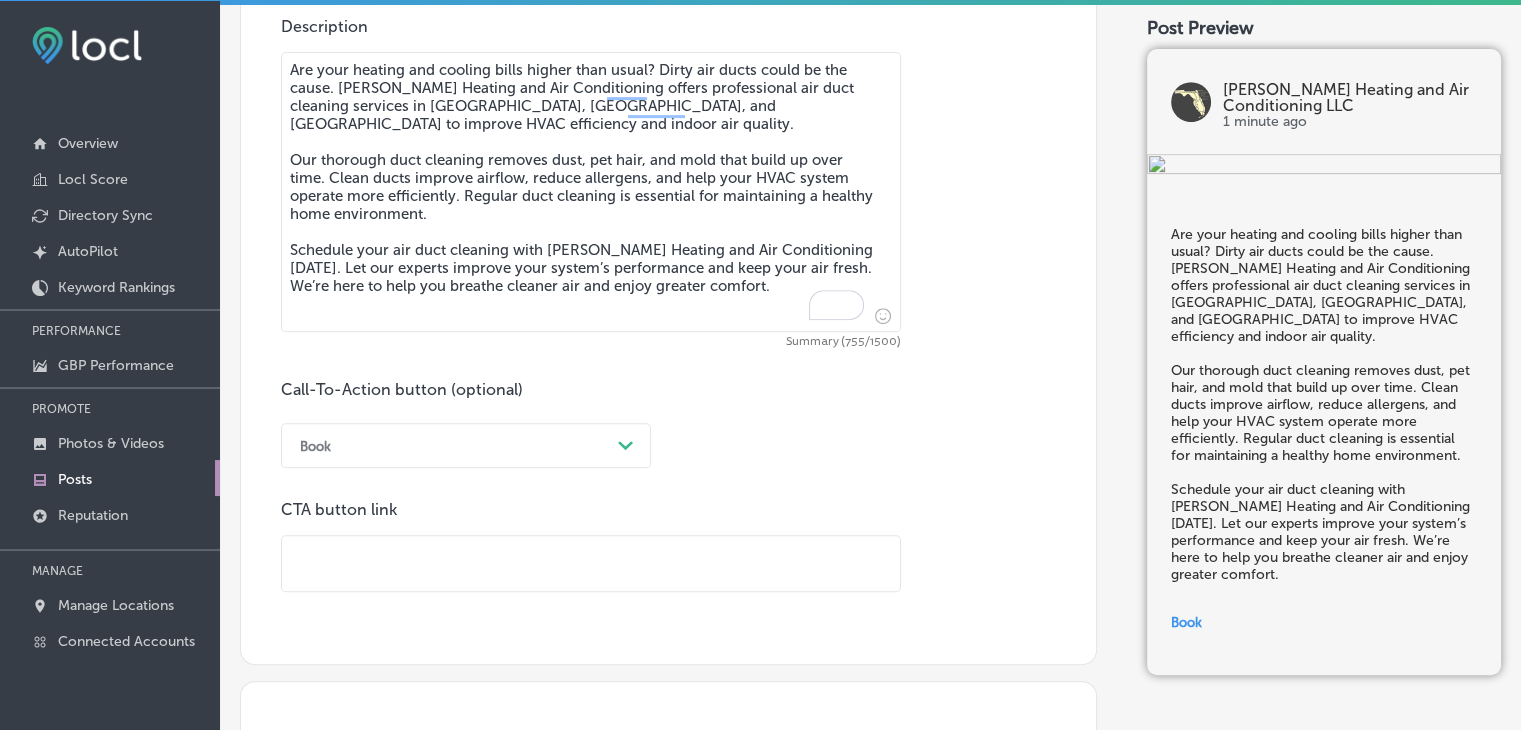 click at bounding box center (591, 563) 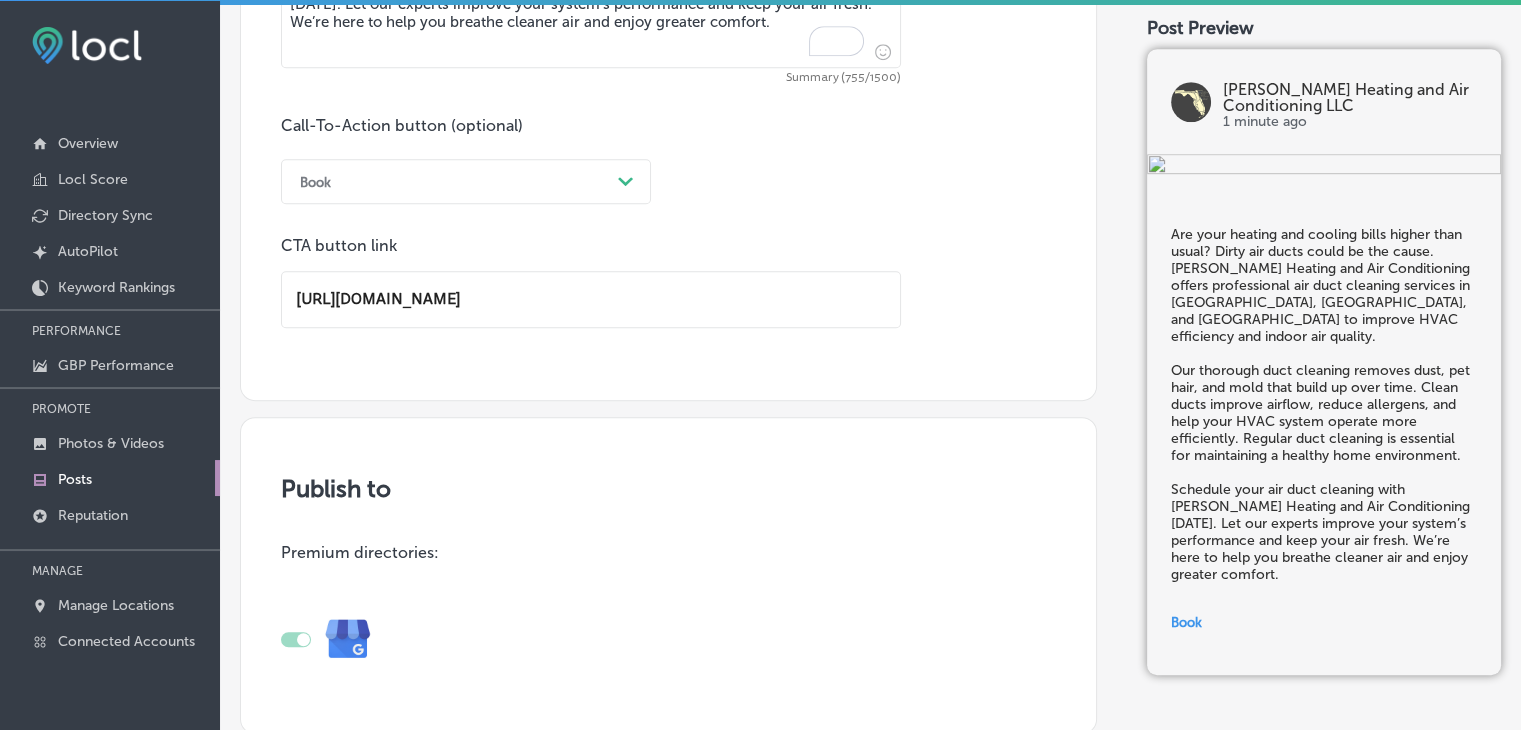 scroll, scrollTop: 1642, scrollLeft: 0, axis: vertical 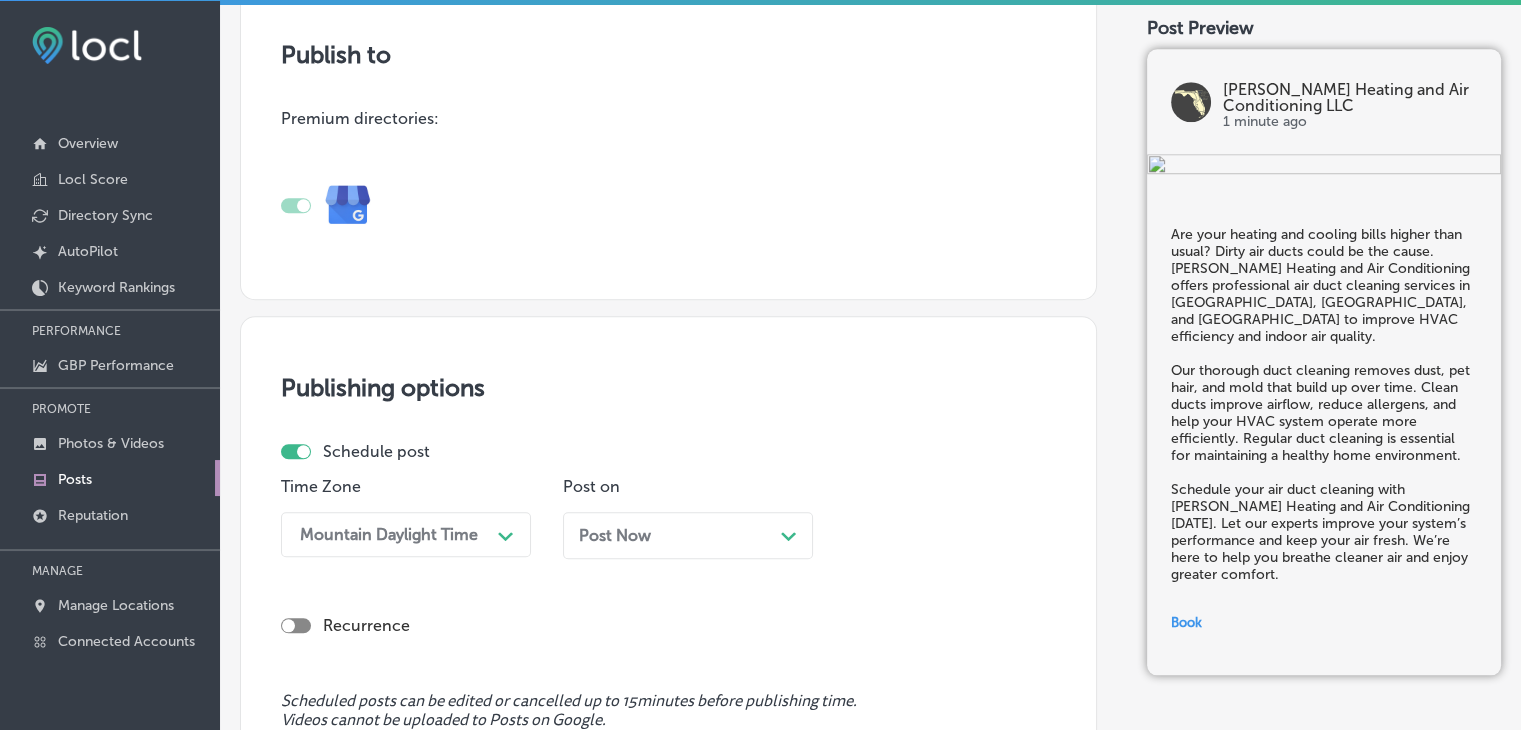 type on "[URL][DOMAIN_NAME]" 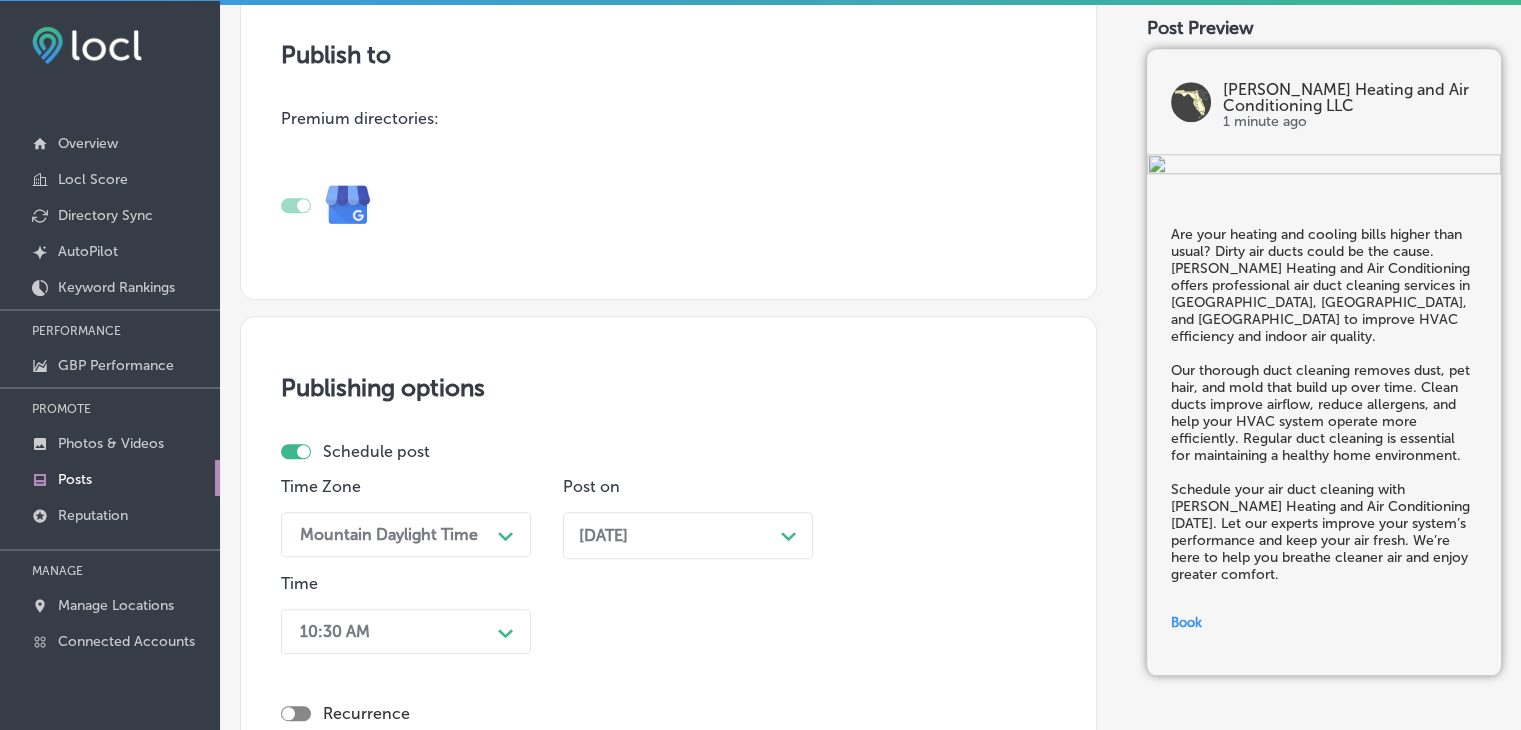 click on "10:30 AM
Path
Created with Sketch." at bounding box center (406, 631) 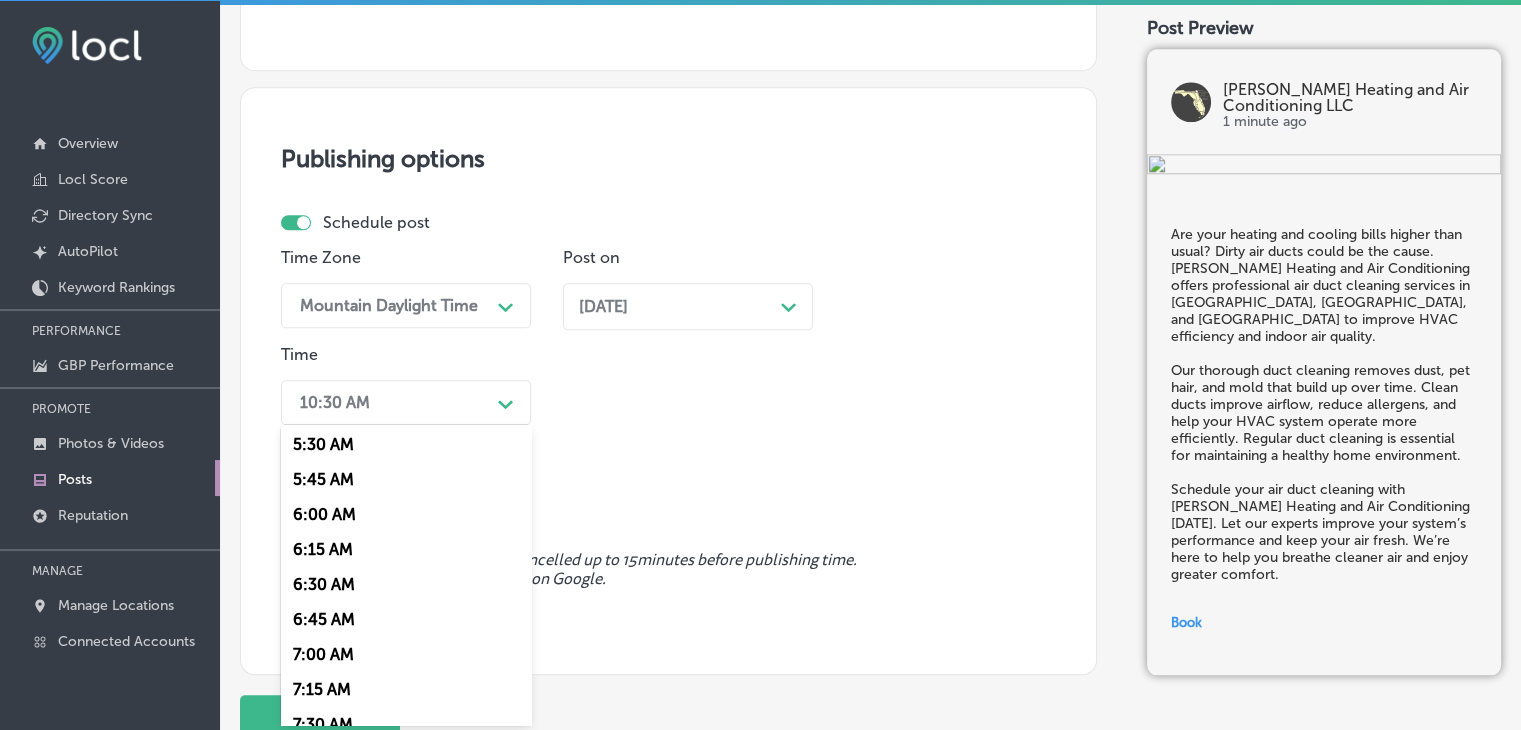 scroll, scrollTop: 800, scrollLeft: 0, axis: vertical 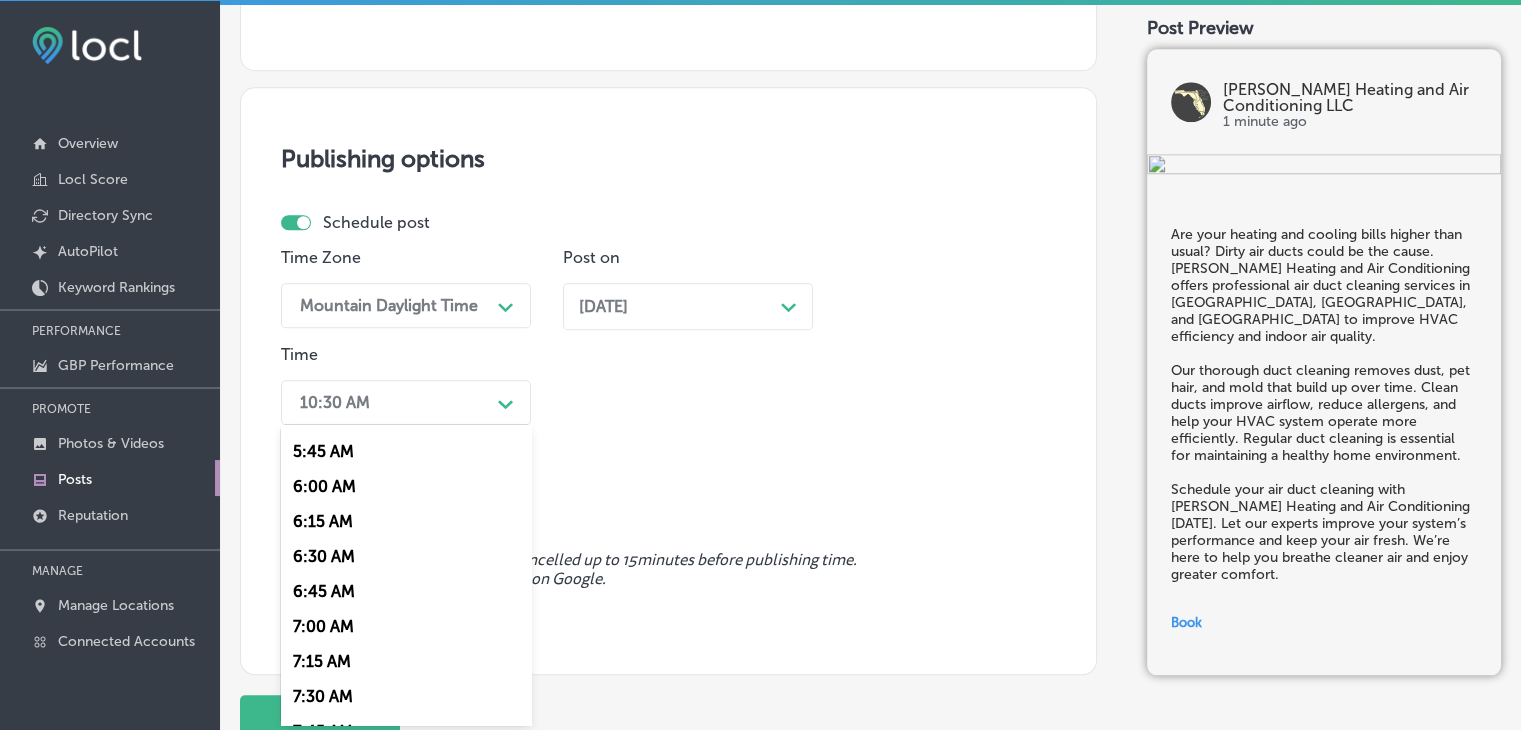click on "7:00 AM" at bounding box center [406, 626] 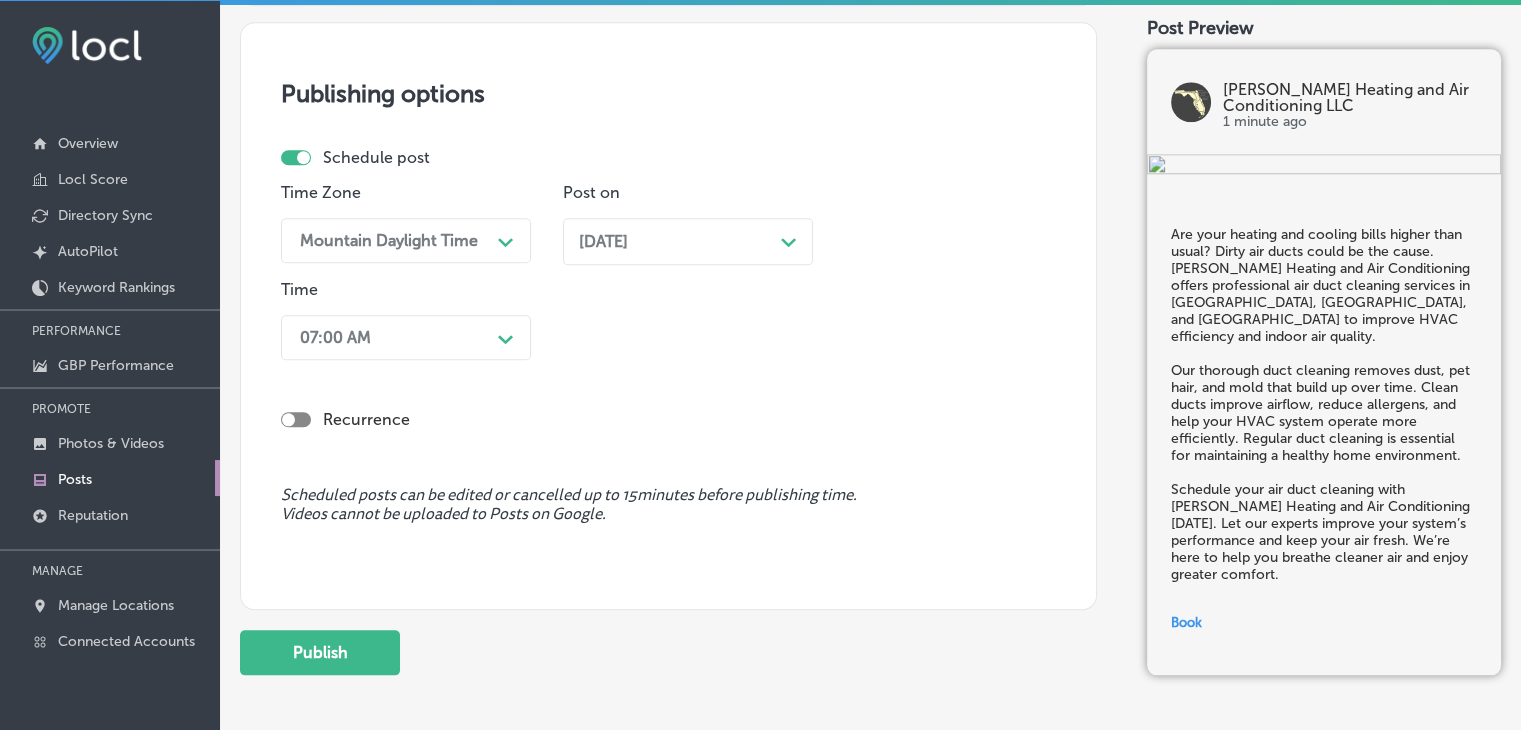 scroll, scrollTop: 1971, scrollLeft: 0, axis: vertical 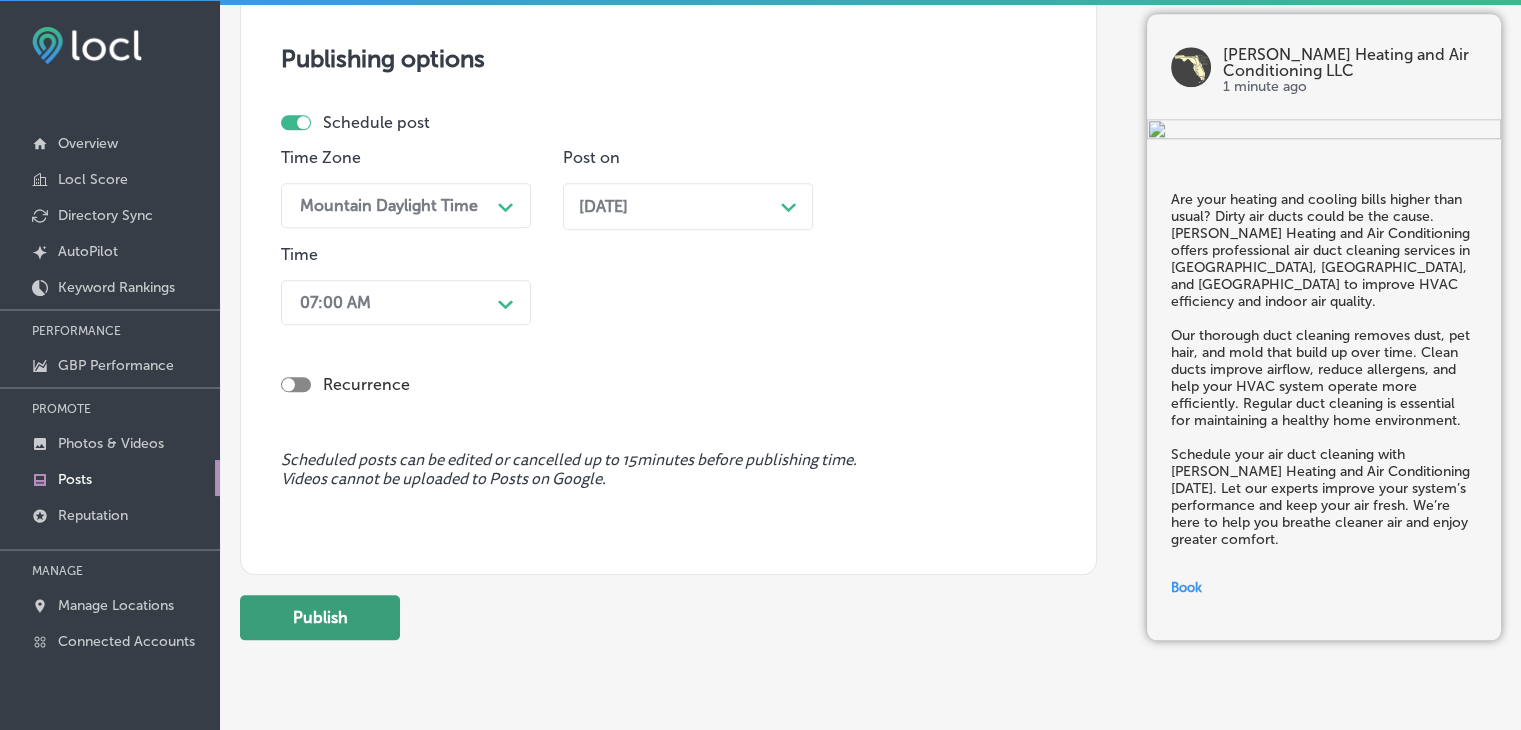click on "Publish" at bounding box center [320, 617] 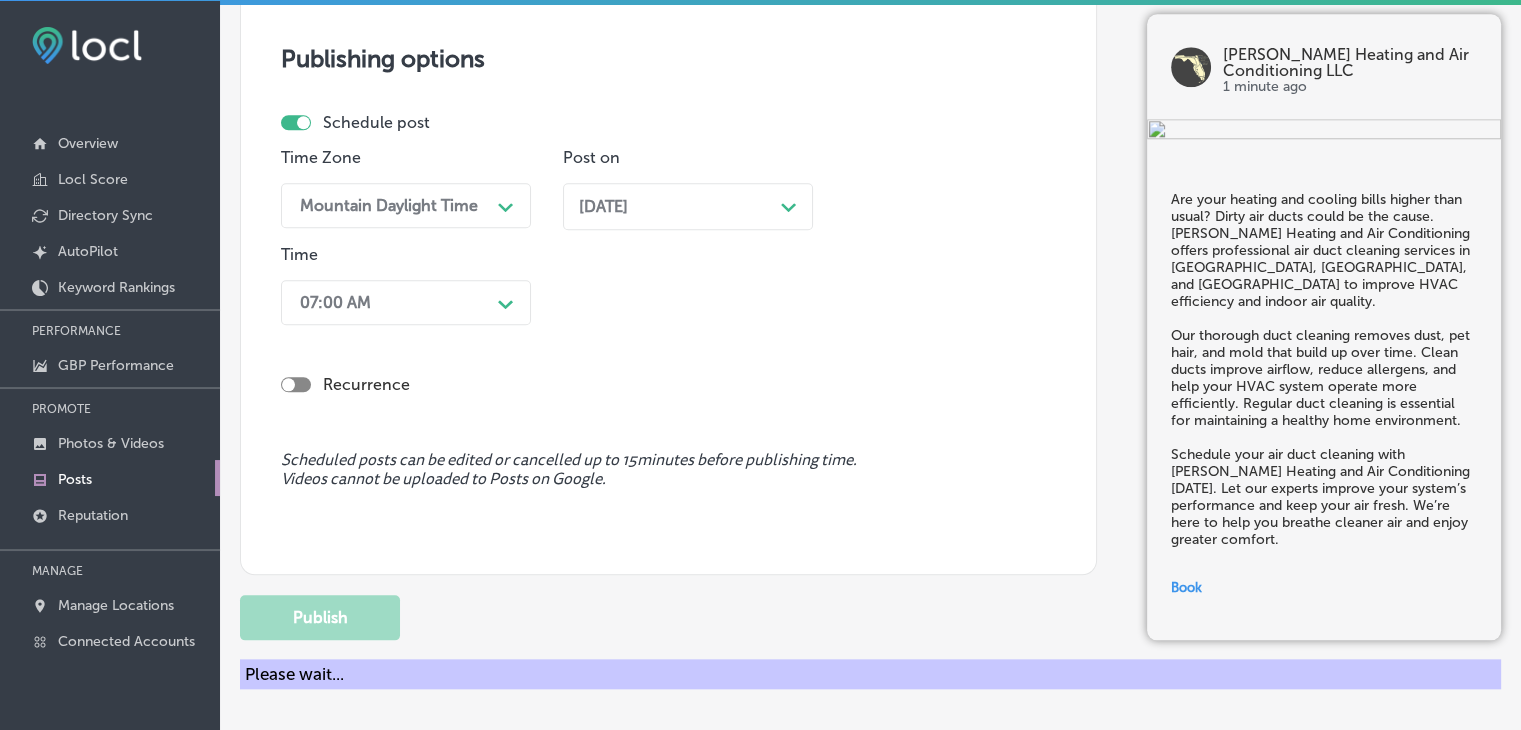 type 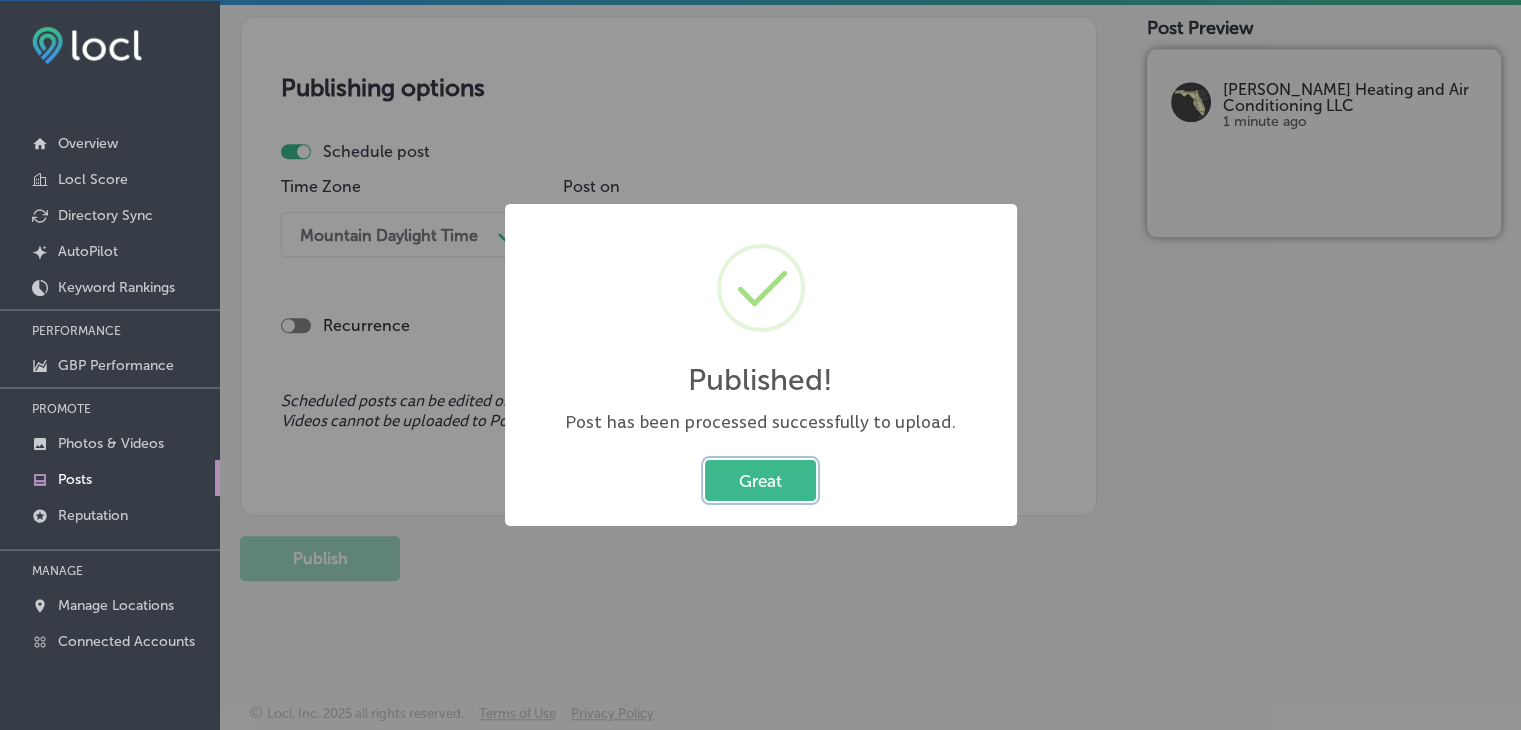 scroll, scrollTop: 1745, scrollLeft: 0, axis: vertical 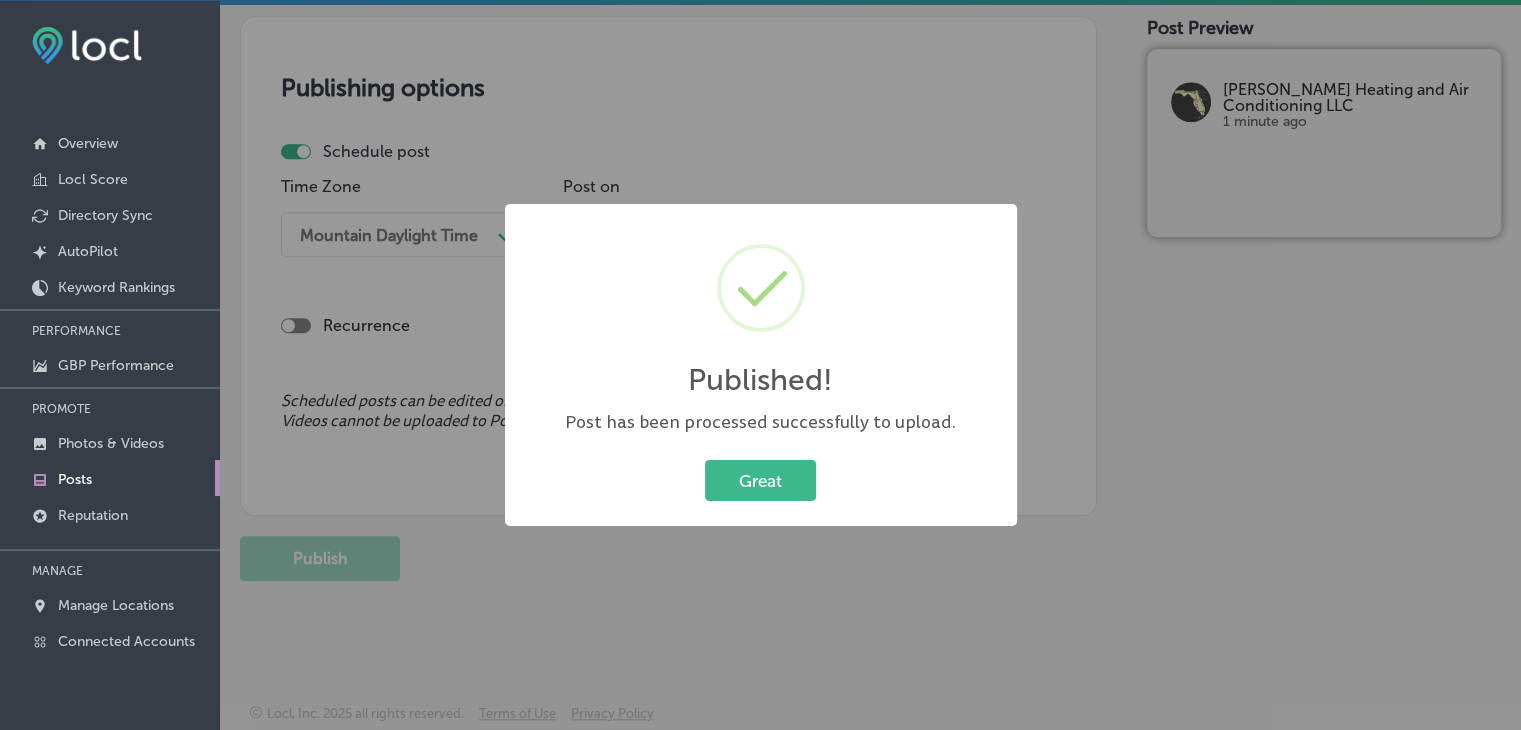 click on "Published! × Post has been processed successfully to upload. Great Cancel" at bounding box center [760, 365] 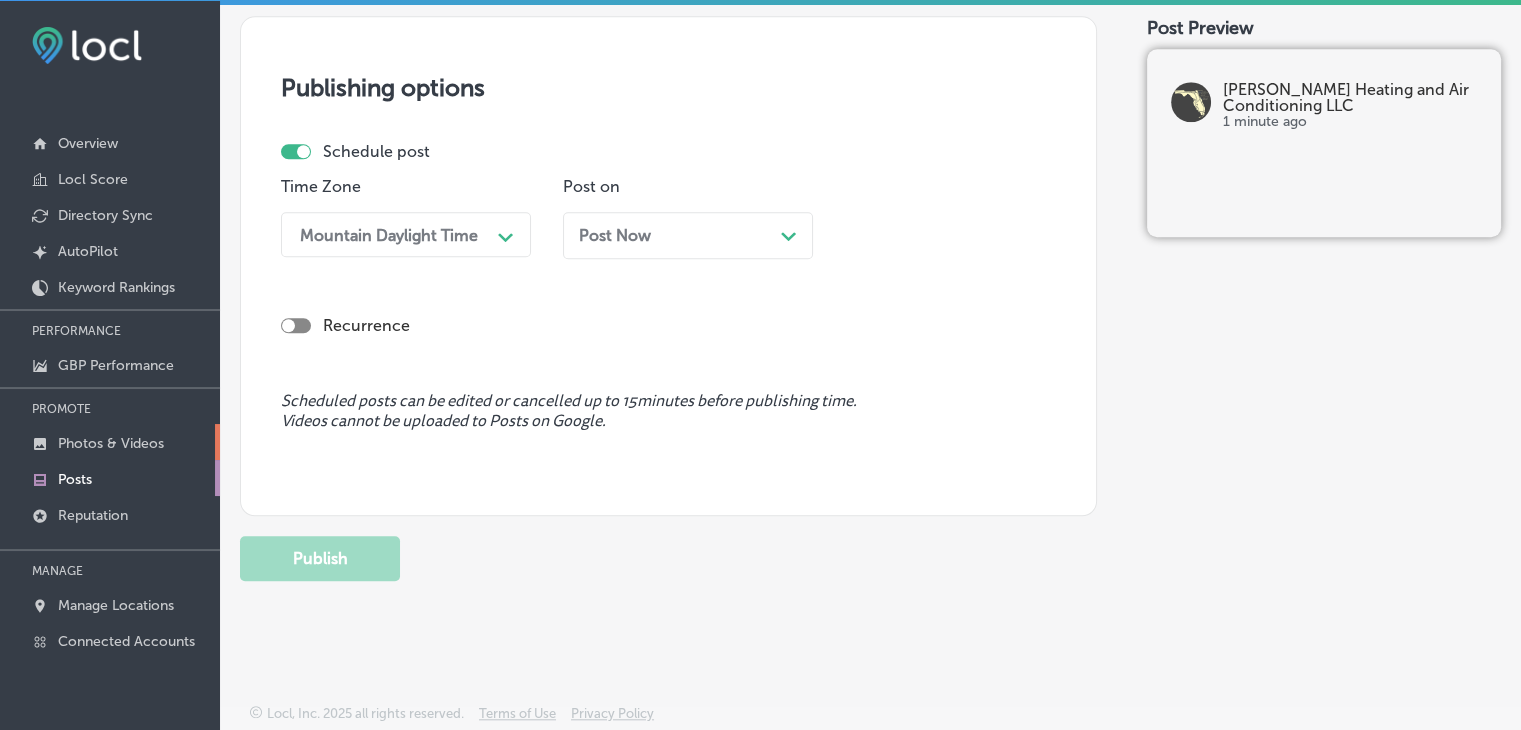 click on "Photos & Videos" at bounding box center (110, 442) 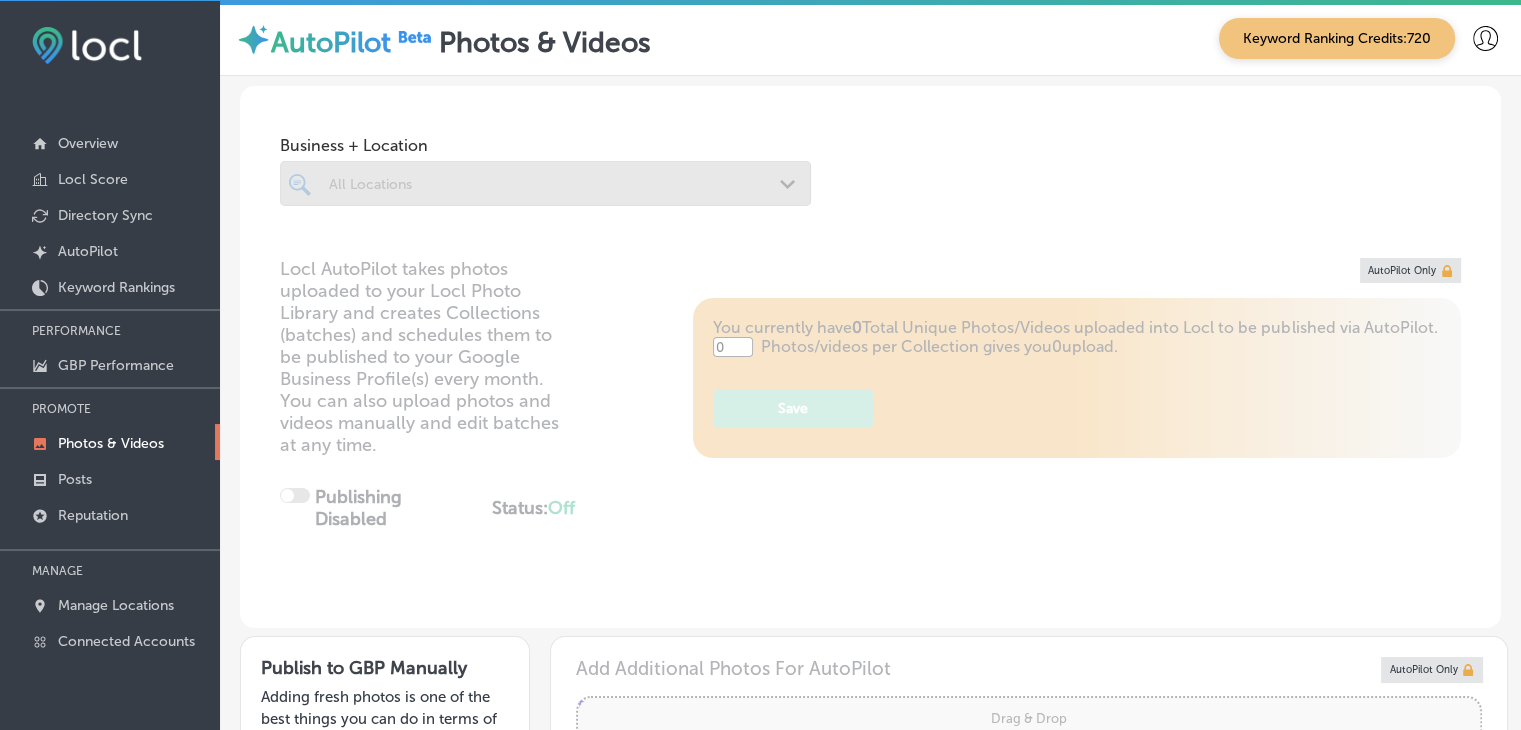 type on "5" 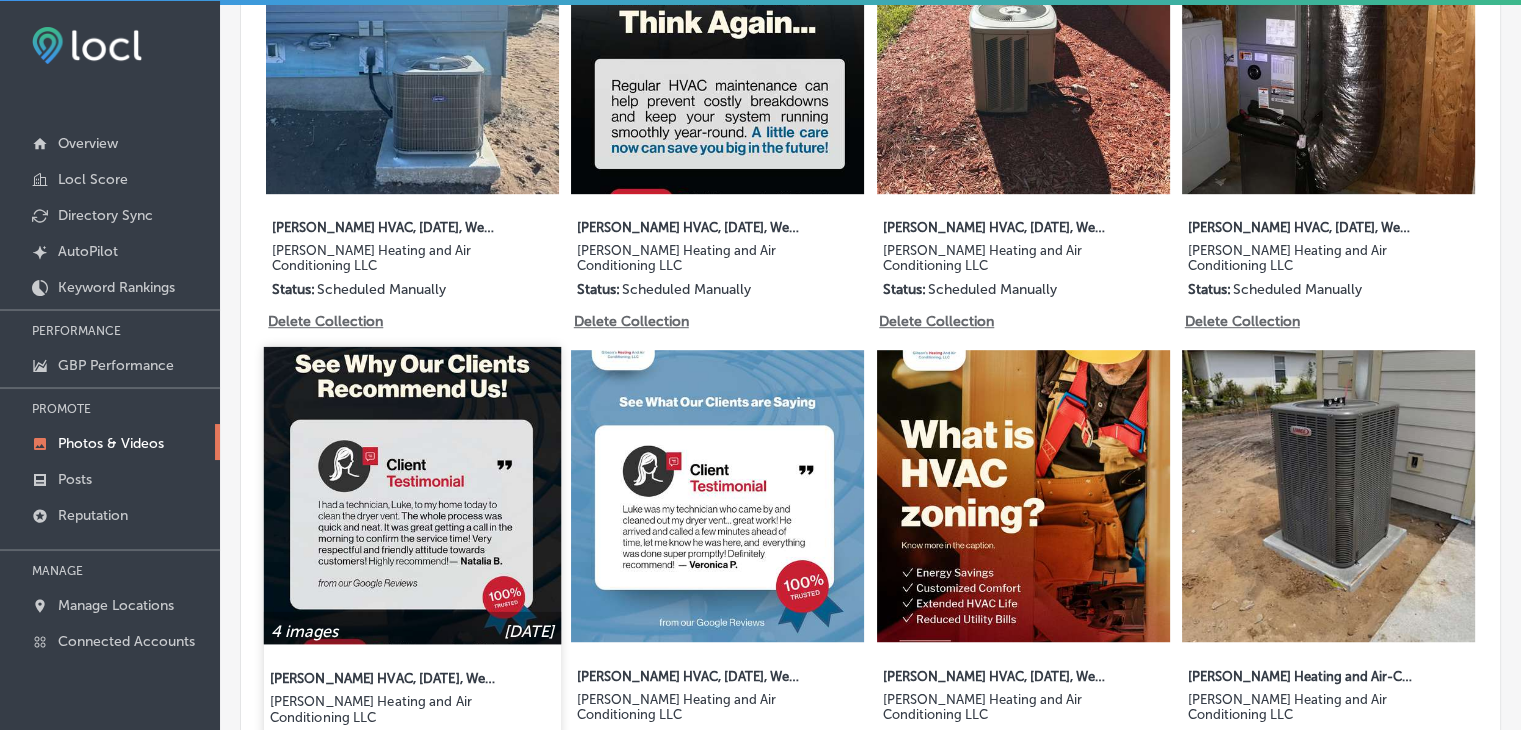 scroll, scrollTop: 1200, scrollLeft: 0, axis: vertical 